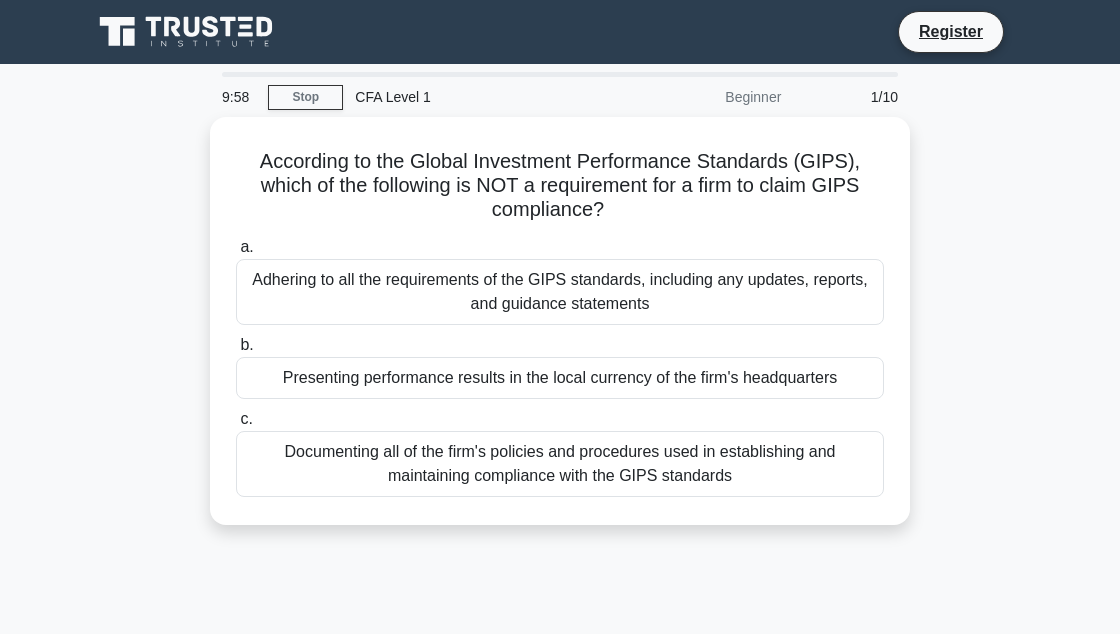 scroll, scrollTop: 0, scrollLeft: 0, axis: both 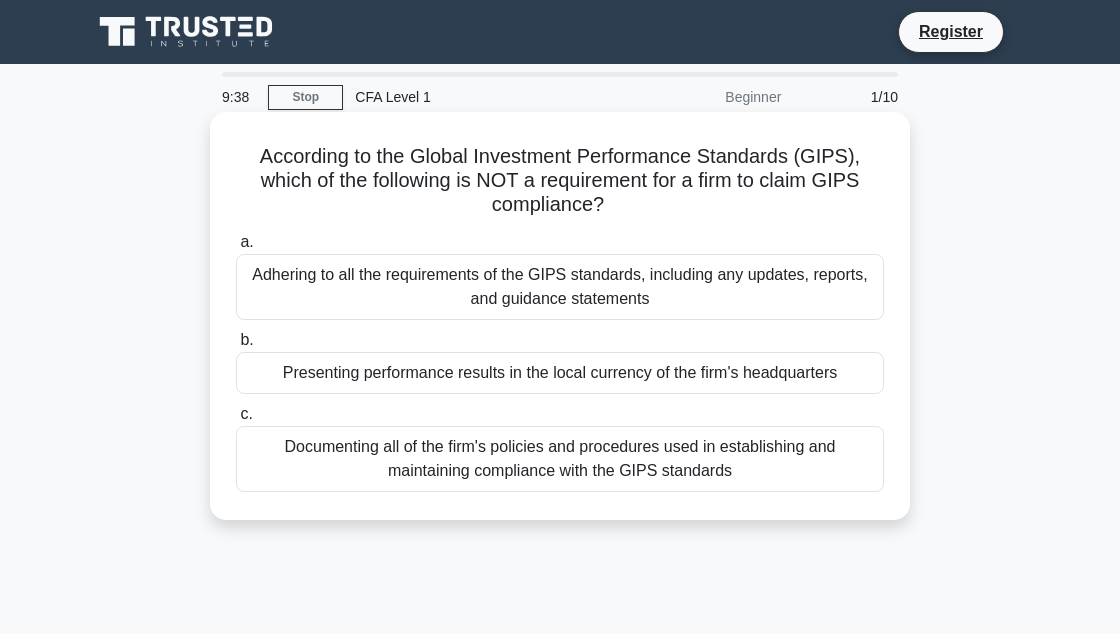 click on "Adhering to all the requirements of the GIPS standards, including any updates, reports, and guidance statements" at bounding box center [560, 287] 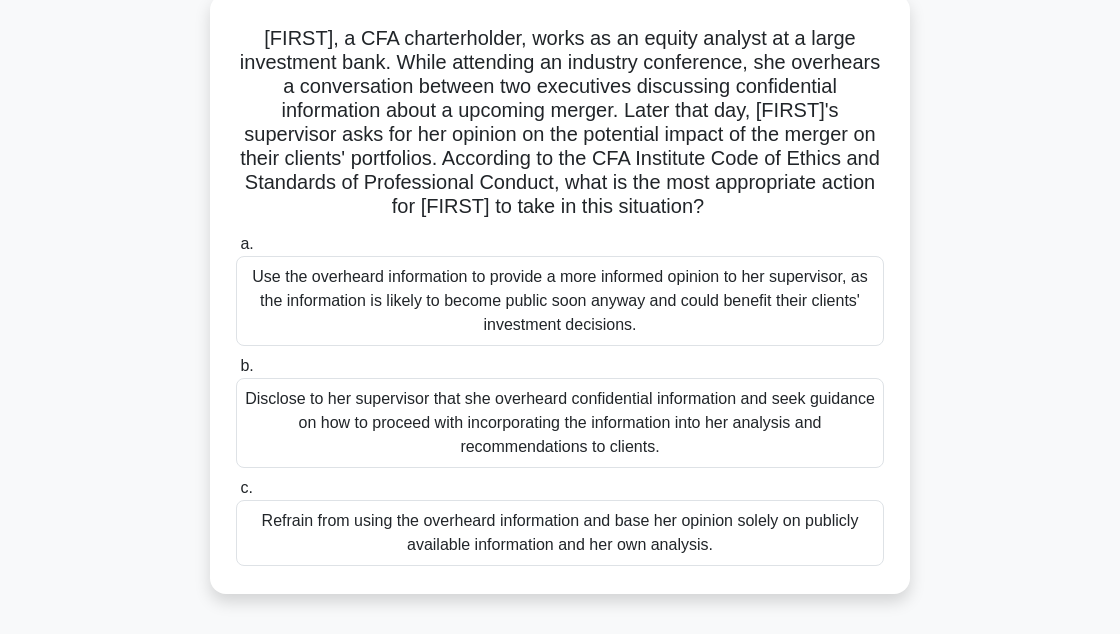 scroll, scrollTop: 82, scrollLeft: 0, axis: vertical 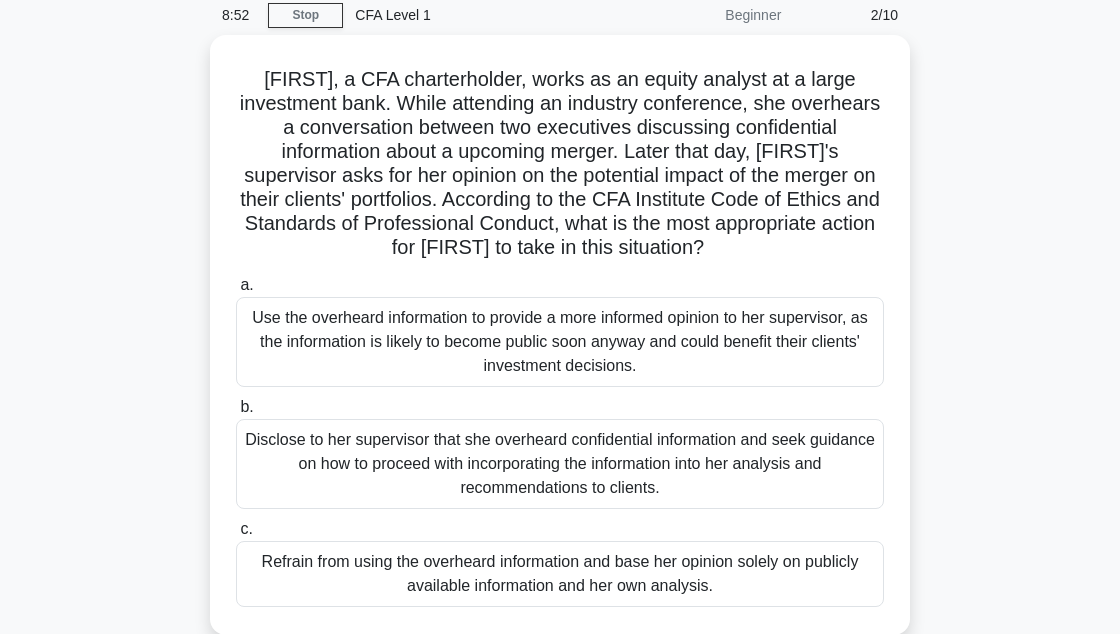 click on "Refrain from using the overheard information and base her opinion solely on publicly available information and her own analysis." at bounding box center [560, 574] 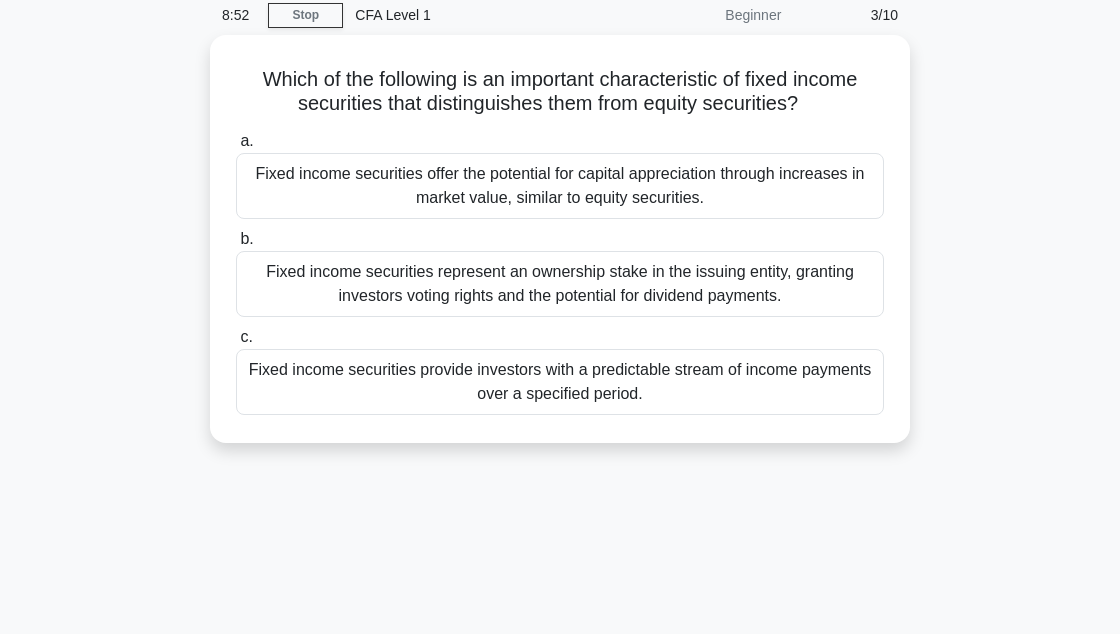 scroll, scrollTop: 0, scrollLeft: 0, axis: both 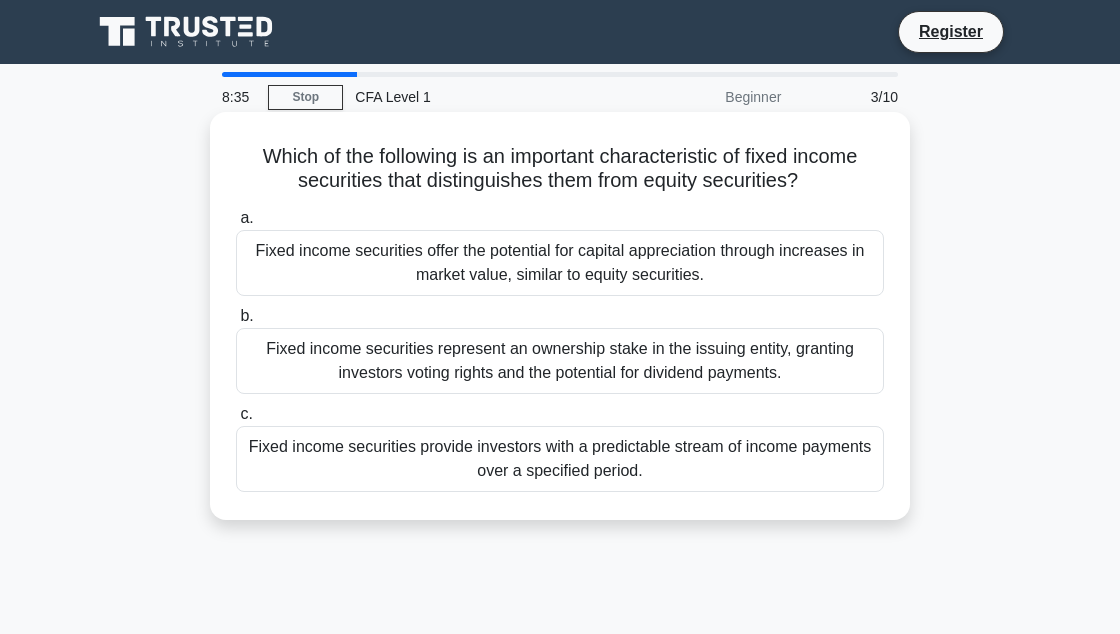 click on "Fixed income securities provide investors with a predictable stream of income payments over a specified period." at bounding box center (560, 459) 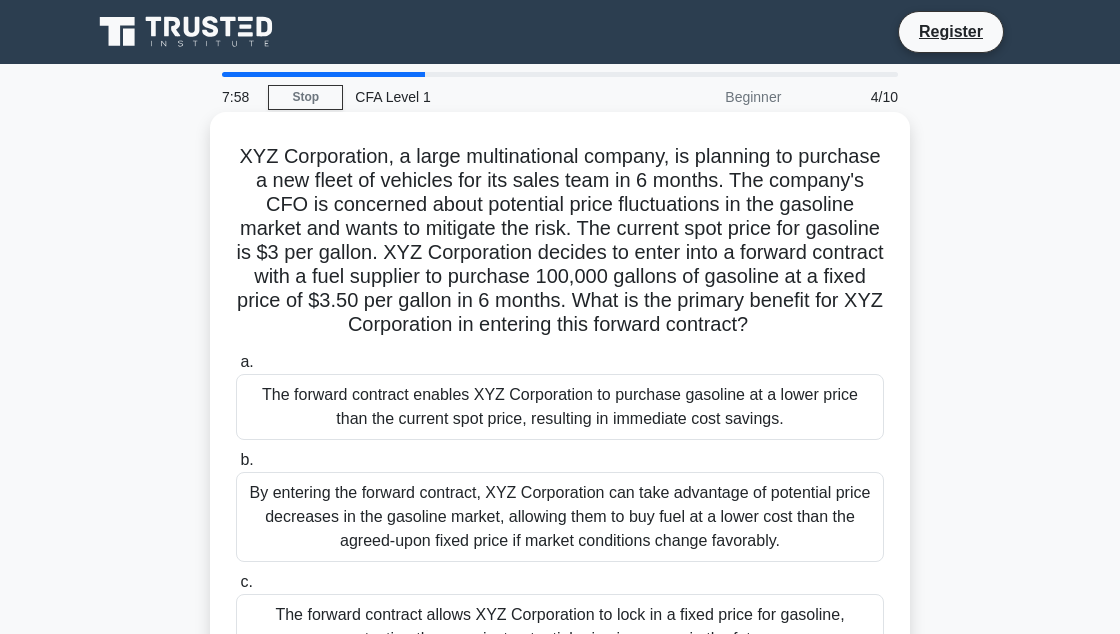 click on "The forward contract allows XYZ Corporation to lock in a fixed price for gasoline, protecting them against potential price increases in the future." at bounding box center (560, 627) 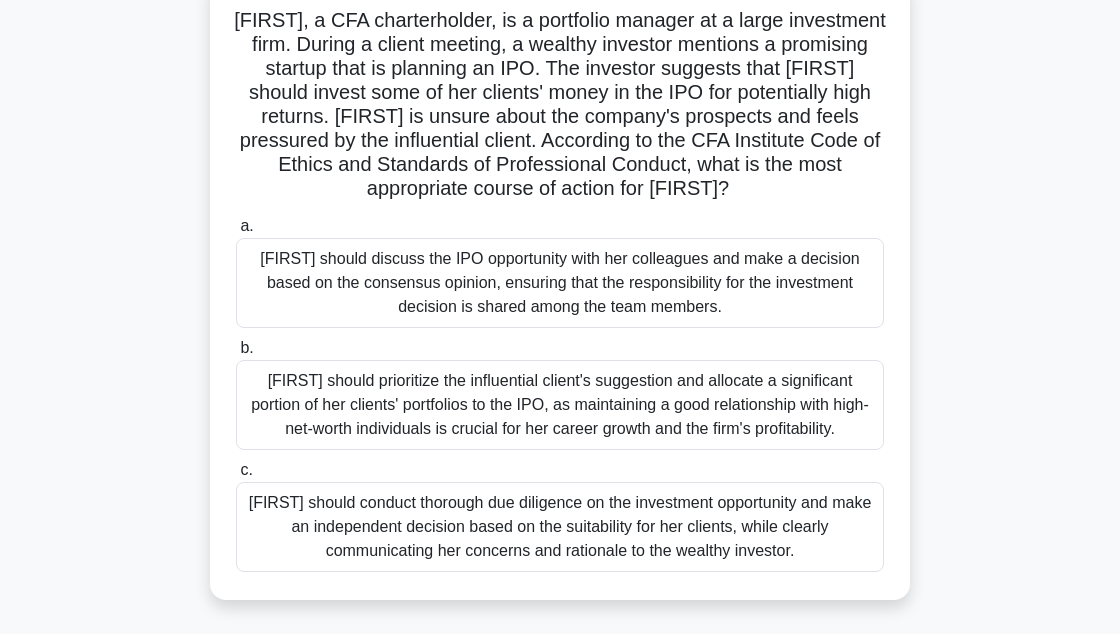 scroll, scrollTop: 137, scrollLeft: 0, axis: vertical 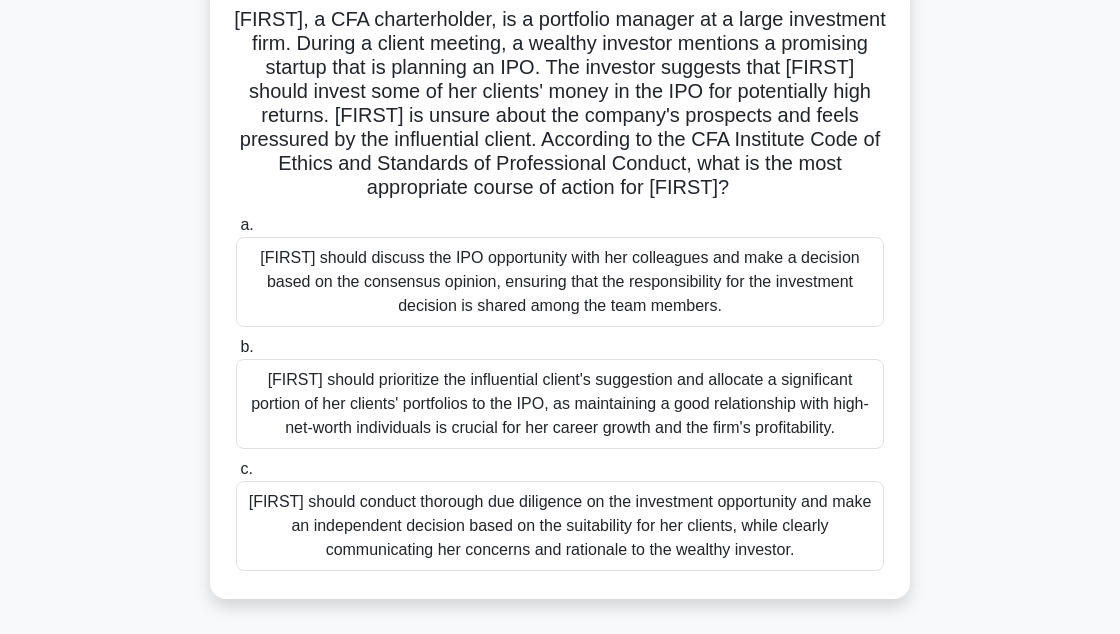 click on "Susan should conduct thorough due diligence on the investment opportunity and make an independent decision based on the suitability for her clients, while clearly communicating her concerns and rationale to the wealthy investor." at bounding box center [560, 526] 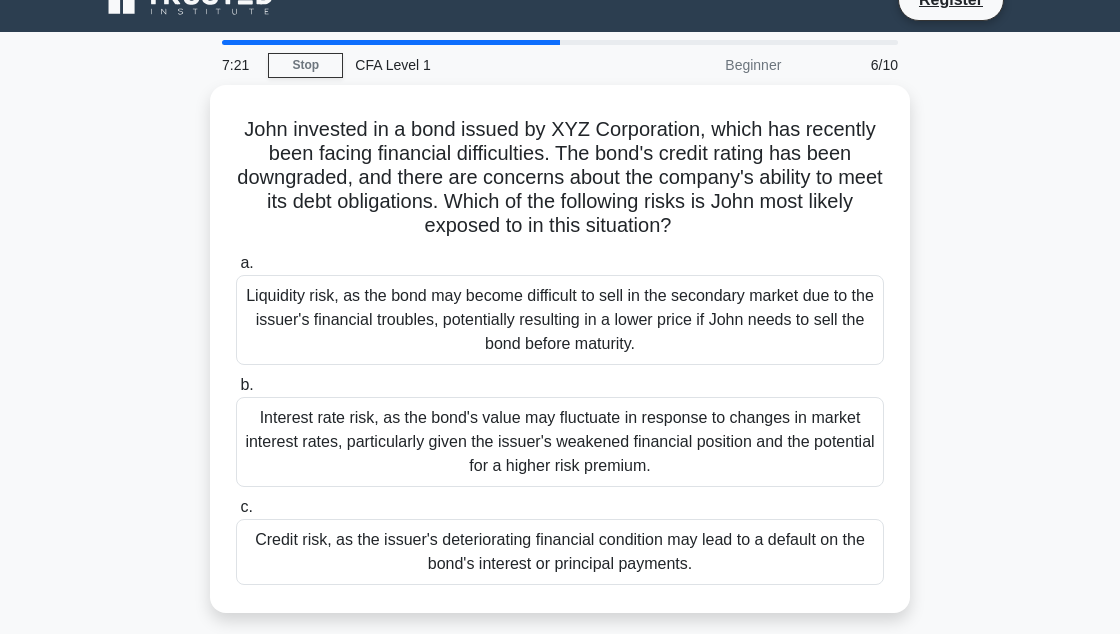 scroll, scrollTop: 48, scrollLeft: 0, axis: vertical 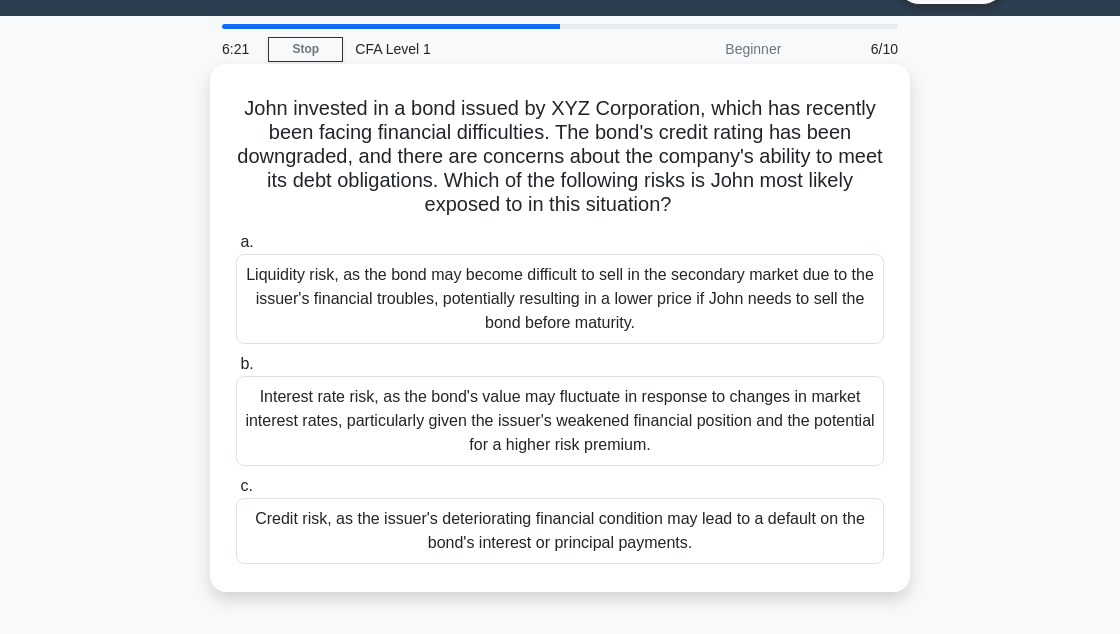 click on "Credit risk, as the issuer's deteriorating financial condition may lead to a default on the bond's interest or principal payments." at bounding box center (560, 531) 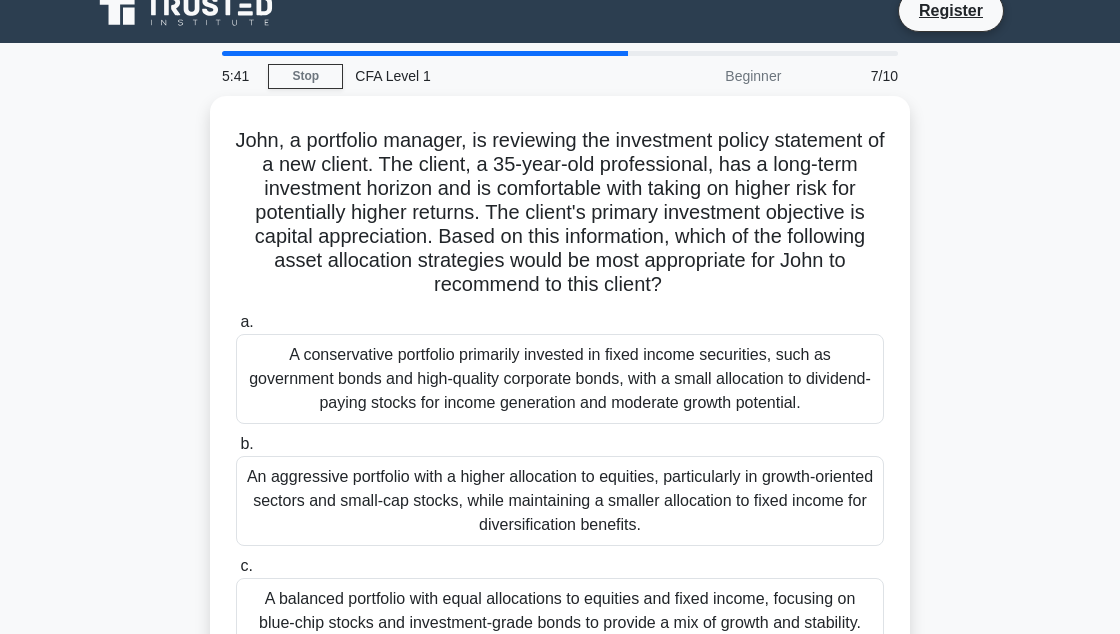 scroll, scrollTop: 34, scrollLeft: 0, axis: vertical 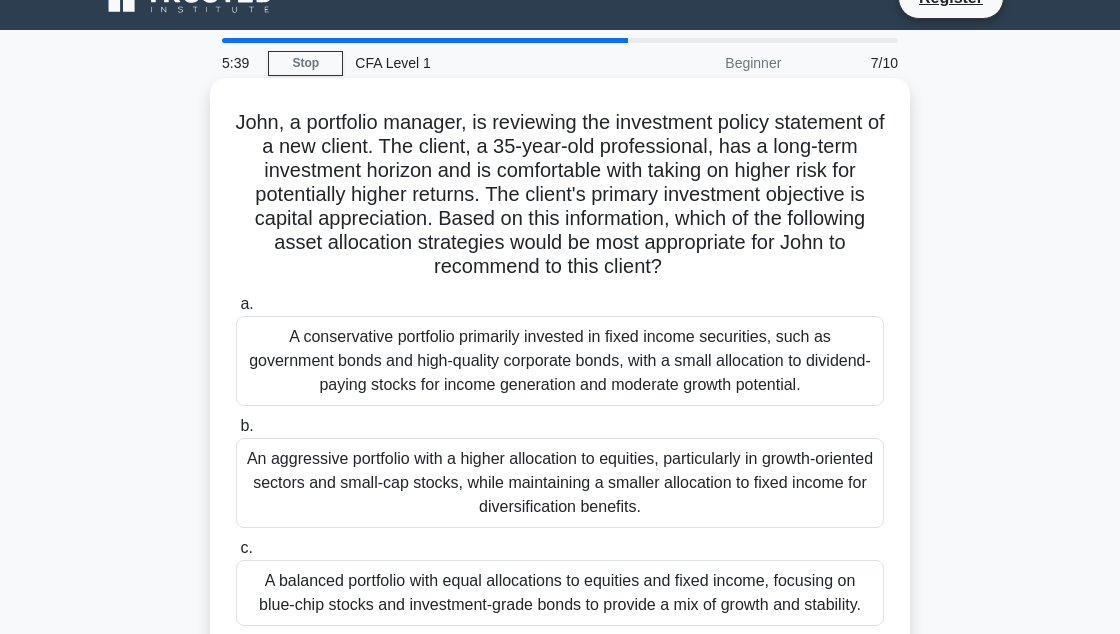 click on "An aggressive portfolio with a higher allocation to equities, particularly in growth-oriented sectors and small-cap stocks, while maintaining a smaller allocation to fixed income for diversification benefits." at bounding box center (560, 483) 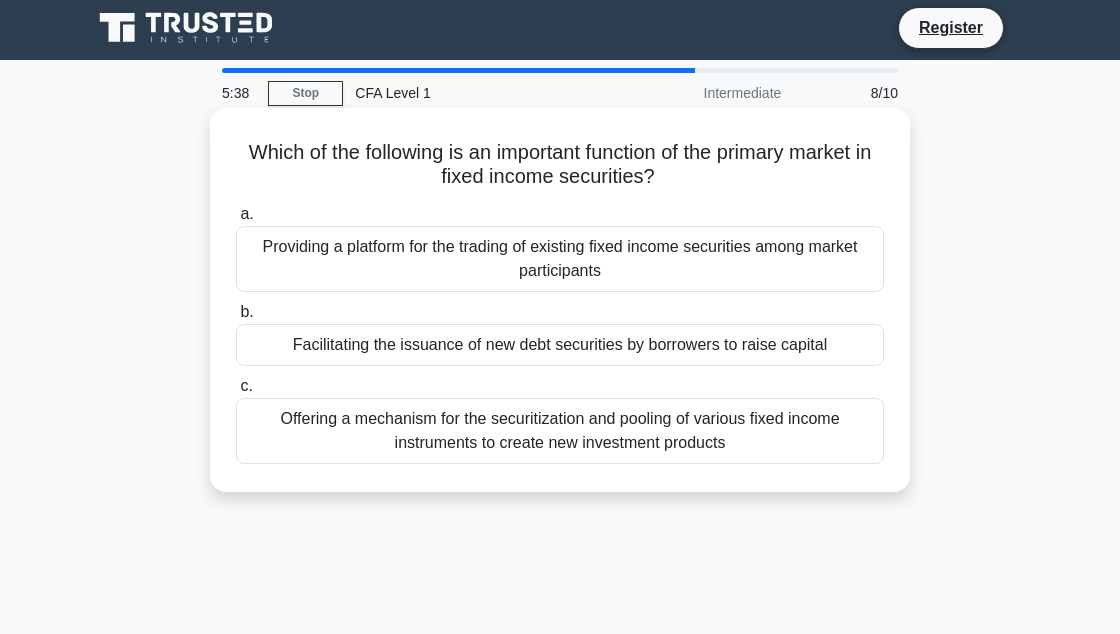 scroll, scrollTop: 0, scrollLeft: 0, axis: both 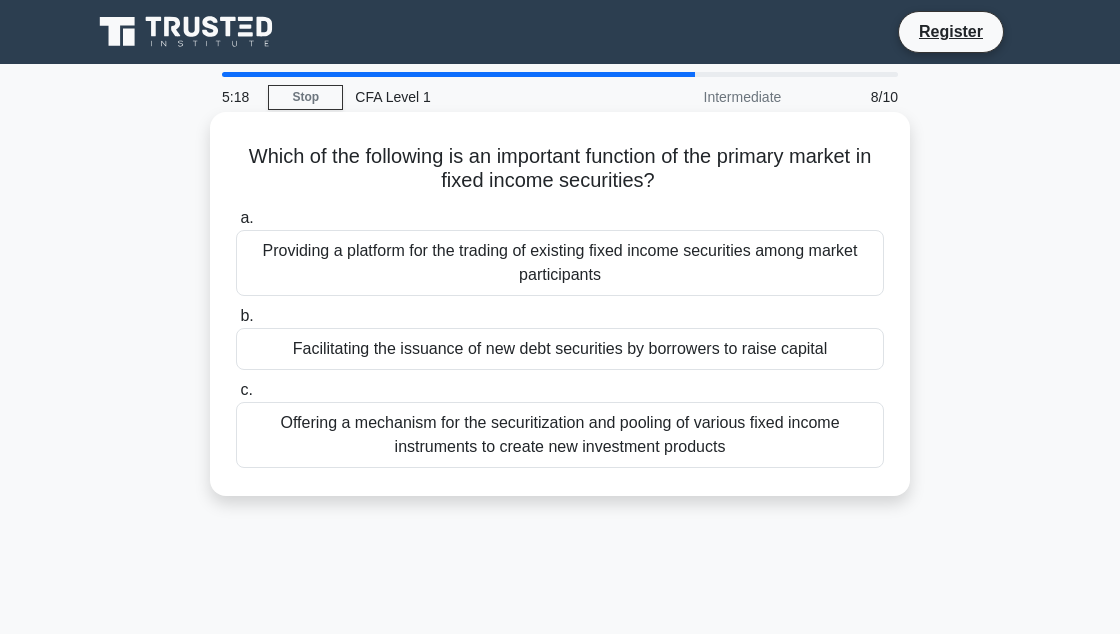 click on "Facilitating the issuance of new debt securities by borrowers to raise capital" at bounding box center [560, 349] 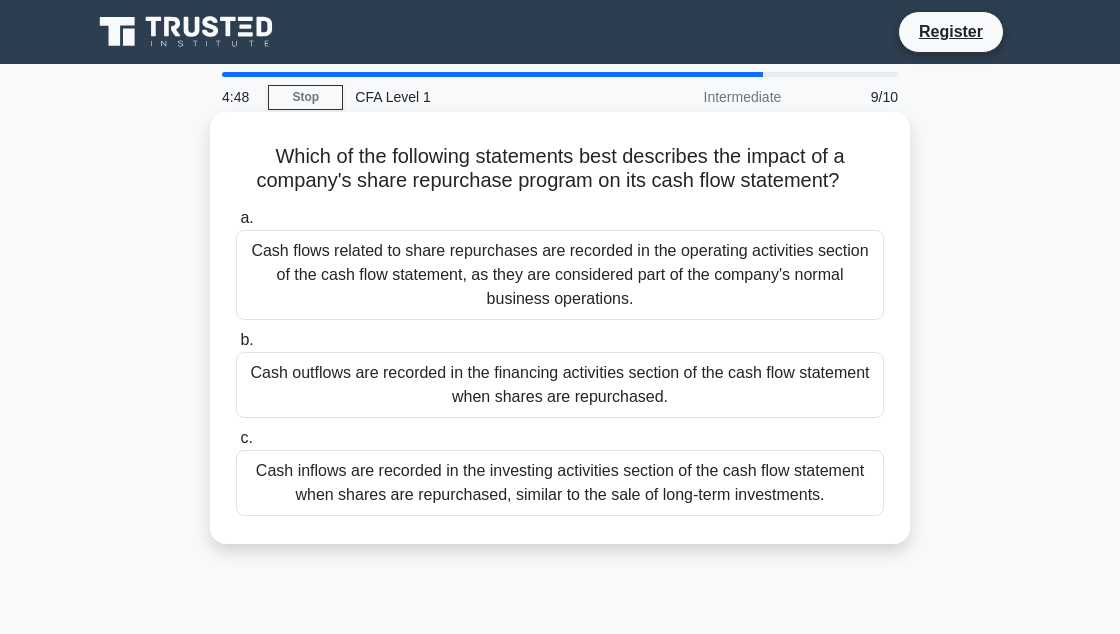 click on "Cash outflows are recorded in the financing activities section of the cash flow statement when shares are repurchased." at bounding box center (560, 385) 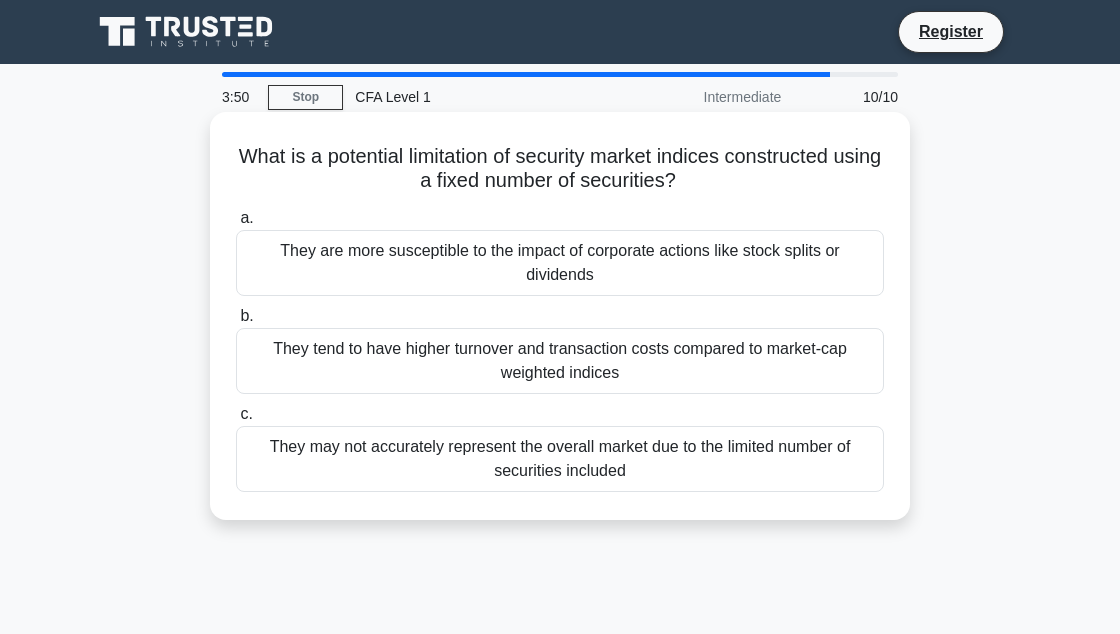 click on "They may not accurately represent the overall market due to the limited number of securities included" at bounding box center (560, 459) 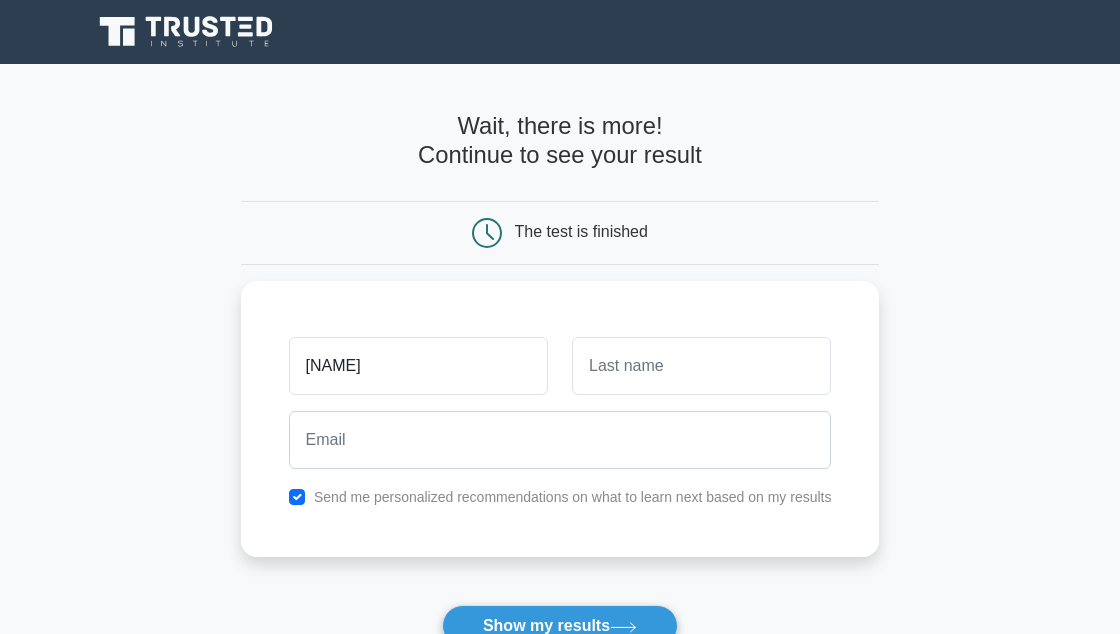 scroll, scrollTop: 0, scrollLeft: 0, axis: both 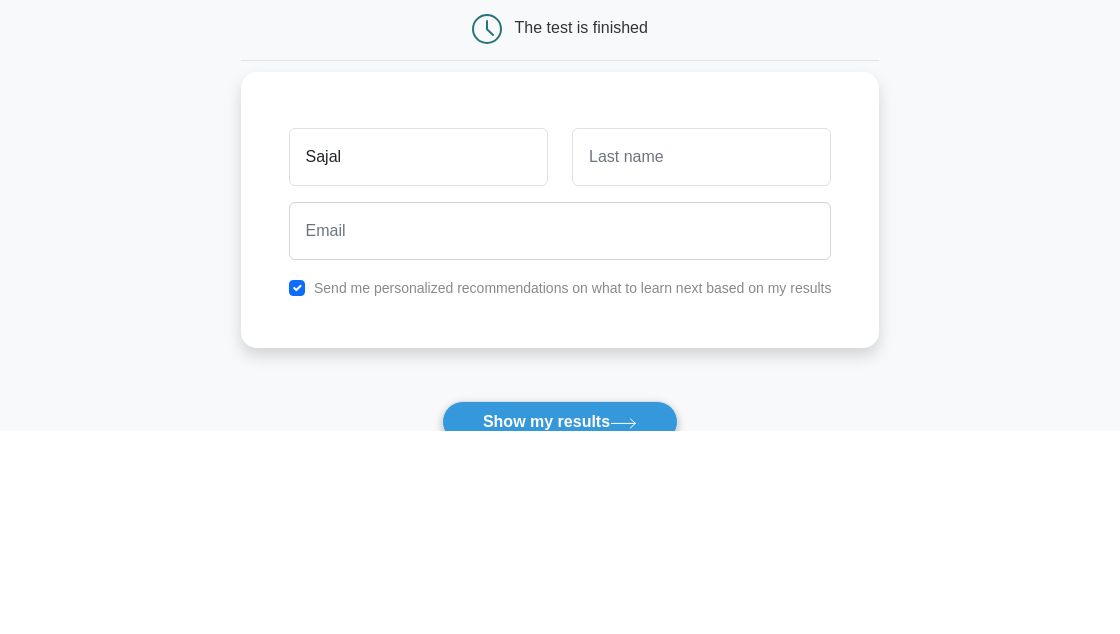 type on "Sajal" 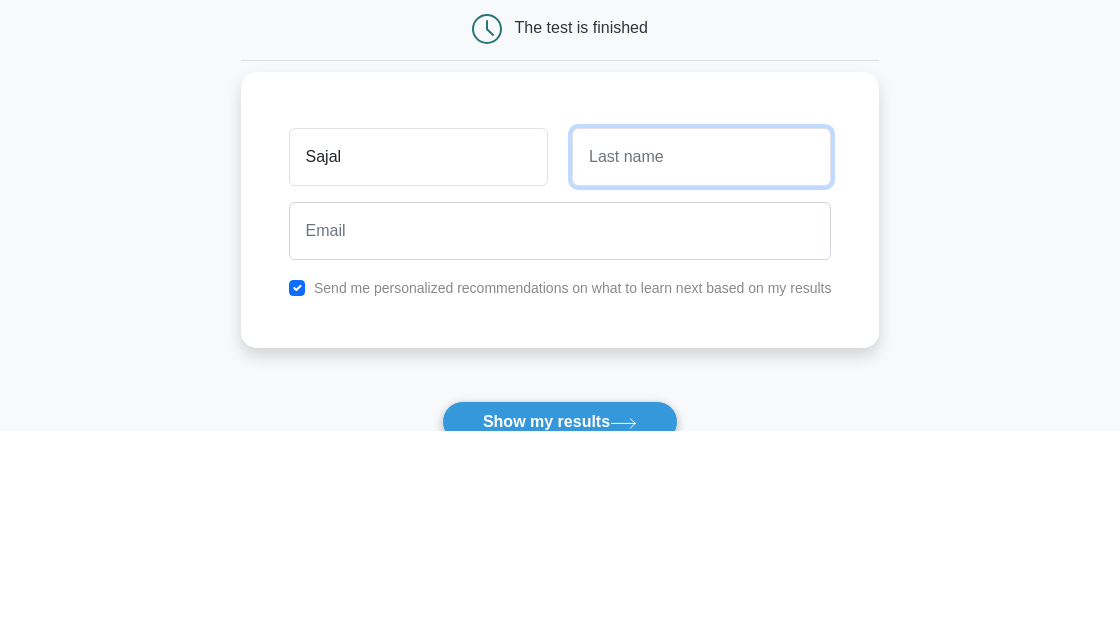 click at bounding box center (701, 361) 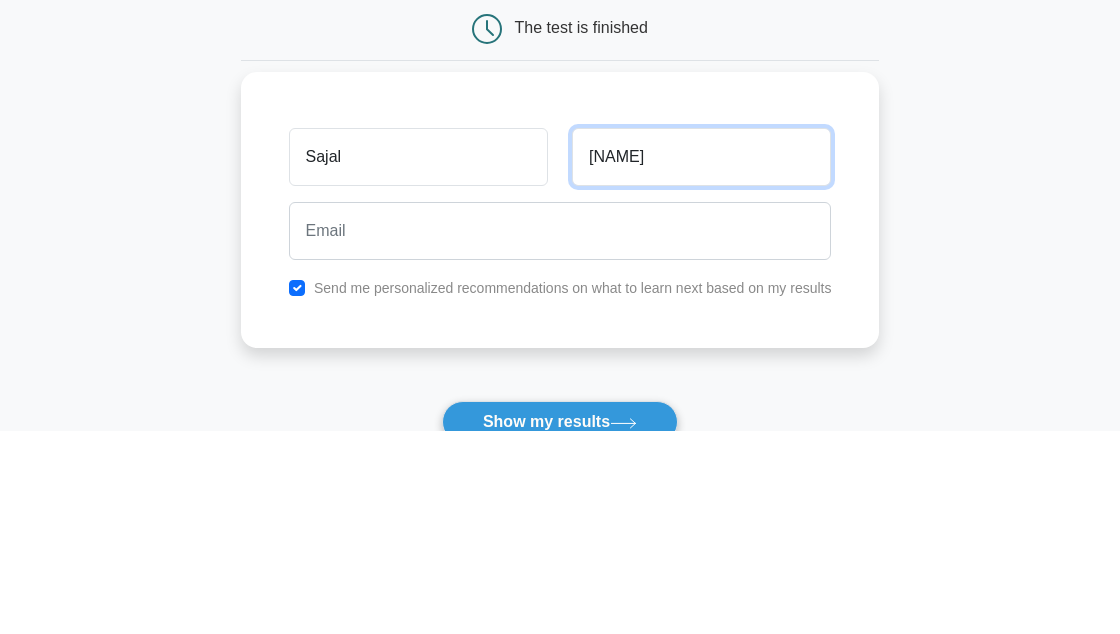 type on "Jain" 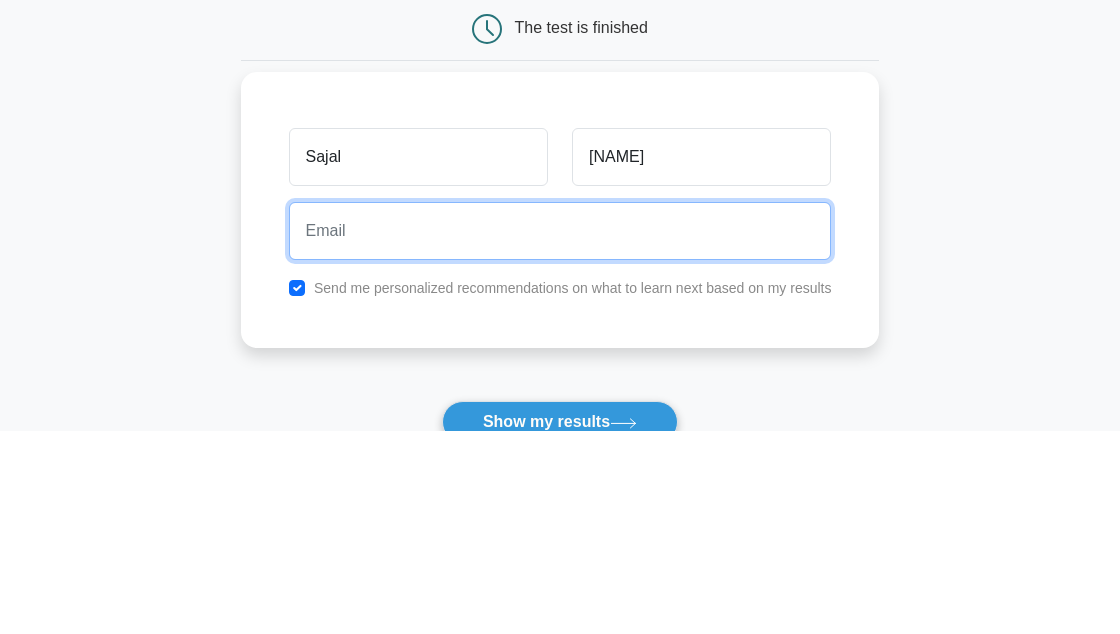 click at bounding box center [560, 435] 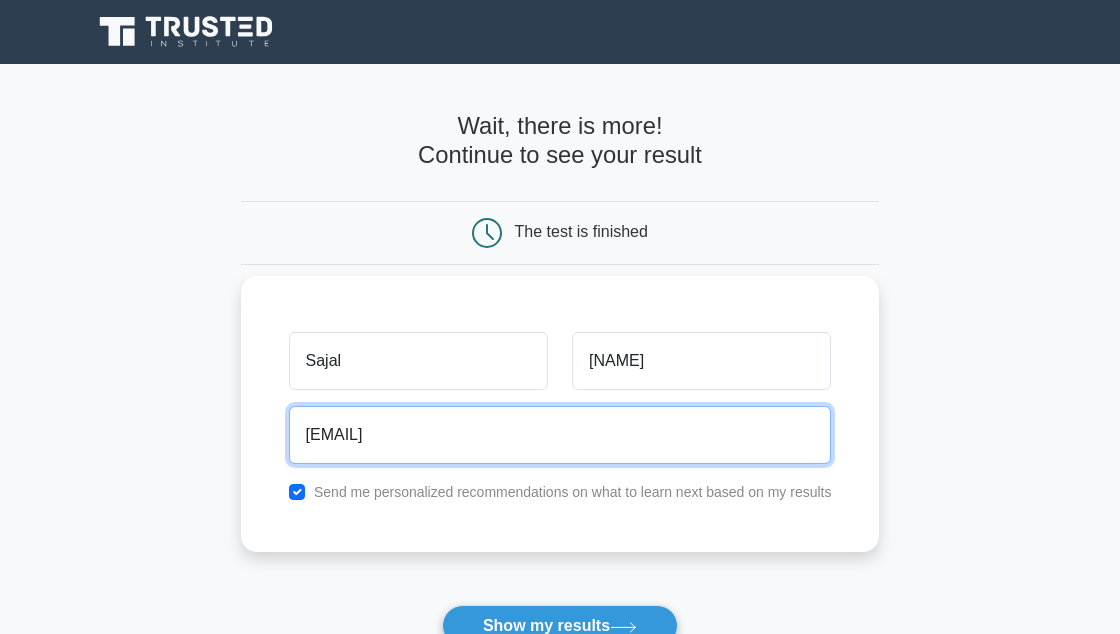click on "cmsukhuhp@gmail.com" at bounding box center [560, 435] 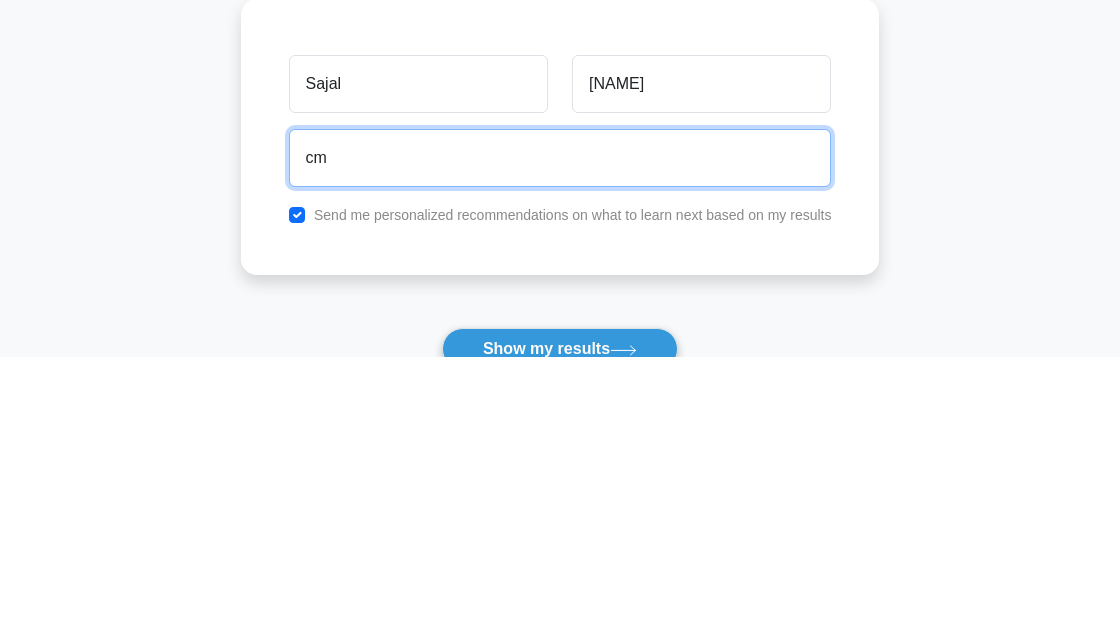 type on "c" 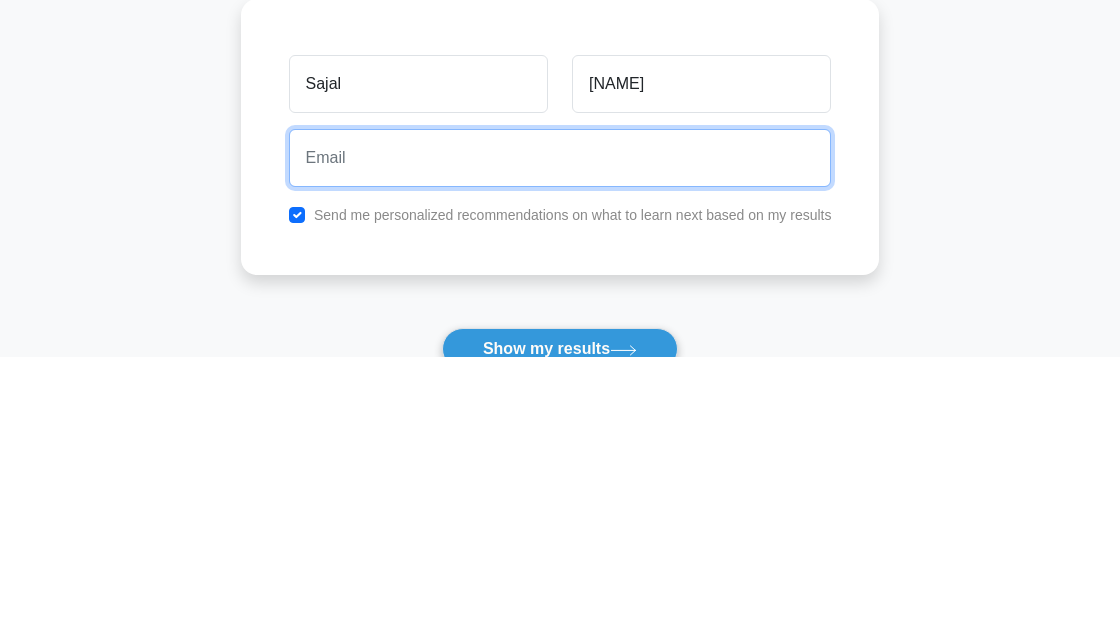 type on "a" 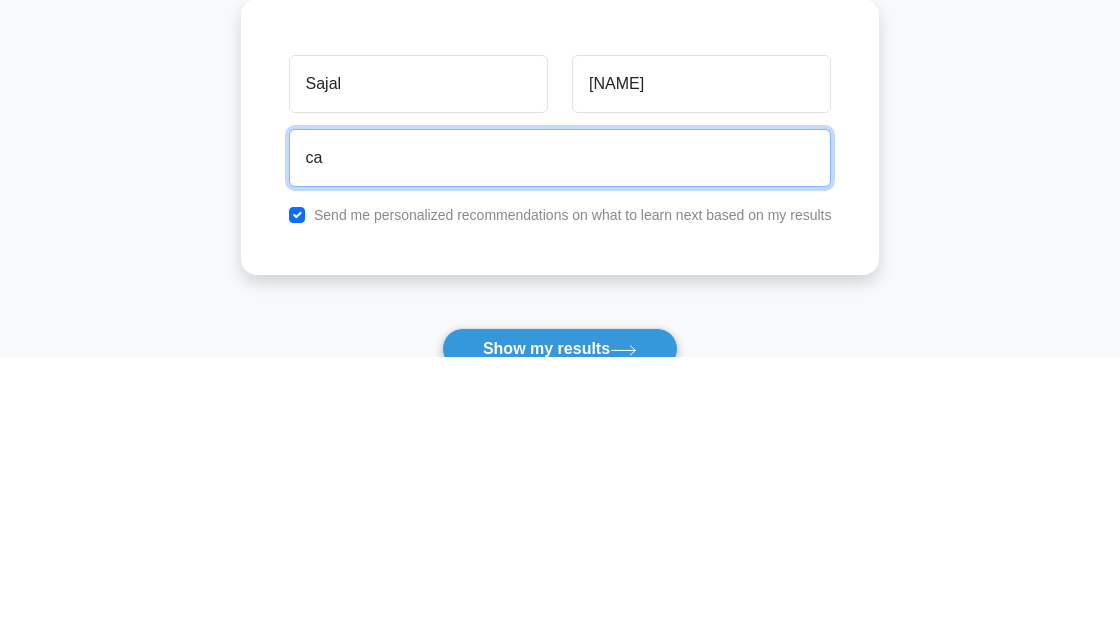 scroll, scrollTop: 0, scrollLeft: 0, axis: both 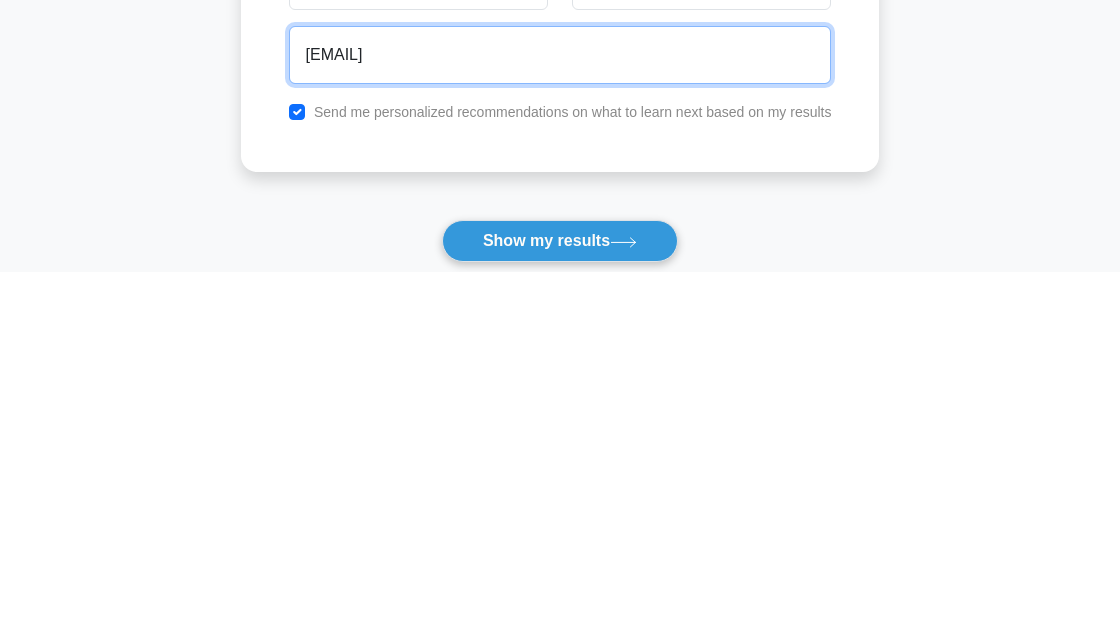 type on "casajaljain108@gmail.com" 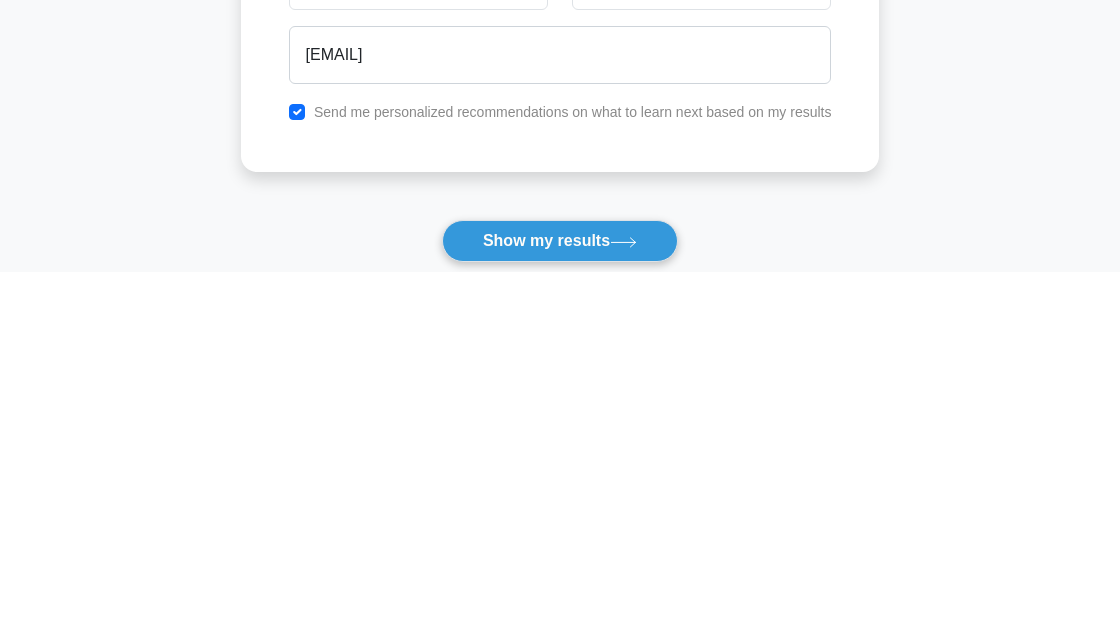 click on "Show my results" at bounding box center [560, 604] 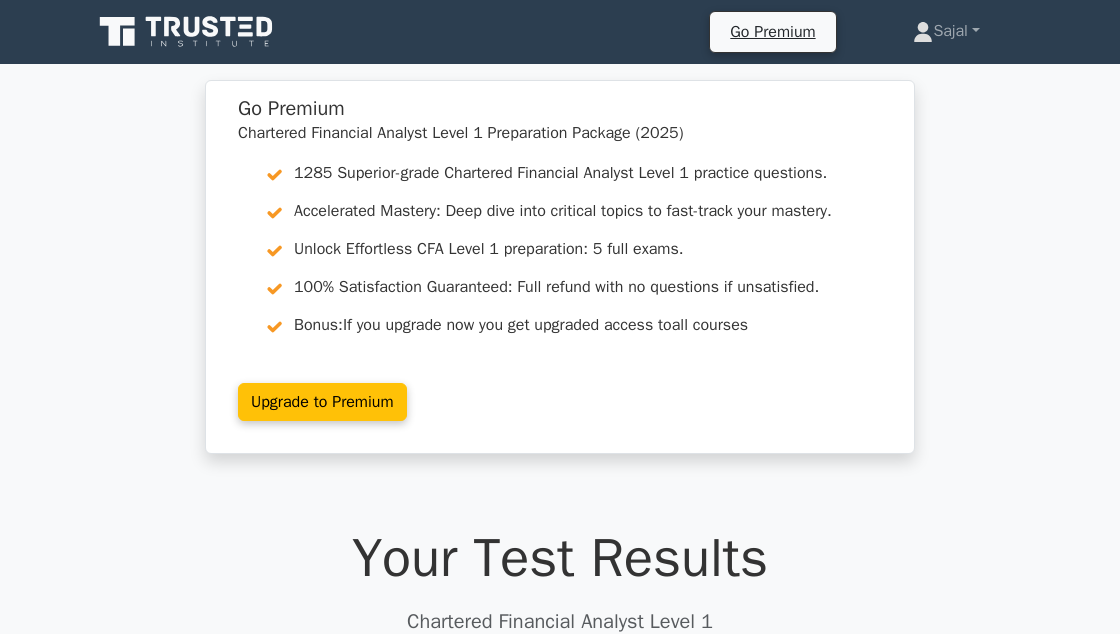 scroll, scrollTop: 750, scrollLeft: 0, axis: vertical 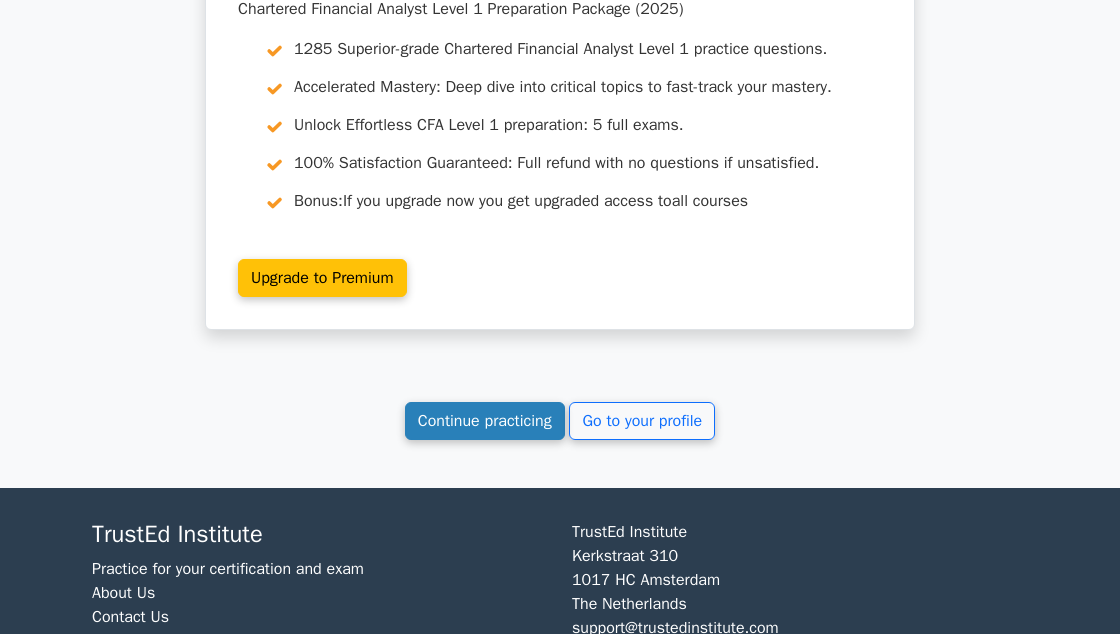click on "Continue practicing" at bounding box center (485, 421) 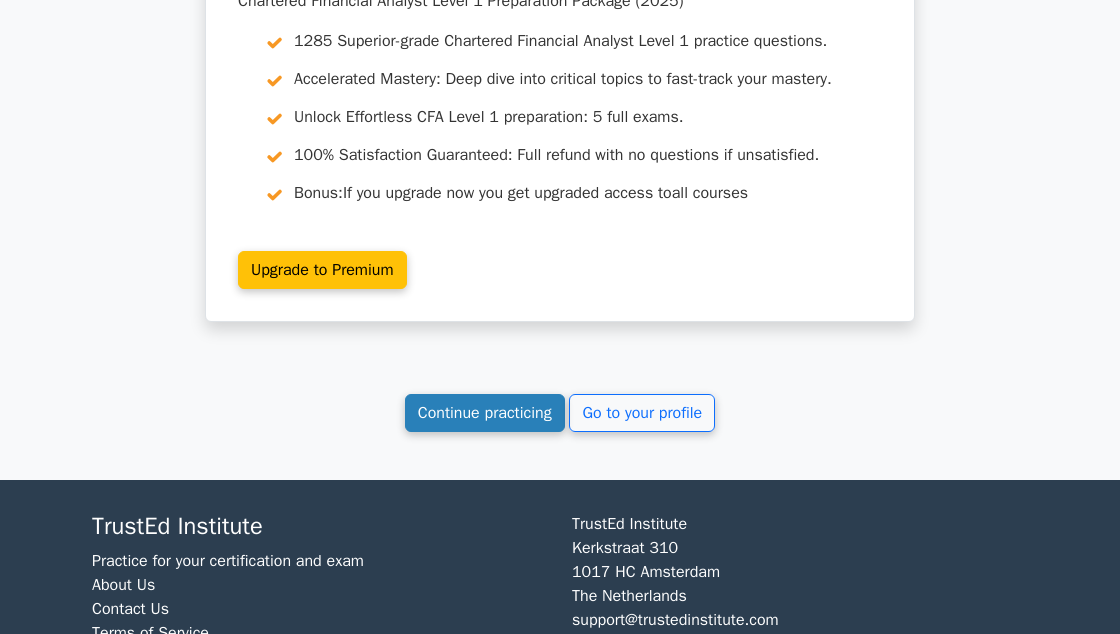scroll, scrollTop: 3231, scrollLeft: 0, axis: vertical 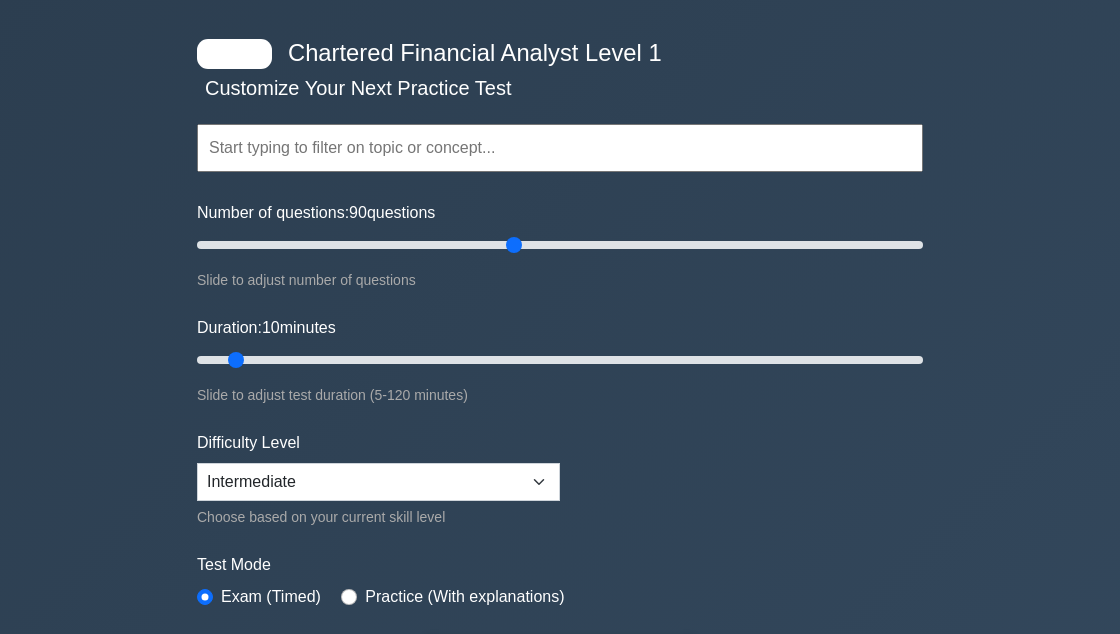 type on "90" 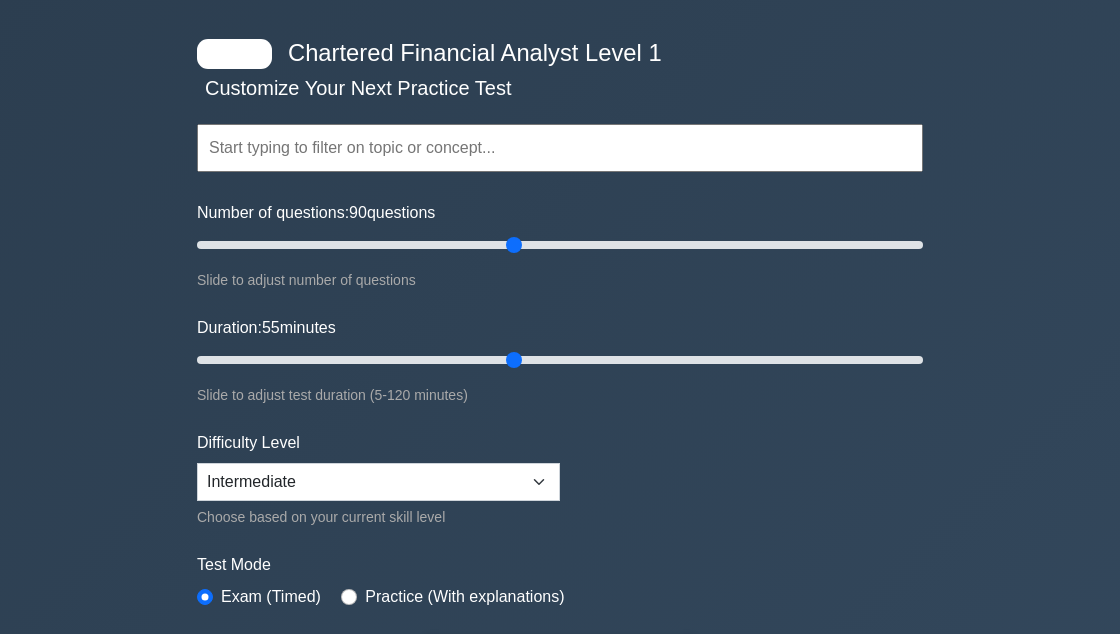 type on "60" 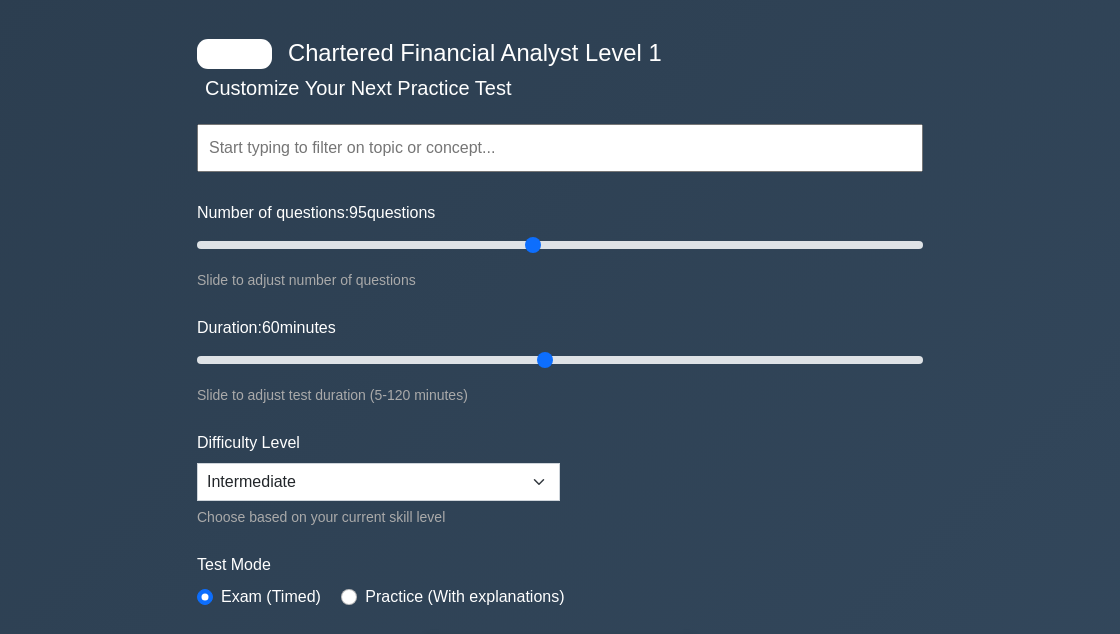 type on "90" 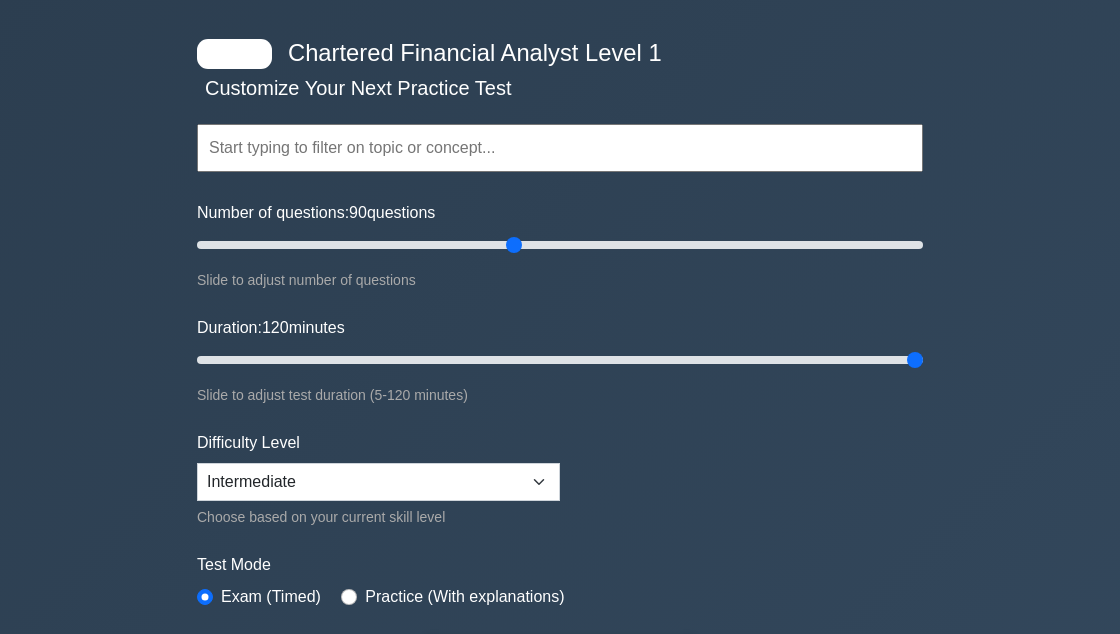 type on "120" 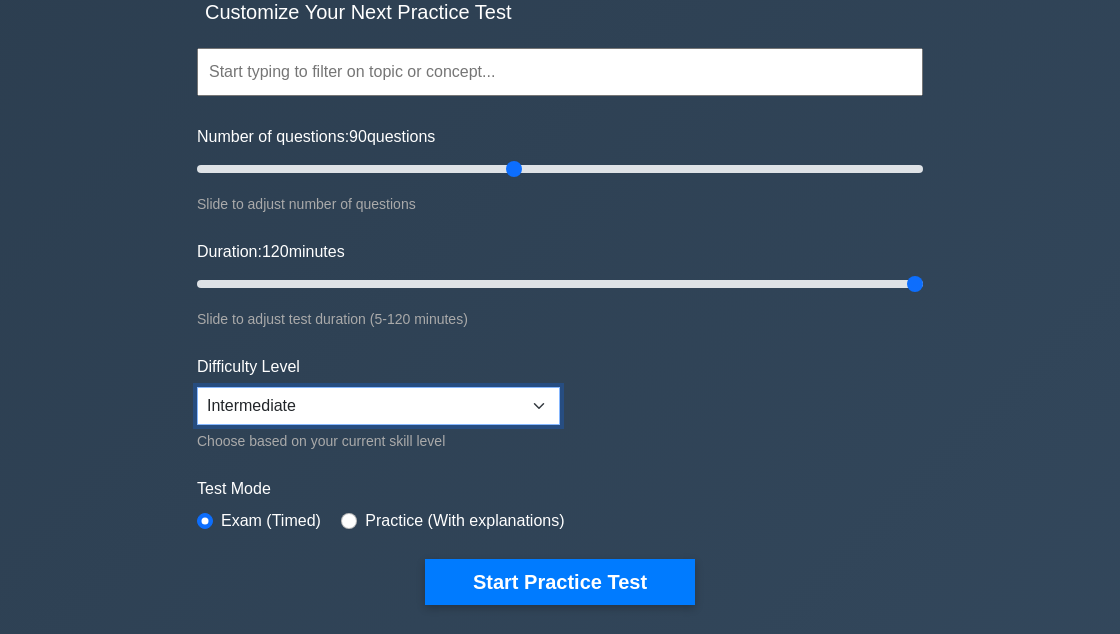 click on "Beginner
Intermediate
Expert" at bounding box center [378, 406] 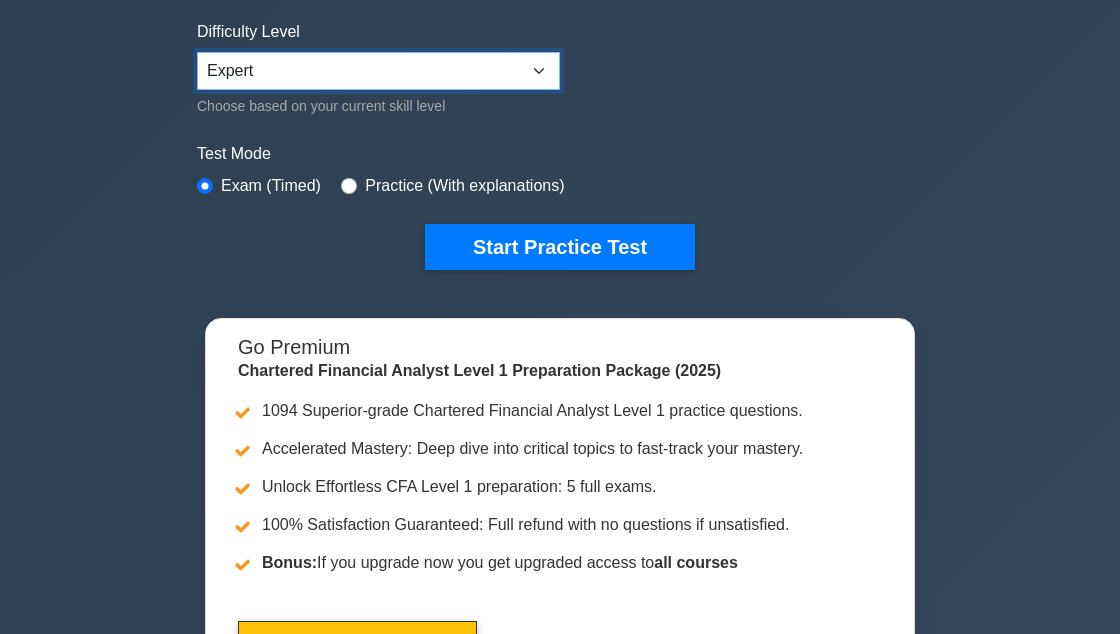 scroll, scrollTop: 491, scrollLeft: 0, axis: vertical 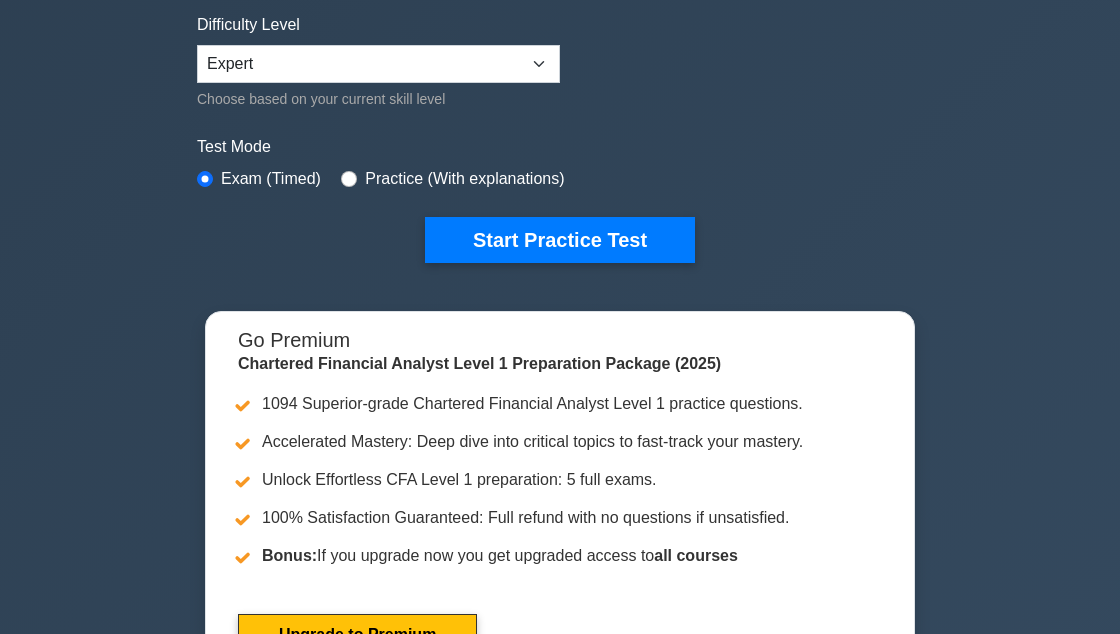 click on "Start Practice Test" at bounding box center (560, 240) 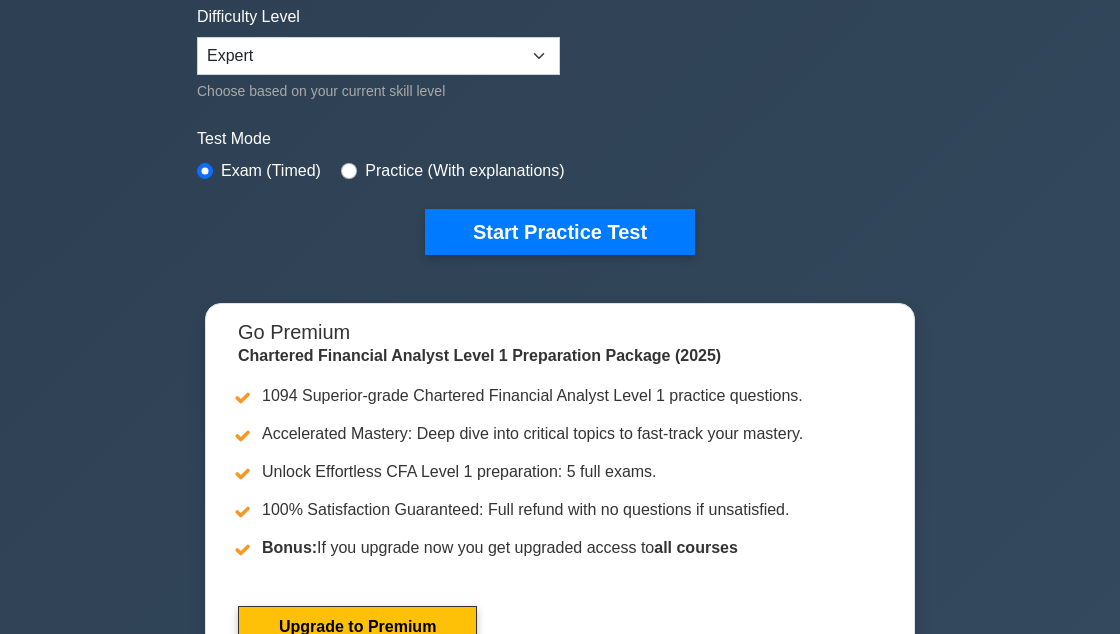 scroll, scrollTop: 587, scrollLeft: 0, axis: vertical 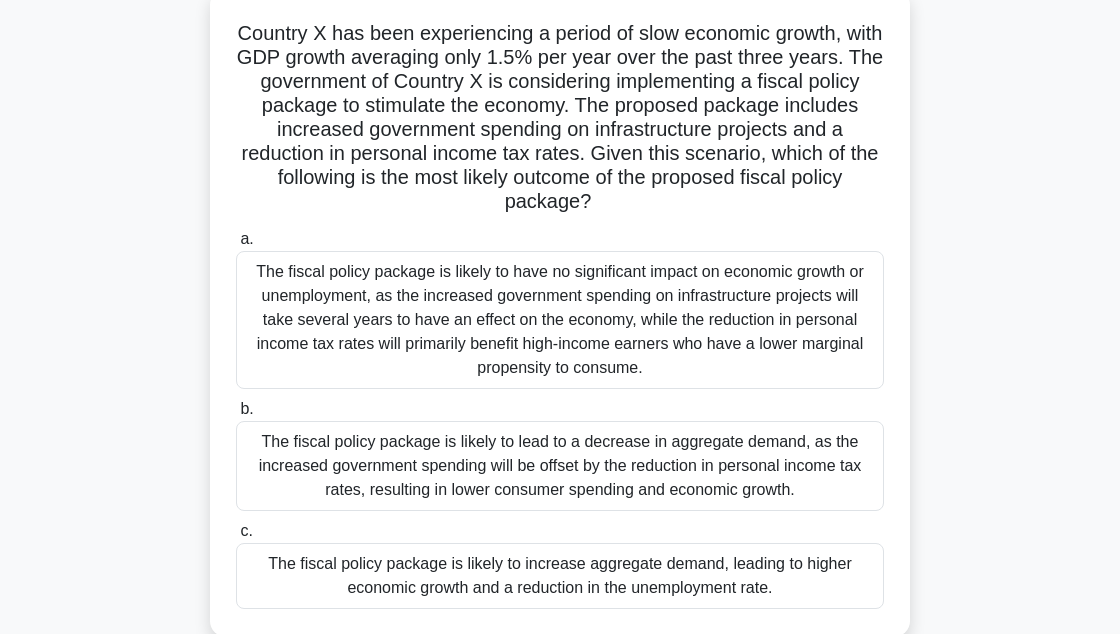 click on "The fiscal policy package is likely to increase aggregate demand, leading to higher economic growth and a reduction in the unemployment rate." at bounding box center (560, 576) 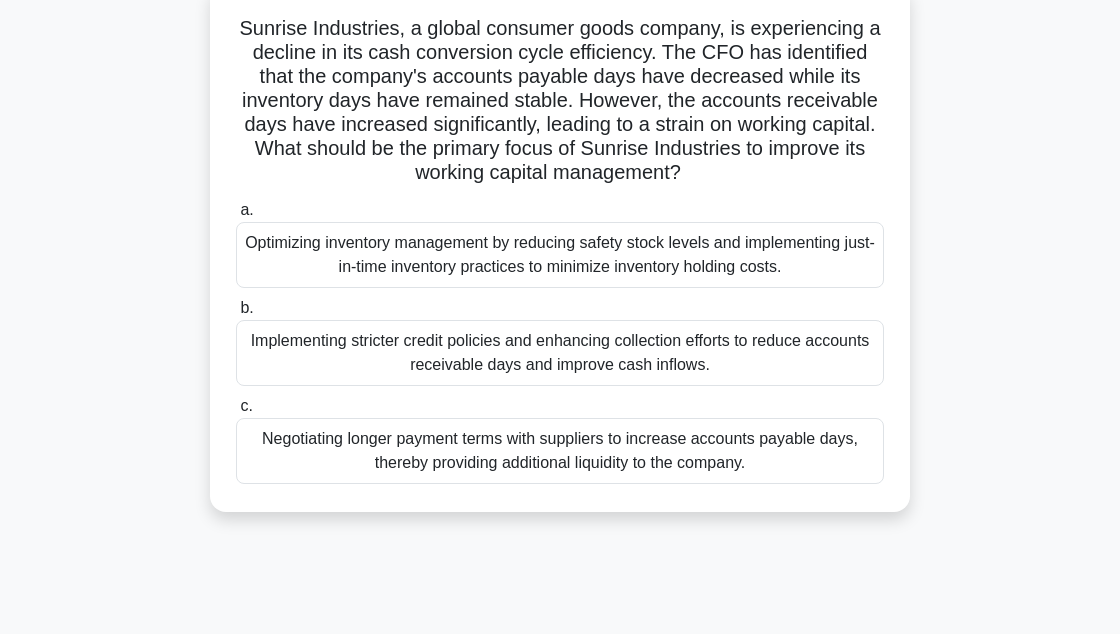 scroll, scrollTop: 0, scrollLeft: 0, axis: both 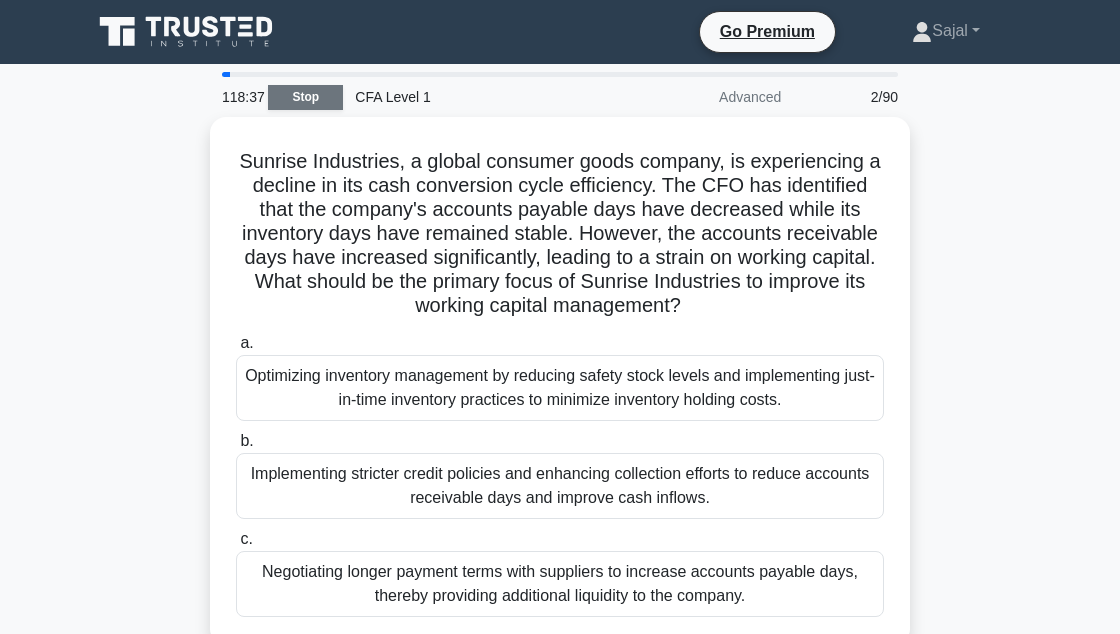click on "Stop" at bounding box center (305, 97) 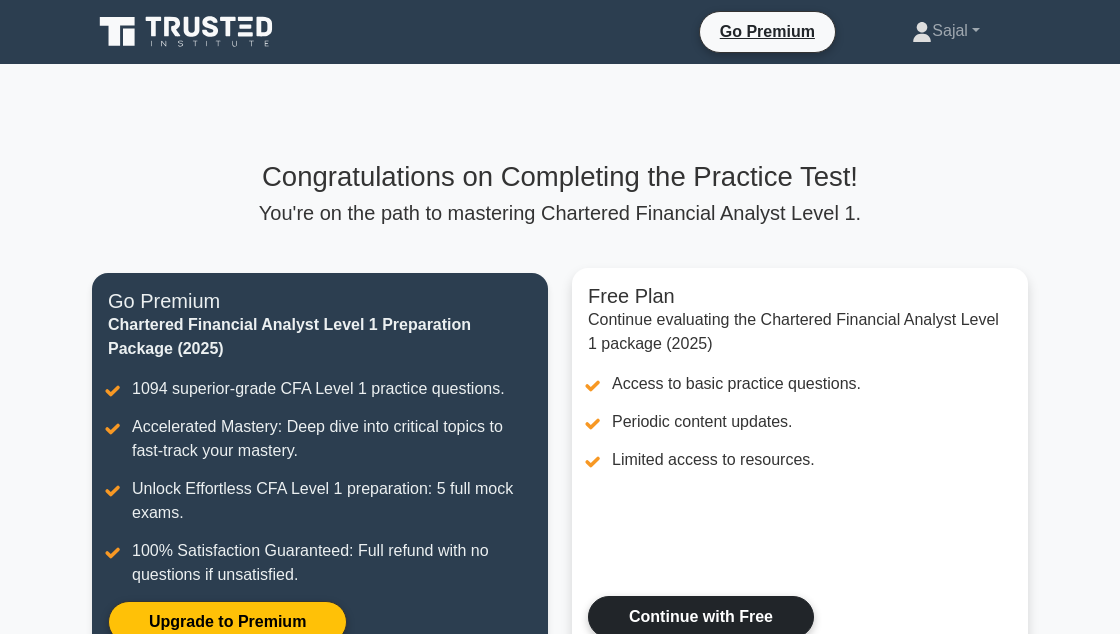 scroll, scrollTop: 0, scrollLeft: 0, axis: both 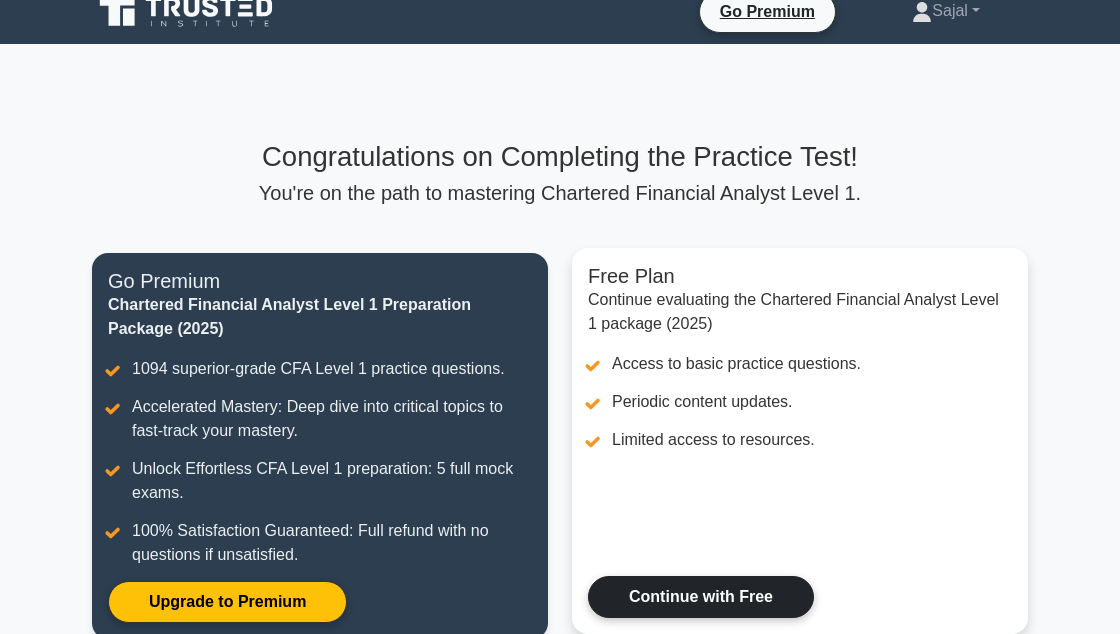 click on "Continue with Free" at bounding box center (701, 597) 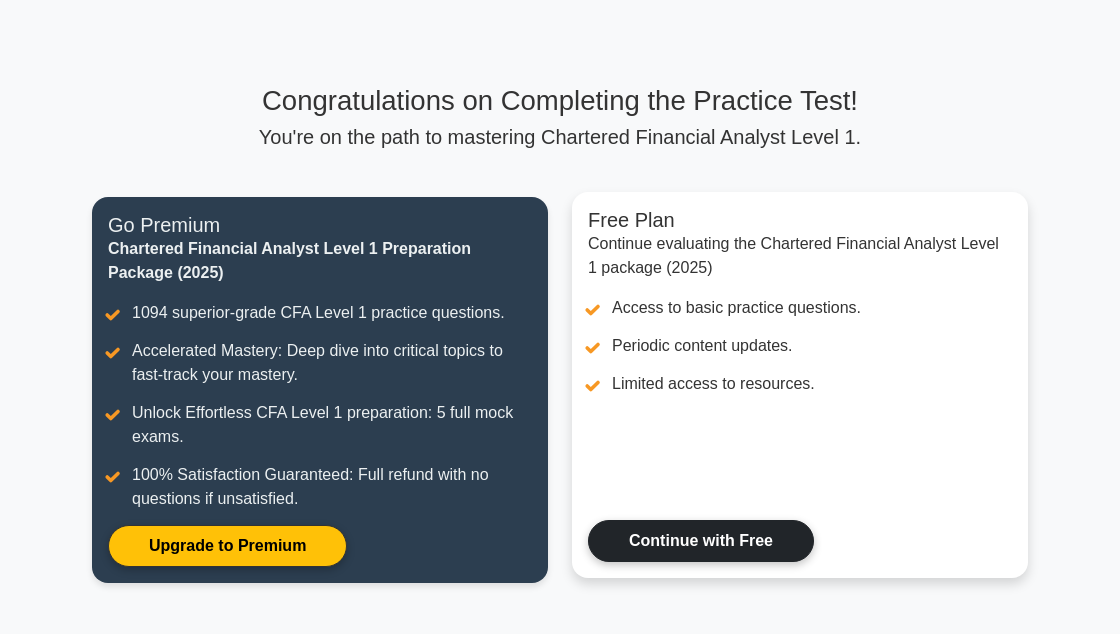scroll, scrollTop: 116, scrollLeft: 0, axis: vertical 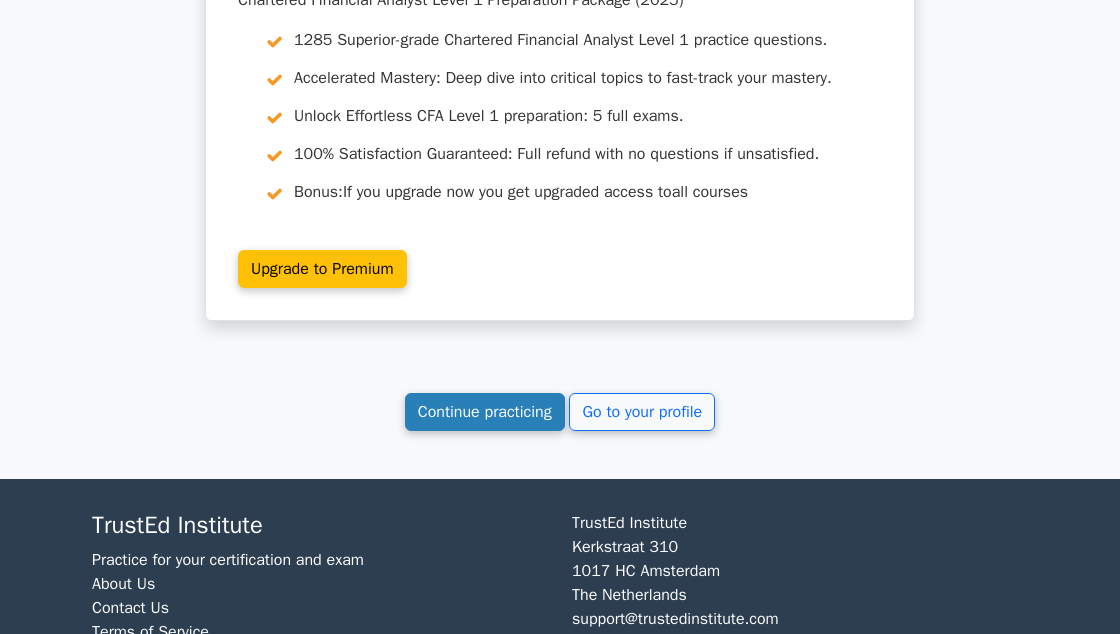 click on "Continue practicing" at bounding box center [485, 412] 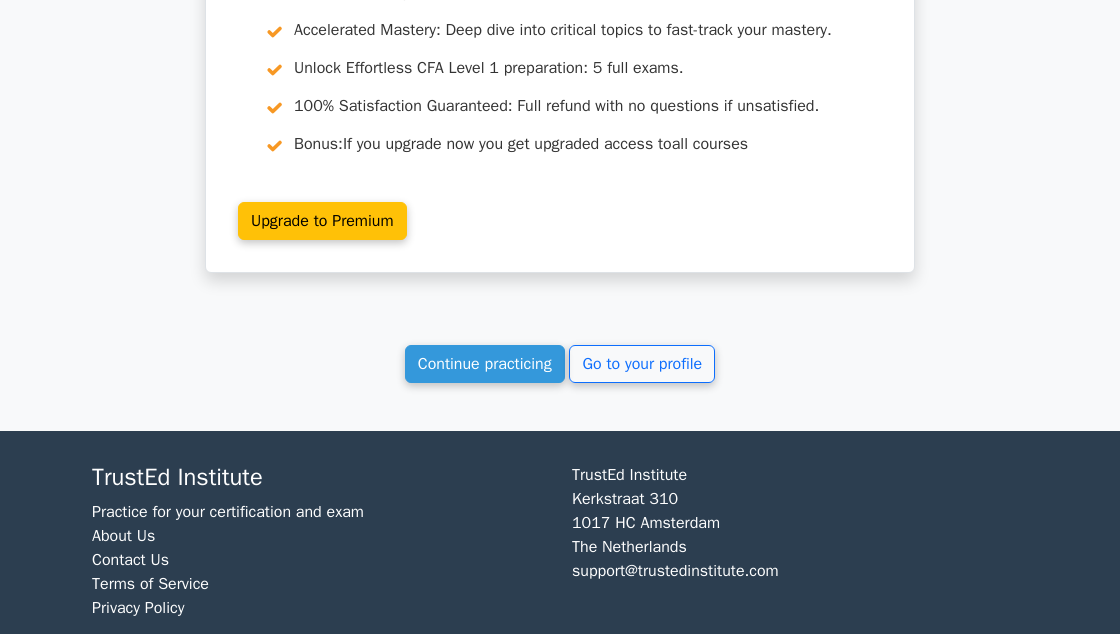 scroll, scrollTop: 3232, scrollLeft: 0, axis: vertical 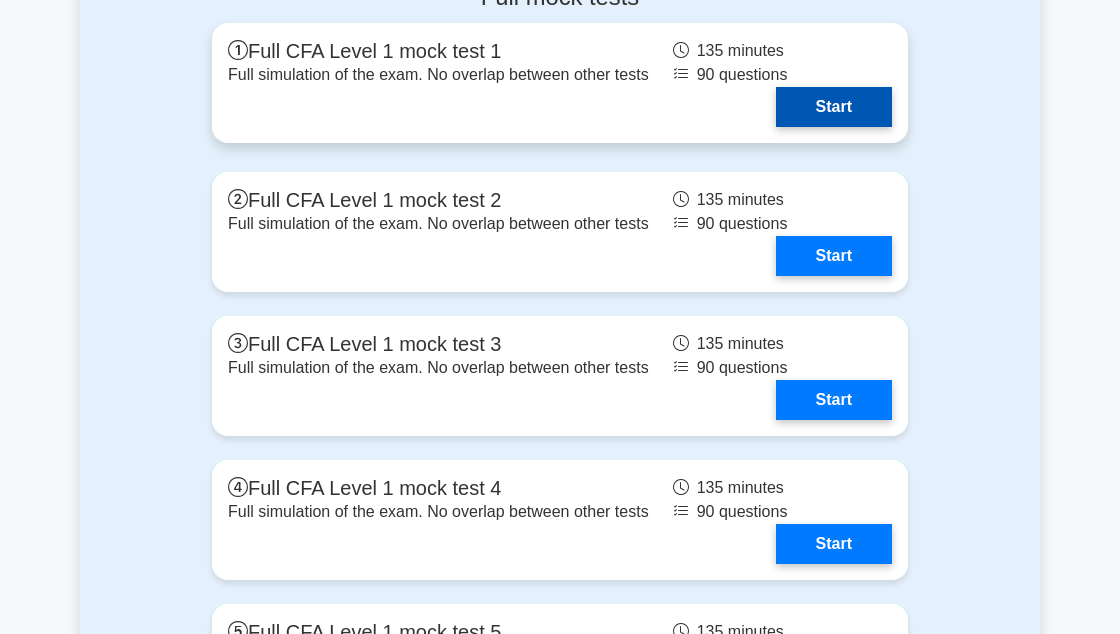type on "/." 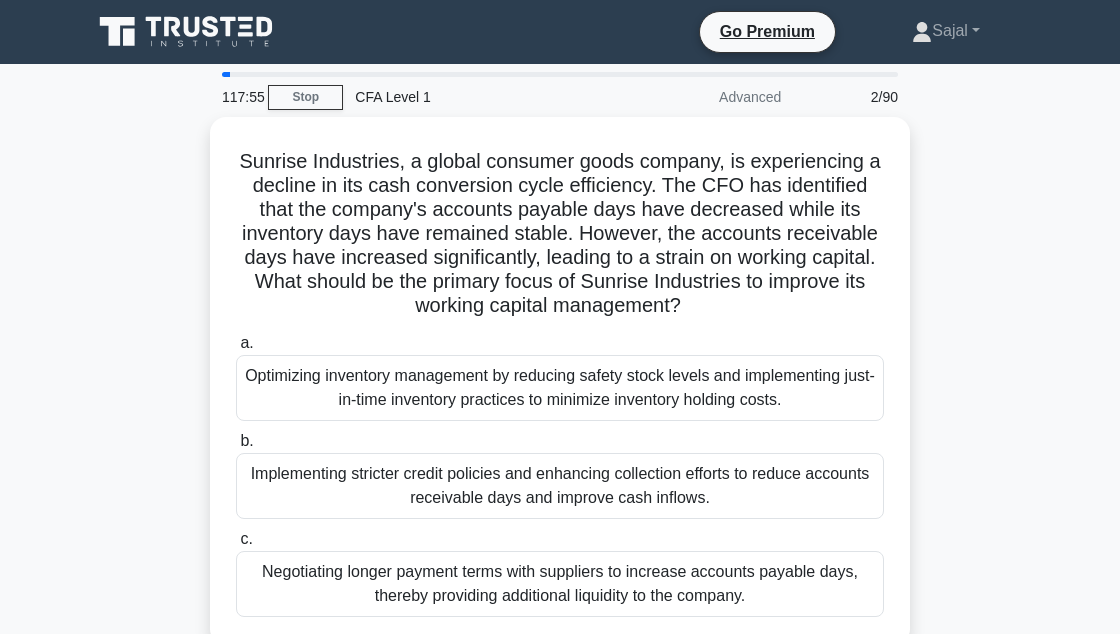 scroll, scrollTop: 0, scrollLeft: 0, axis: both 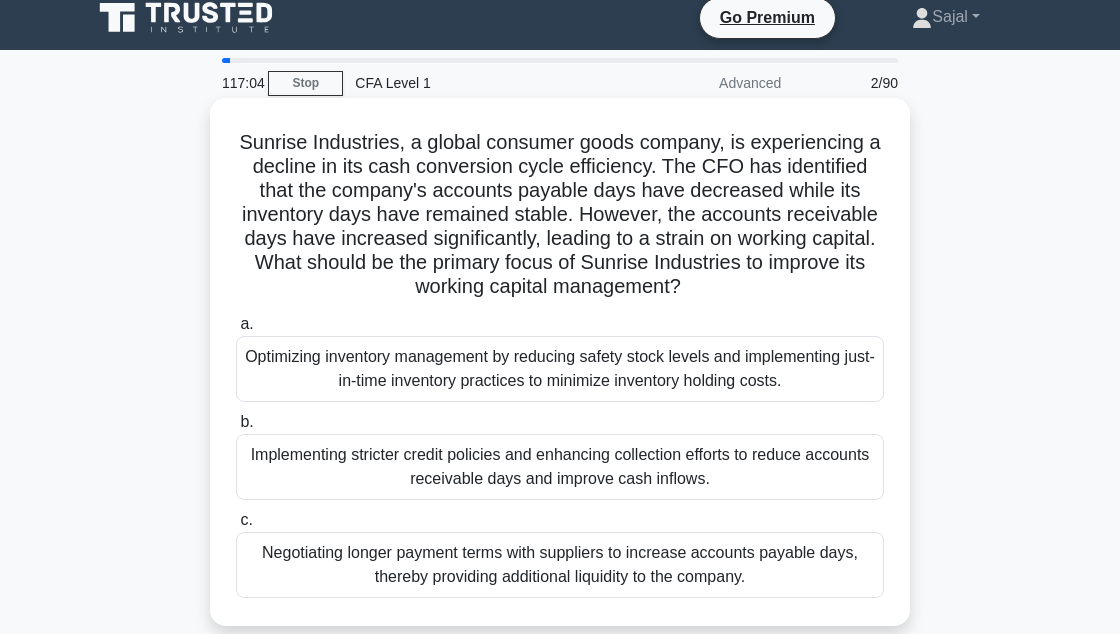 click on "Implementing stricter credit policies and enhancing collection efforts to reduce accounts receivable days and improve cash inflows." at bounding box center [560, 467] 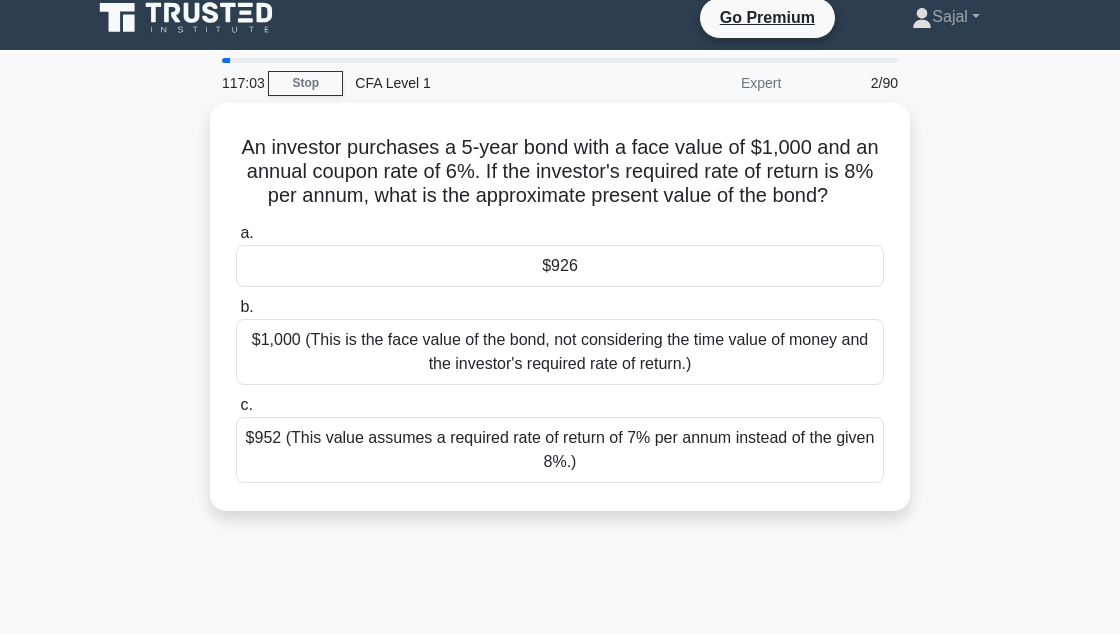 scroll, scrollTop: 0, scrollLeft: 0, axis: both 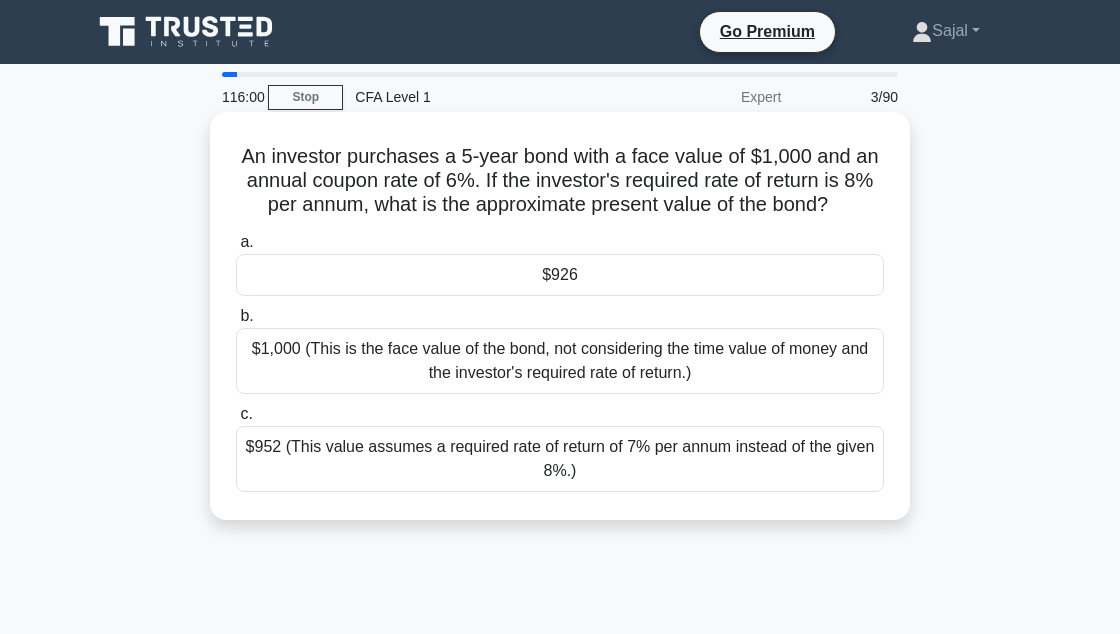 click on "$926" at bounding box center [560, 275] 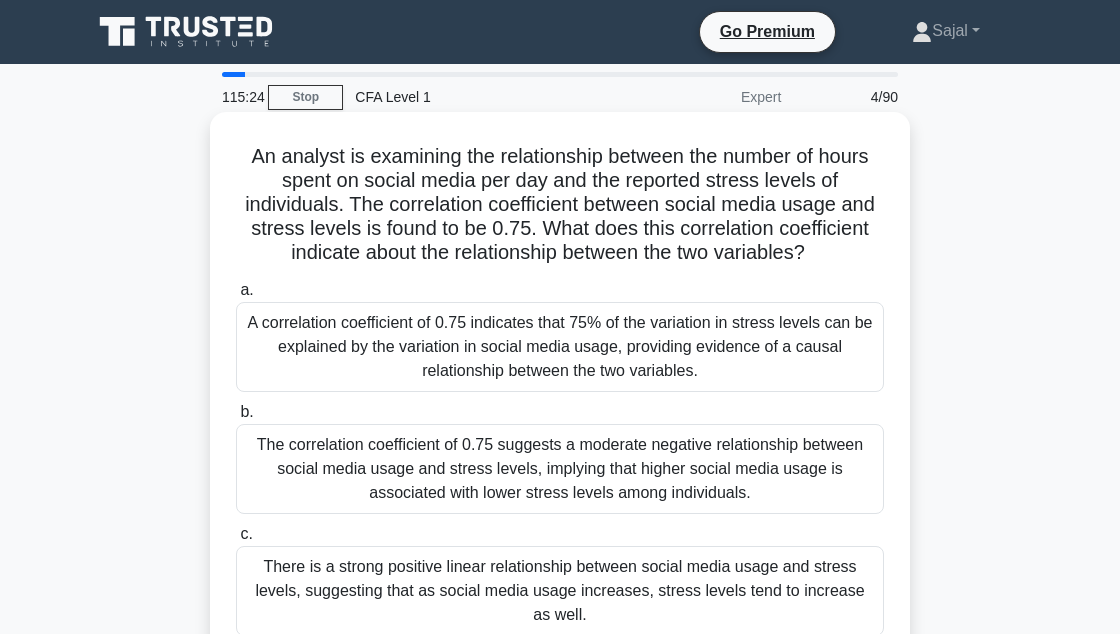 click on "There is a strong positive linear relationship between social media usage and stress levels, suggesting that as social media usage increases, stress levels tend to increase as well." at bounding box center [560, 591] 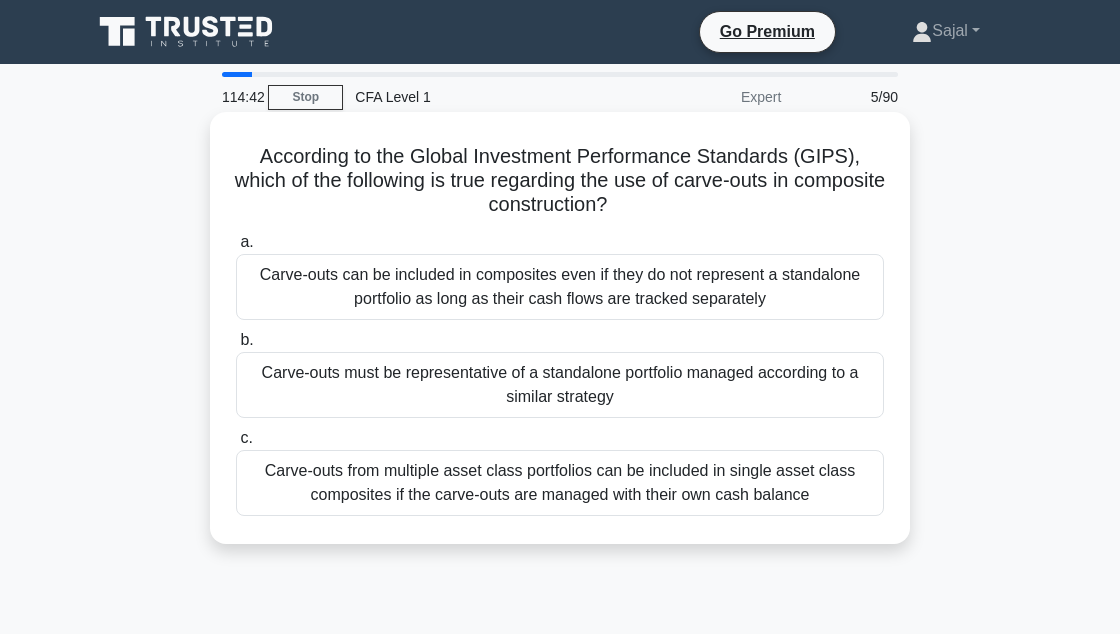 click on "Carve-outs can be included in composites even if they do not represent a standalone portfolio as long as their cash flows are tracked separately" at bounding box center (560, 287) 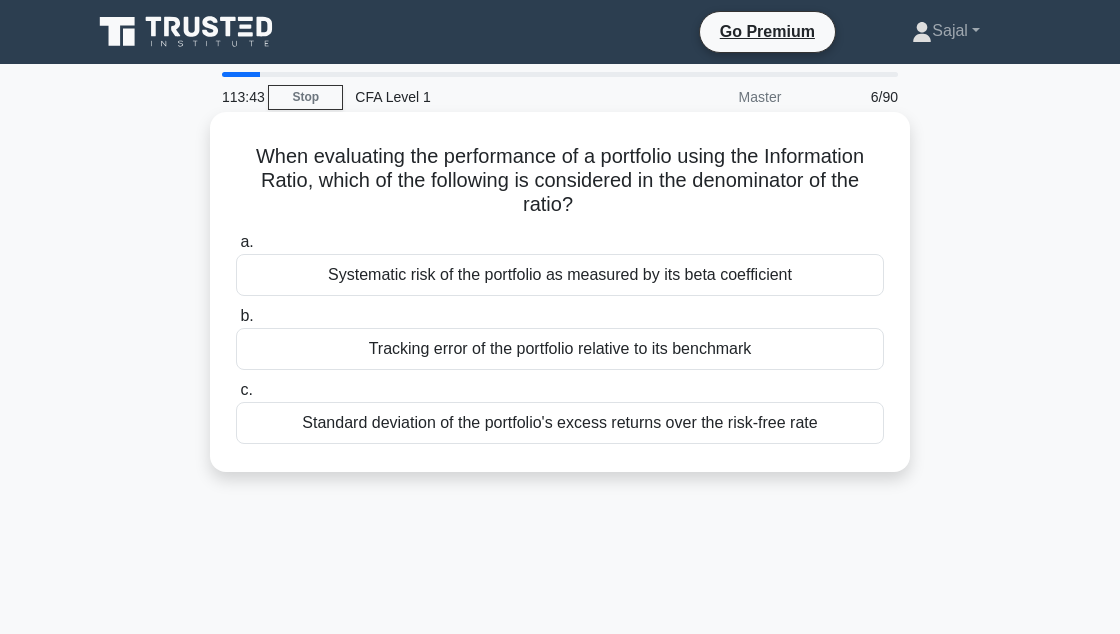 click on "Tracking error of the portfolio relative to its benchmark" at bounding box center (560, 349) 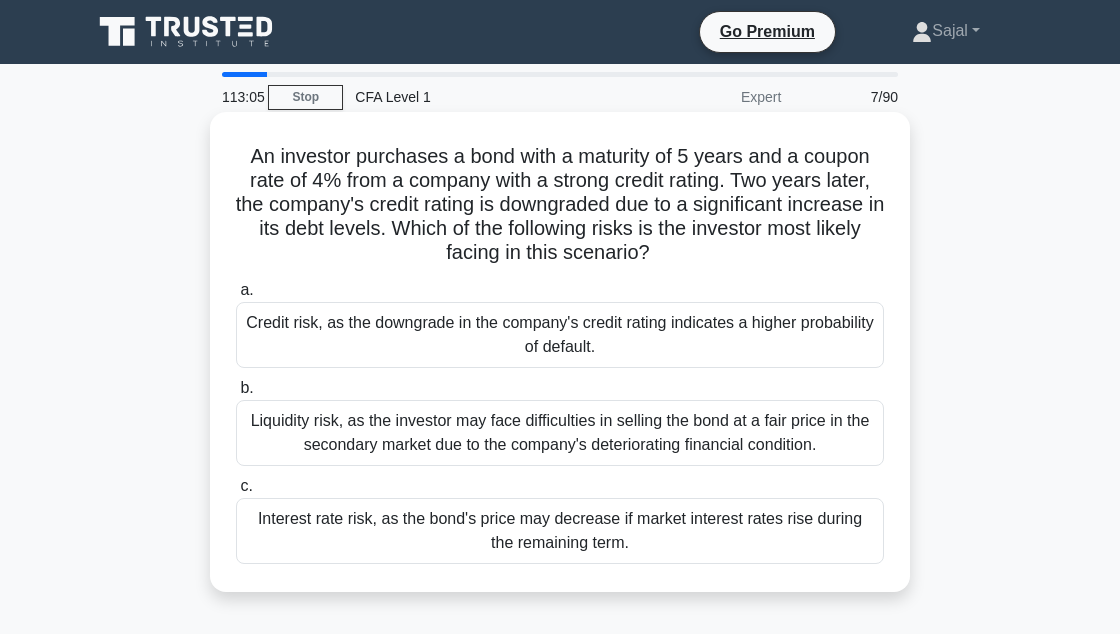 click on "Credit risk, as the downgrade in the company's credit rating indicates a higher probability of default." at bounding box center [560, 335] 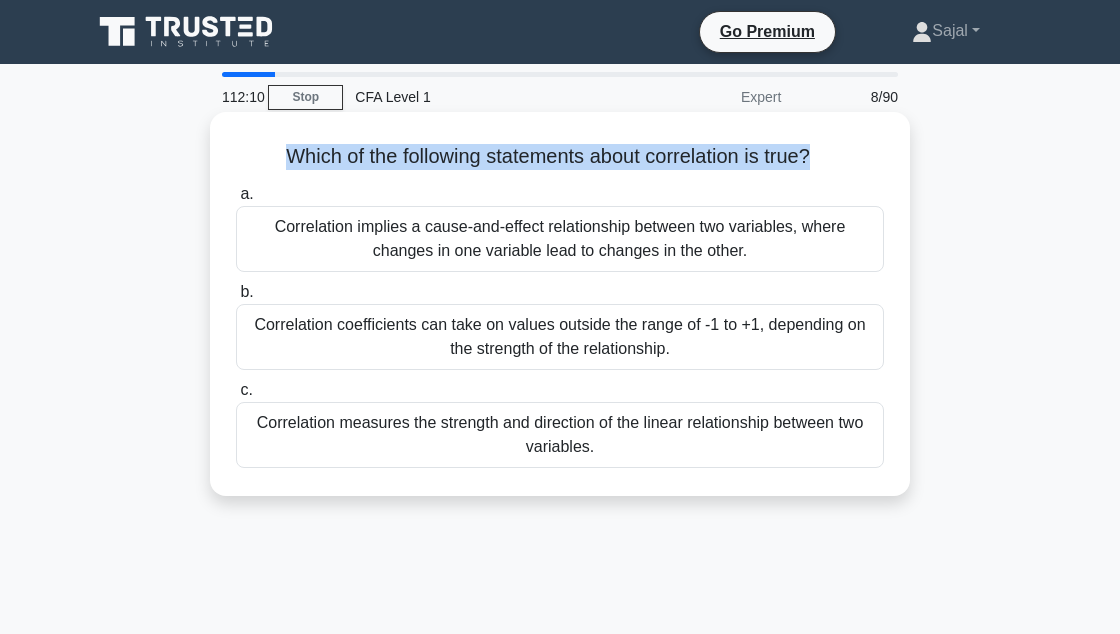 copy on "Which of the following statements about correlation is true?" 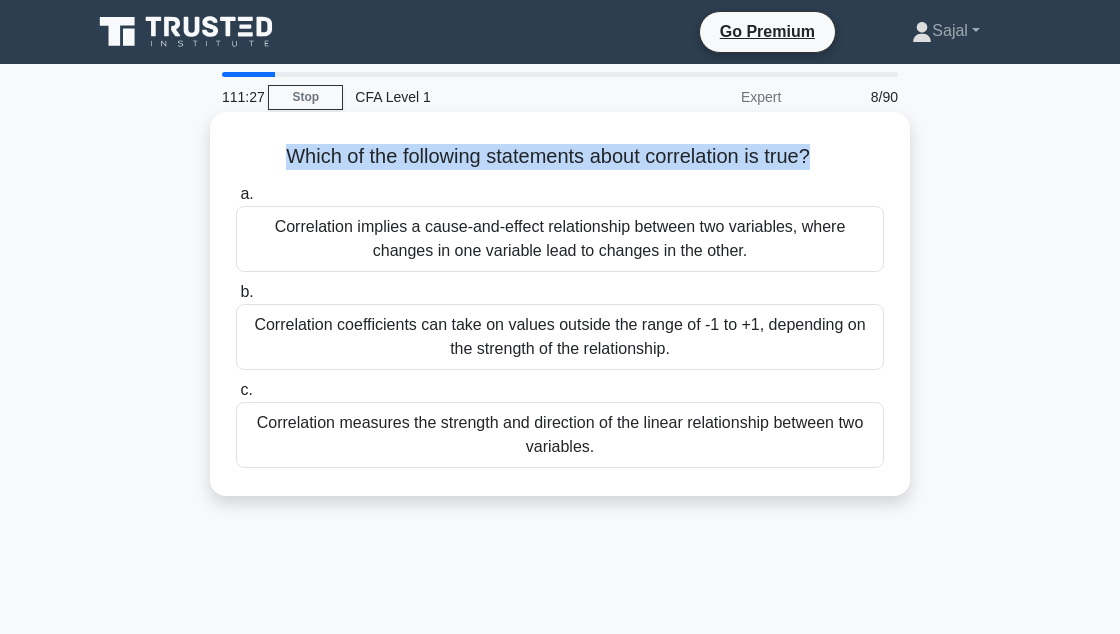 copy on "Correlation measures the strength and direction of the linear relationship between two variables." 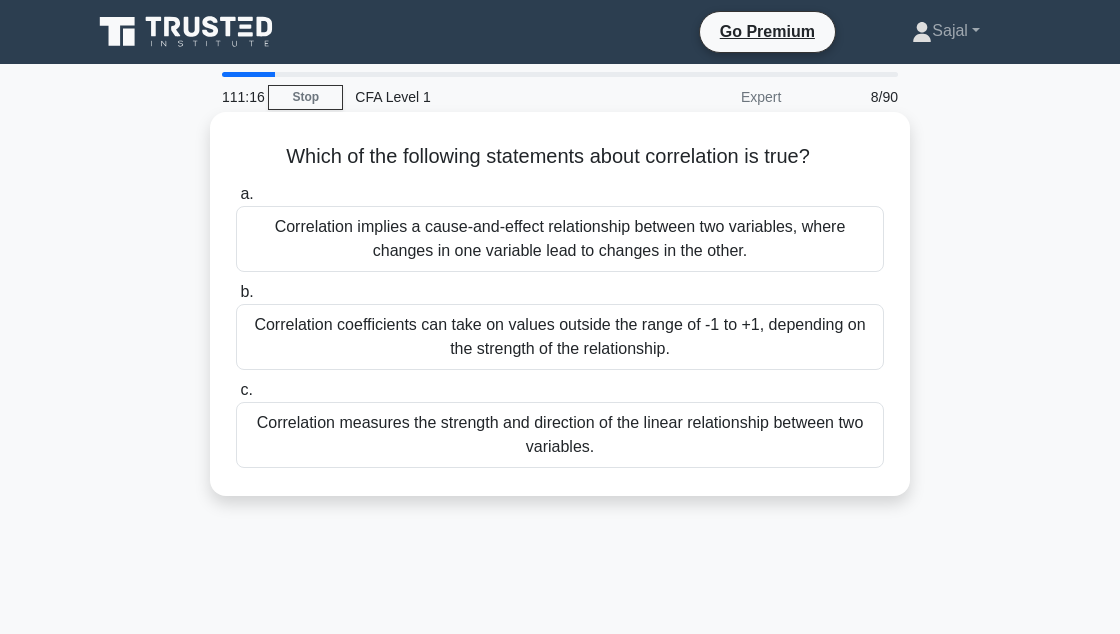 click on "Correlation measures the strength and direction of the linear relationship between two variables." at bounding box center [560, 435] 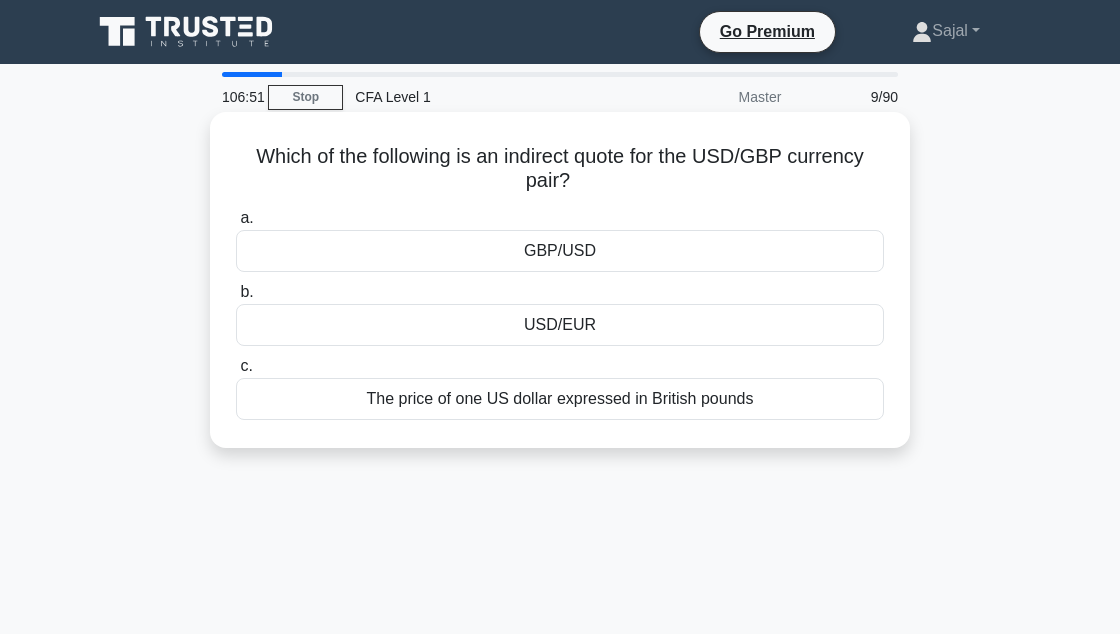 click on "GBP/USD" at bounding box center (560, 251) 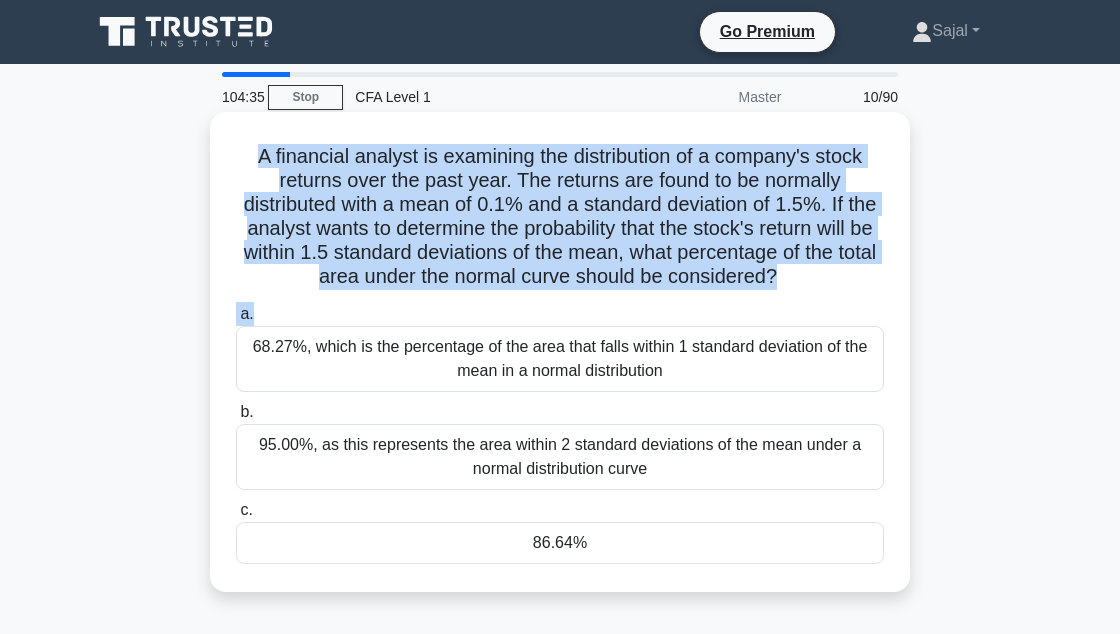 copy on "A financial analyst is examining the distribution of a company's stock returns over the past year. The returns are found to be normally distributed with a mean of 0.1% and a standard deviation of 1.5%. If the analyst wants to determine the probability that the stock's return will be within 1.5 standard deviations of the mean, what percentage of the total area under the normal curve should be considered?
.spinner_0XTQ{transform-origin:center;animation:spinner_y6GP .75s linear infinite}@keyframes spinner_y6GP{100%{transform:rotate(360deg)}}
a." 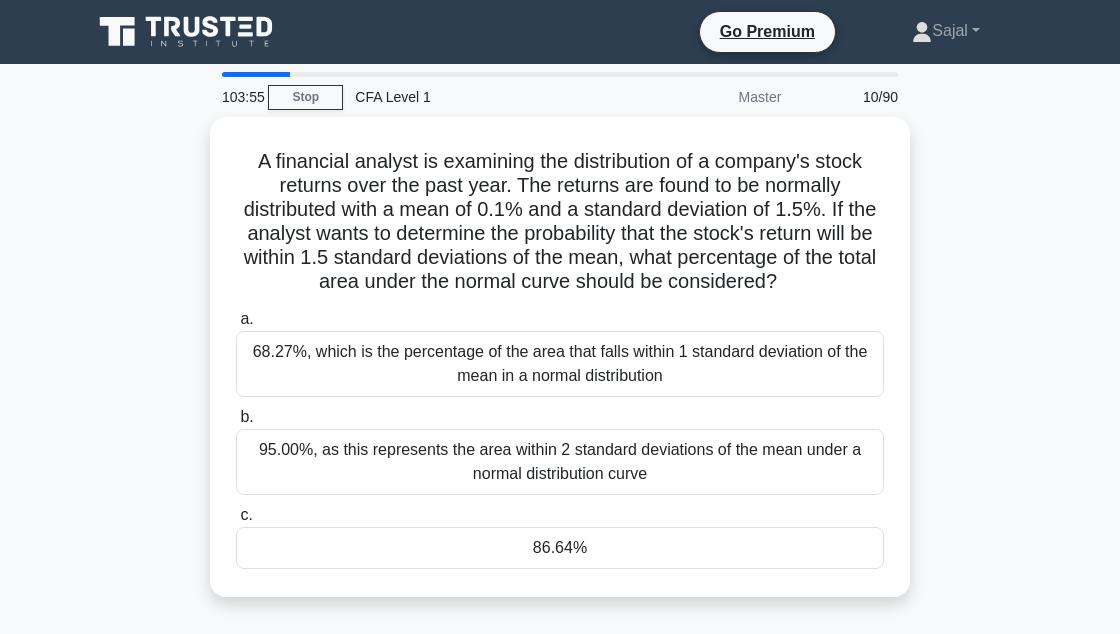 click on "86.64%" at bounding box center [560, 548] 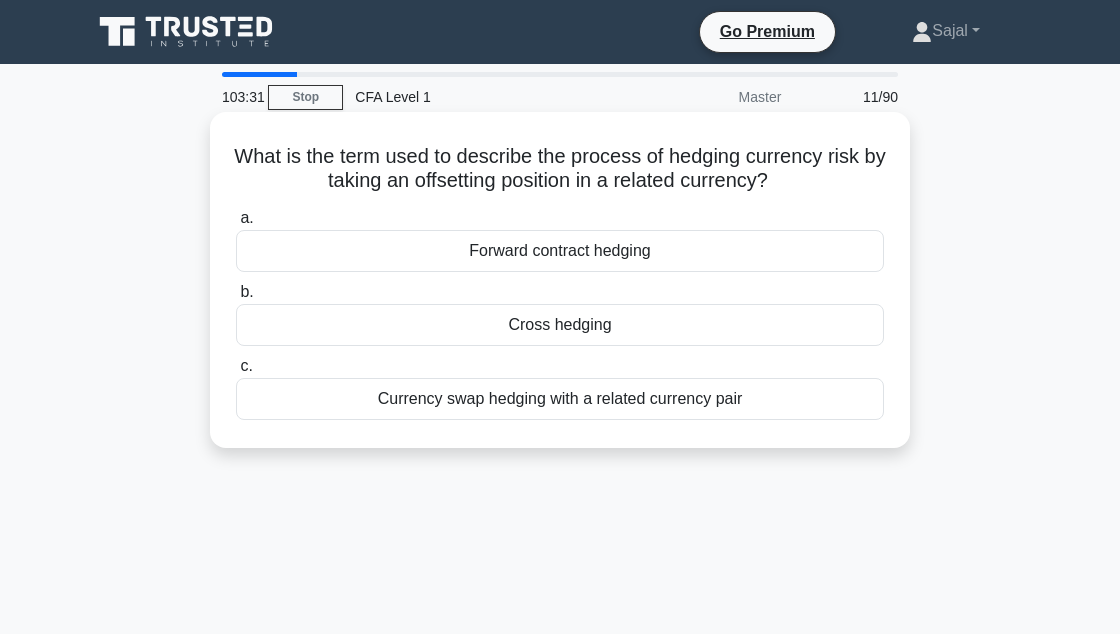 click on "What is the term used to describe the process of hedging currency risk by taking an offsetting position in a related currency?
.spinner_0XTQ{transform-origin:center;animation:spinner_y6GP .75s linear infinite}@keyframes spinner_y6GP{100%{transform:rotate(360deg)}}" at bounding box center [560, 169] 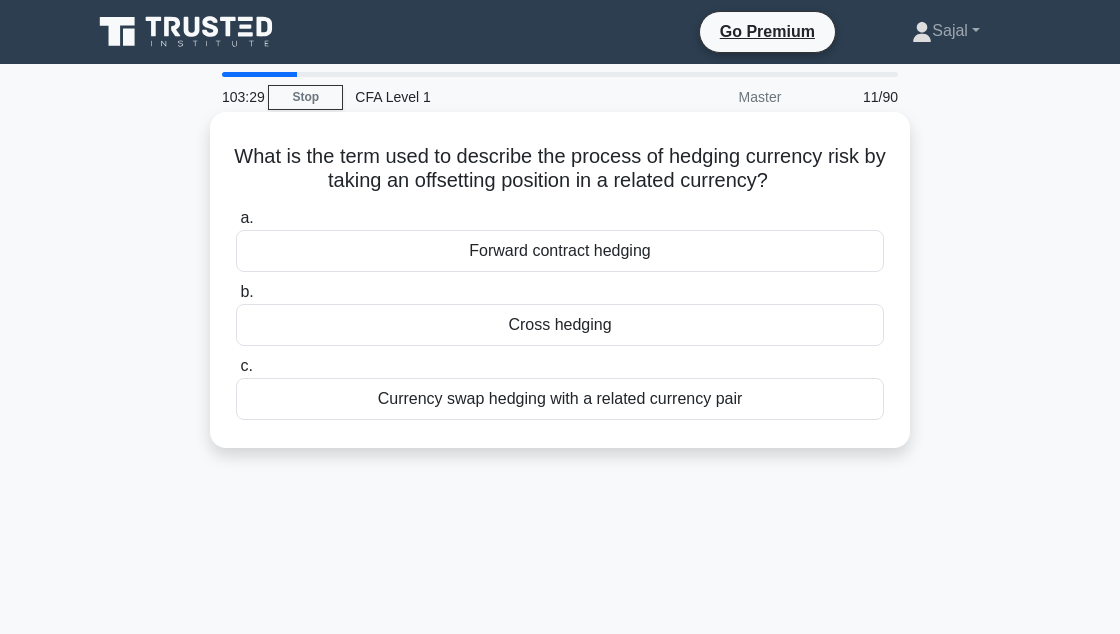 copy on "What is the term used to describe the process of hedging currency risk by taking an offsetting position in a related currency?" 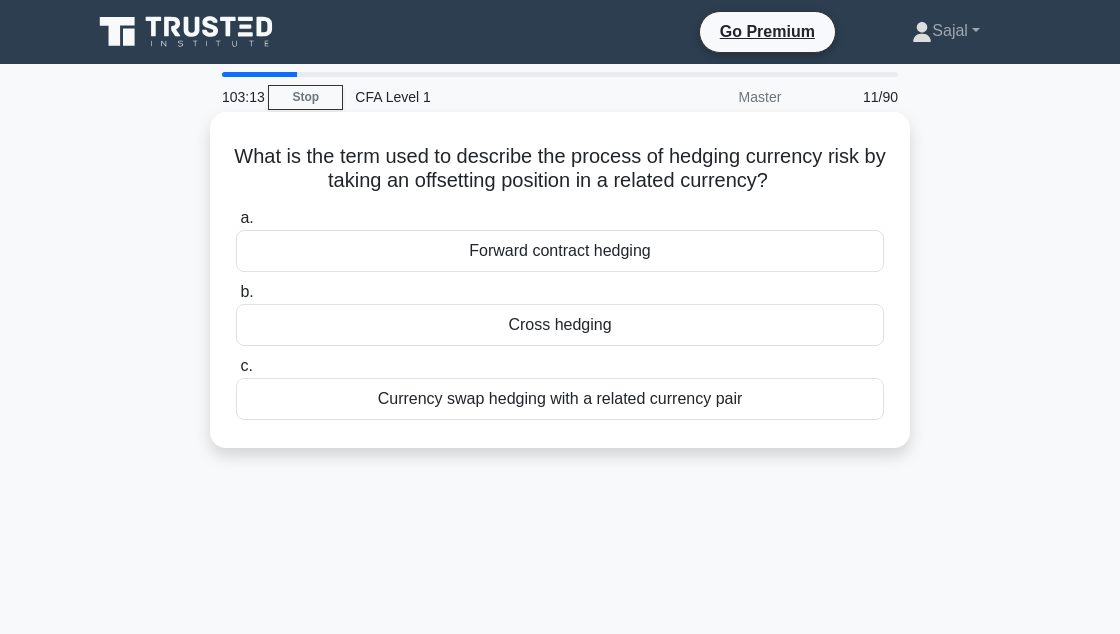 click on "Cross hedging" at bounding box center (560, 325) 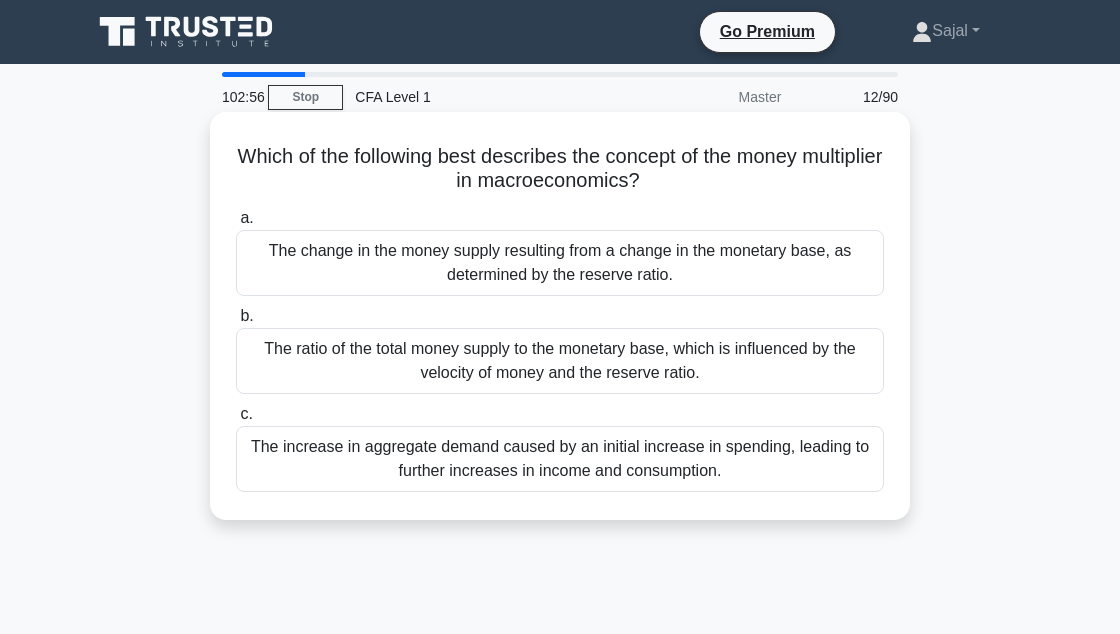 click on "The increase in aggregate demand caused by an initial increase in spending, leading to further increases in income and consumption." at bounding box center [560, 459] 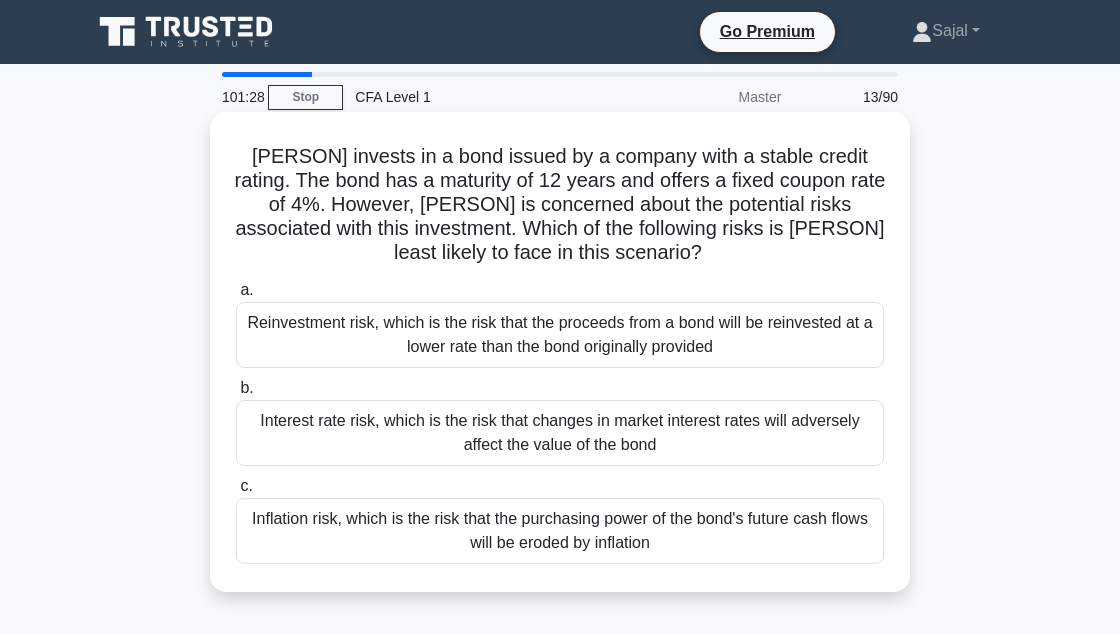 click on "Inflation risk, which is the risk that the purchasing power of the bond's future cash flows will be eroded by inflation" at bounding box center (560, 531) 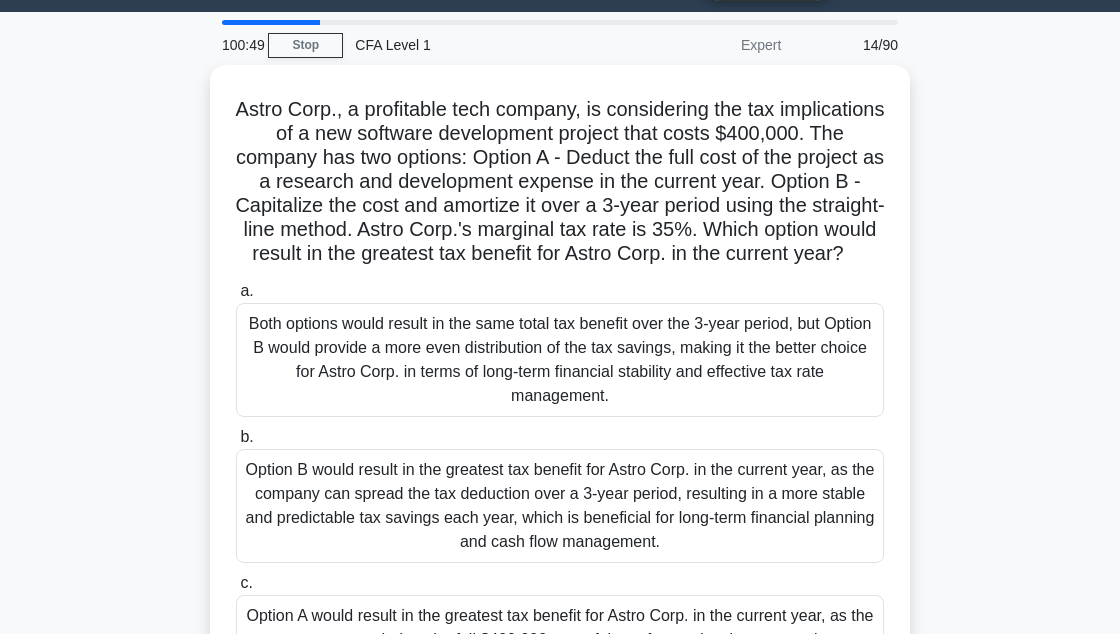 scroll, scrollTop: 57, scrollLeft: 0, axis: vertical 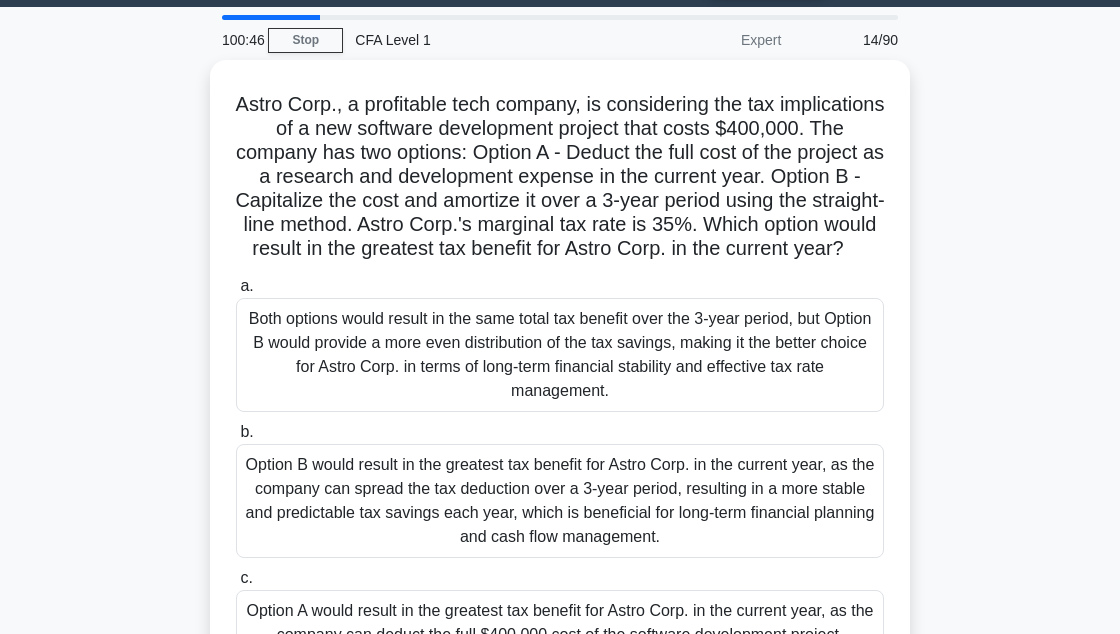 click on "Option A would result in the greatest tax benefit for Astro Corp. in the current year, as the company can deduct the full $400,000 cost of the software development project, resulting in a tax savings of $140,000 (35% of $400,000)." at bounding box center (560, 635) 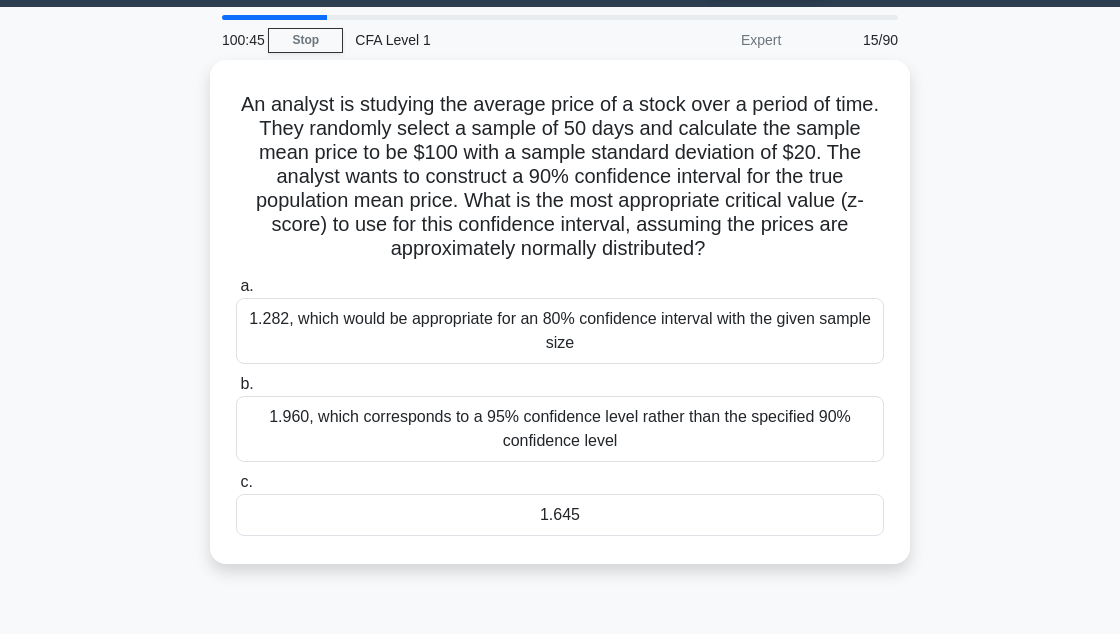 scroll, scrollTop: 0, scrollLeft: 0, axis: both 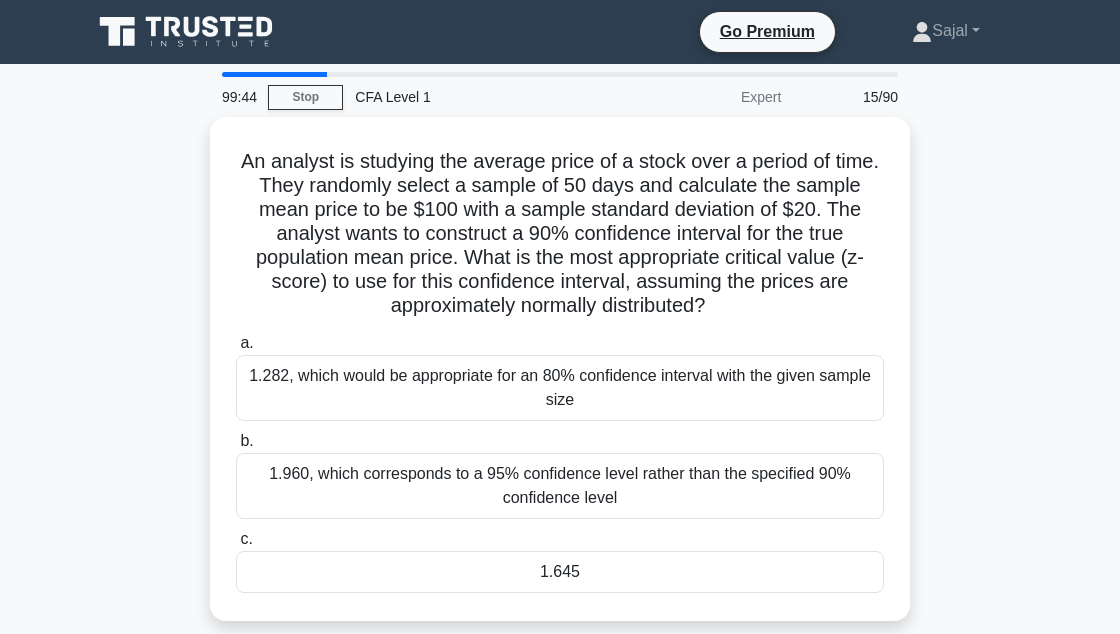 click on "1.645" at bounding box center [560, 572] 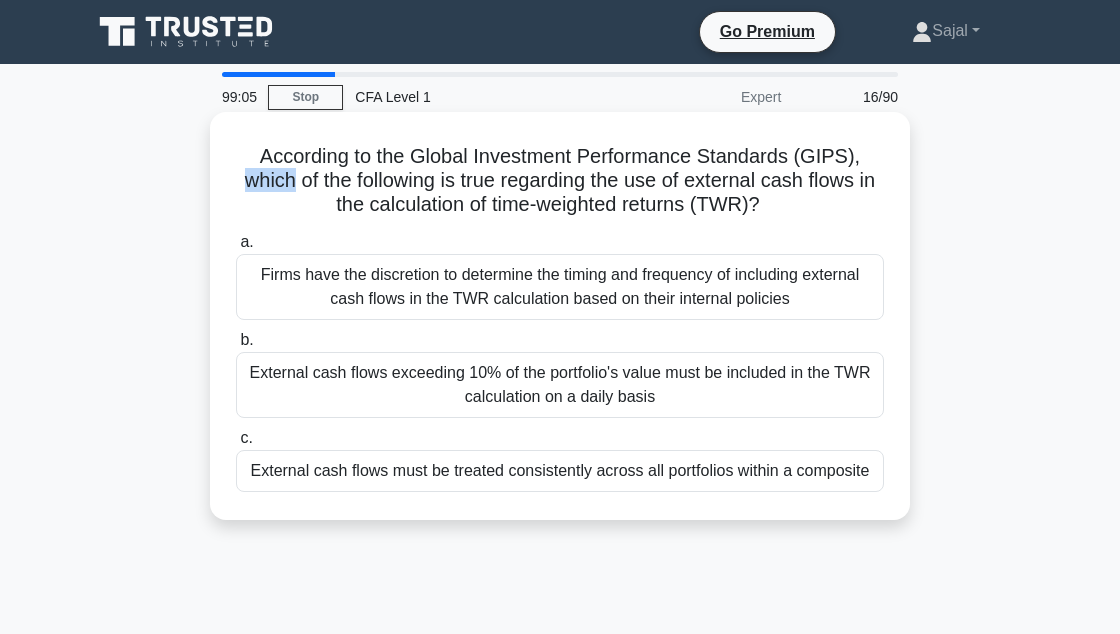 click on "According to the Global Investment Performance Standards (GIPS), which of the following is true regarding the use of external cash flows in the calculation of time-weighted returns (TWR)?
.spinner_0XTQ{transform-origin:center;animation:spinner_y6GP .75s linear infinite}@keyframes spinner_y6GP{100%{transform:rotate(360deg)}}" at bounding box center (560, 181) 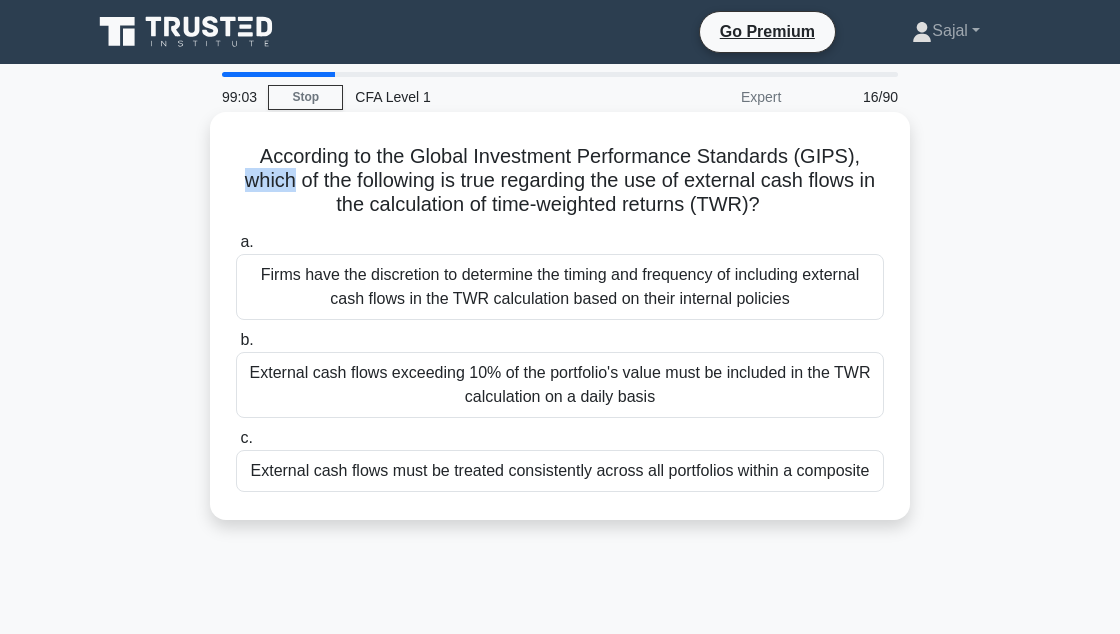 copy on "According to the Global Investment Performance Standards (GIPS), which of the following is true regarding the use of external cash flows in the calculation of time-weighted returns (TWR)?" 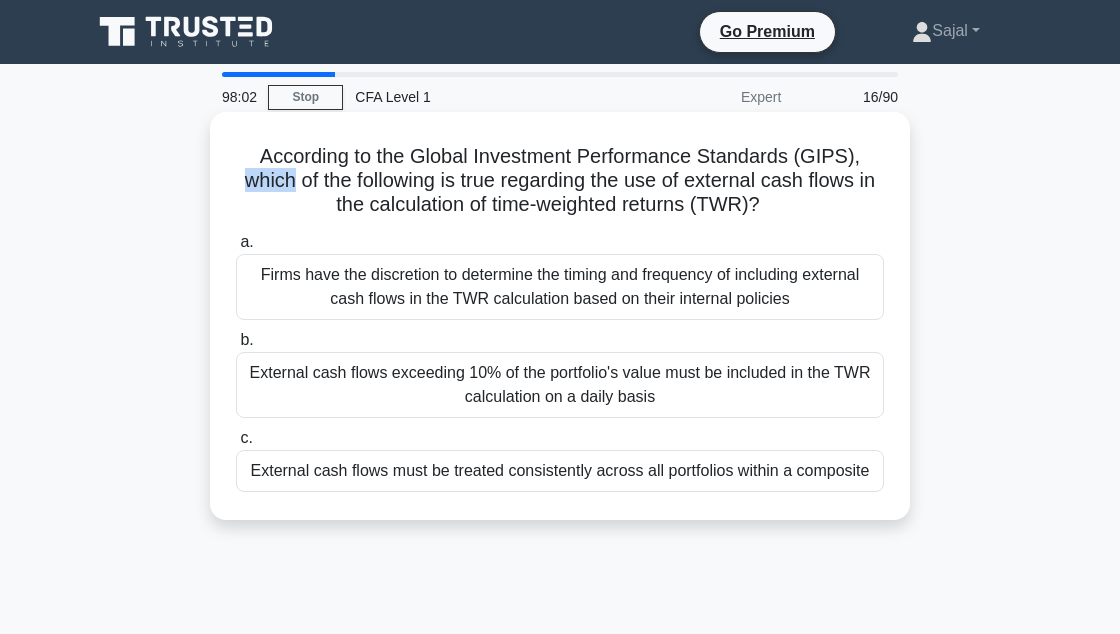 click on "According to the Global Investment Performance Standards (GIPS), which of the following is true regarding the use of external cash flows in the calculation of time-weighted returns (TWR)?
.spinner_0XTQ{transform-origin:center;animation:spinner_y6GP .75s linear infinite}@keyframes spinner_y6GP{100%{transform:rotate(360deg)}}
a.
b.
c." at bounding box center (560, 333) 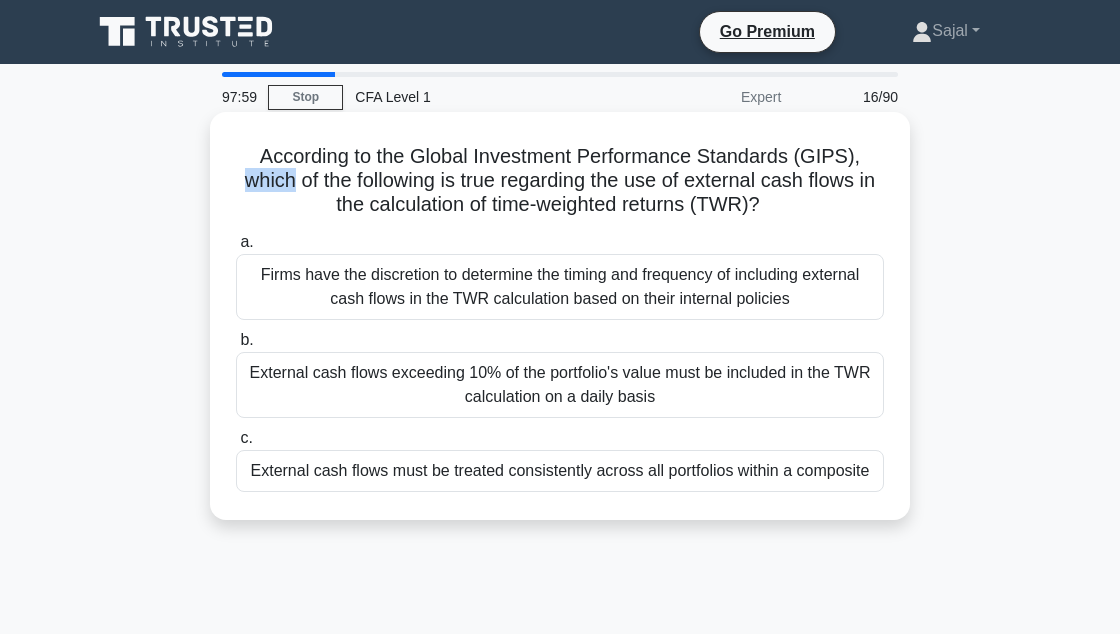 copy on "Firms have the discretion to determine the timing and frequency of including external cash flows in the TWR calculation based on their internal policies
b.
External cash flows exceeding 10% of the portfolio's value must be included in the TWR calculation on a daily basis
c.
External cash flows must be treated consistently across all portfolios within a composite" 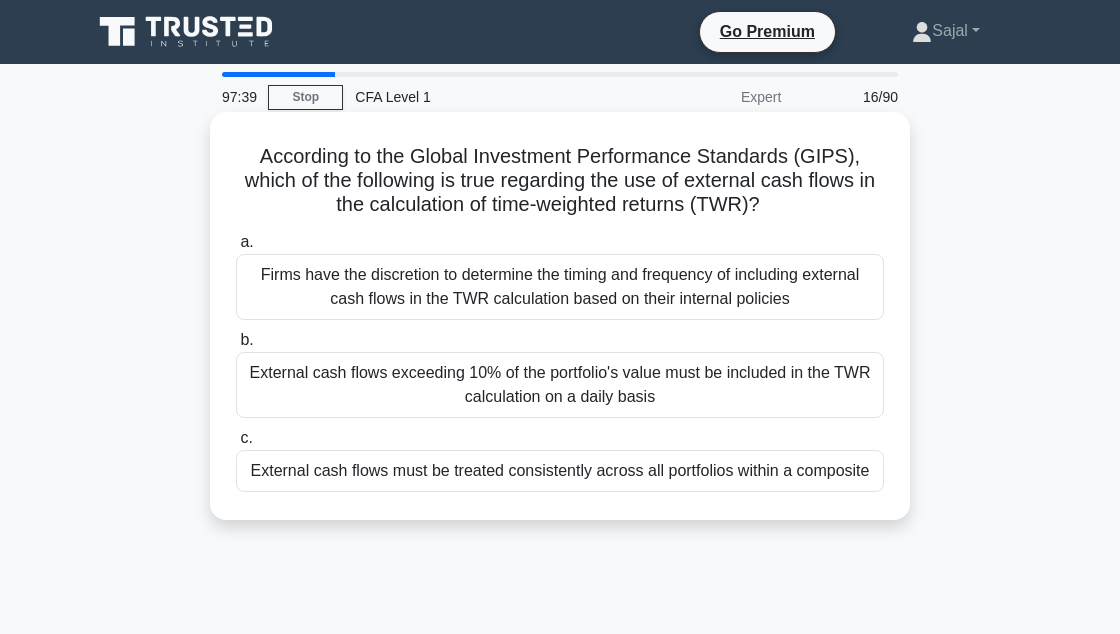 click on "External cash flows must be treated consistently across all portfolios within a composite" at bounding box center [560, 471] 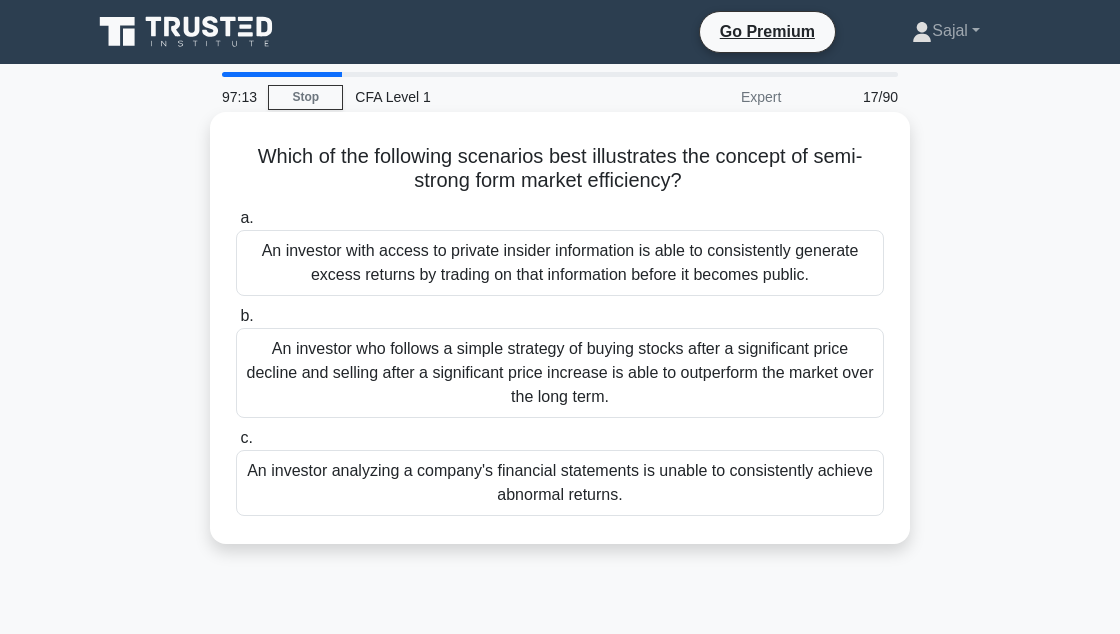 click on "An investor analyzing a company's financial statements is unable to consistently achieve abnormal returns." at bounding box center [560, 483] 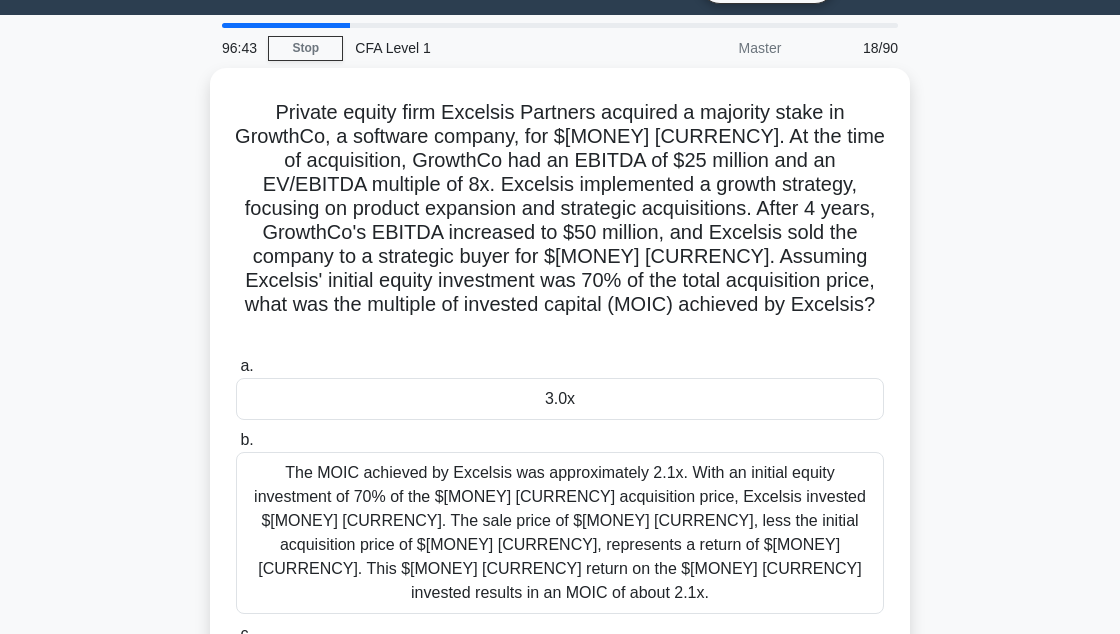scroll, scrollTop: 47, scrollLeft: 0, axis: vertical 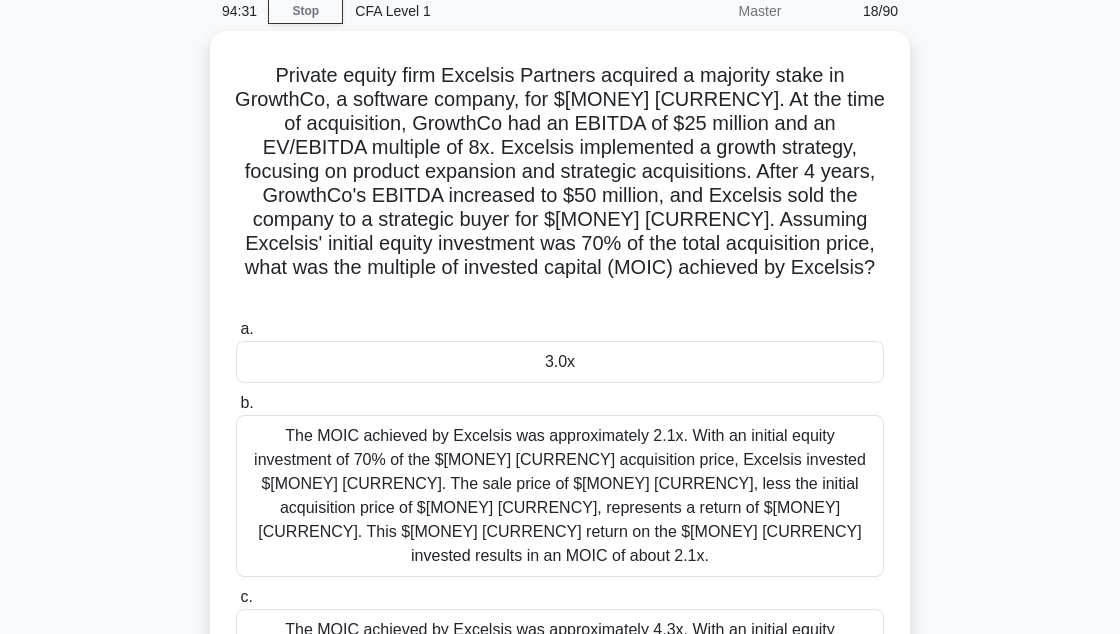 click on "The MOIC achieved by Excelsis was approximately 4.3x. With an initial equity investment of 70% of the $200 million acquisition price, Excelsis invested $140 million. The sale price of $600 million represents a return of approximately $420 million on the $140 million invested, resulting in an MOIC of around 4.3x." at bounding box center [560, 678] 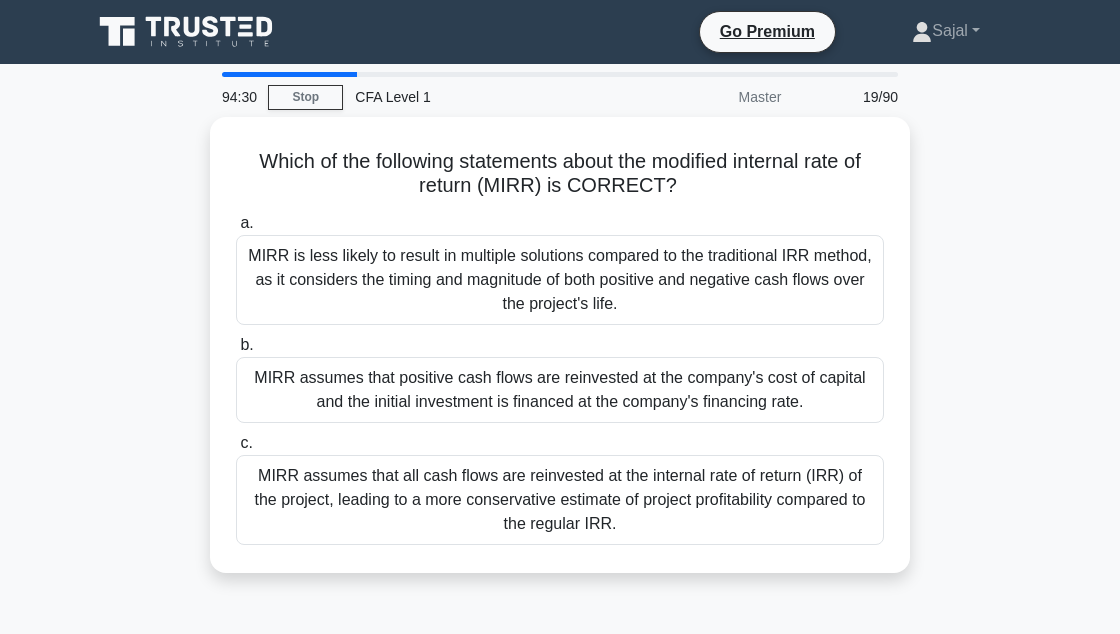 scroll, scrollTop: 0, scrollLeft: 0, axis: both 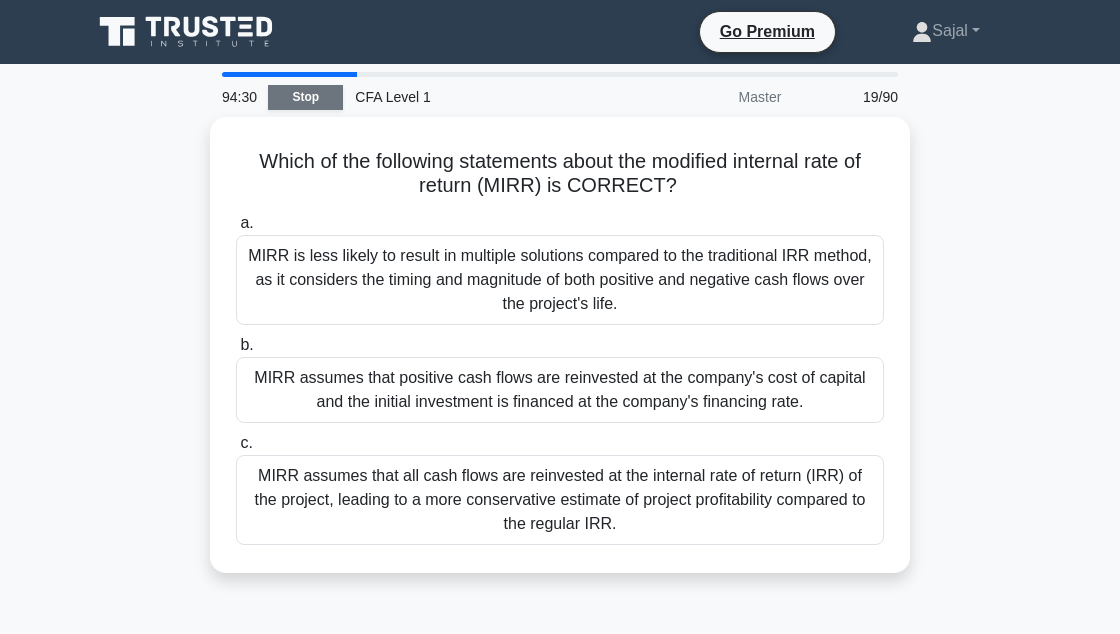 click on "Stop" at bounding box center (305, 97) 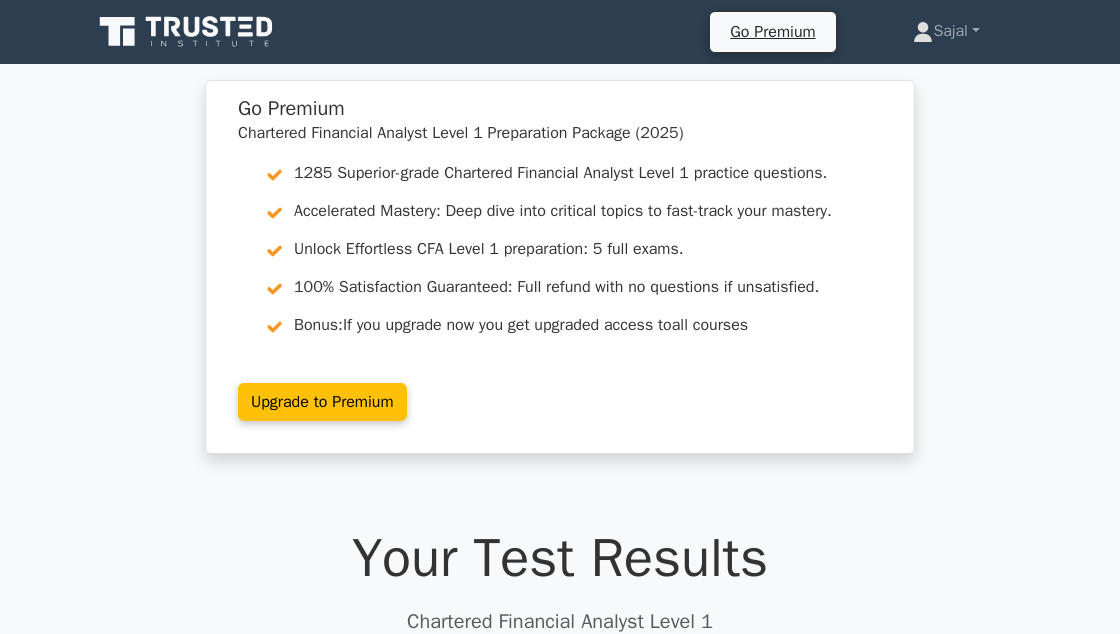 scroll, scrollTop: 677, scrollLeft: 0, axis: vertical 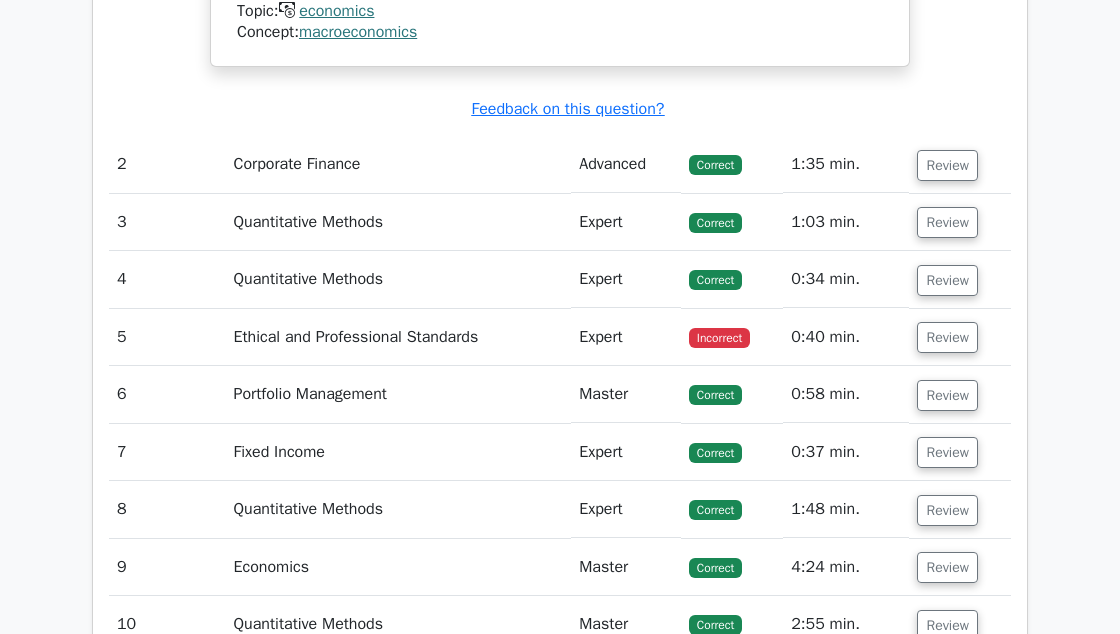 click on "Expert" at bounding box center [626, 222] 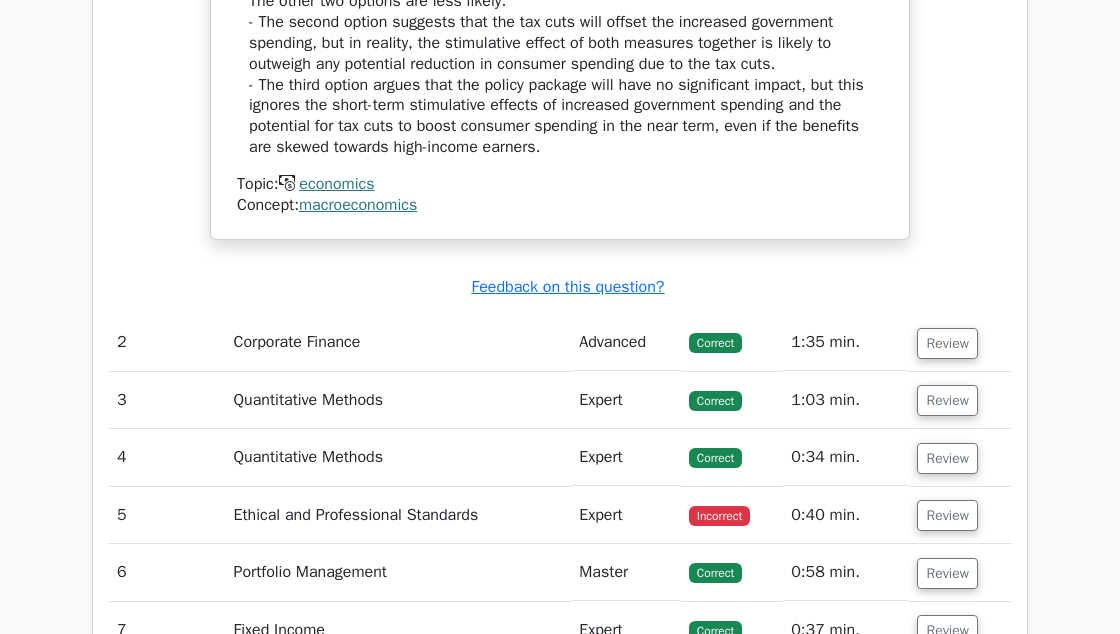 scroll, scrollTop: 2580, scrollLeft: 0, axis: vertical 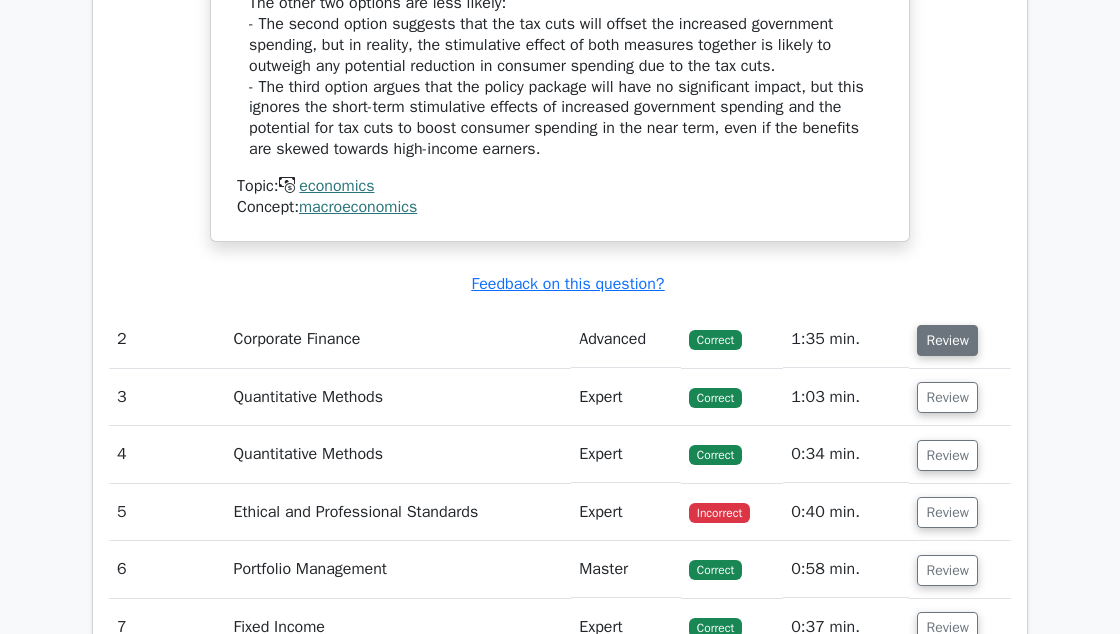 click on "Review" at bounding box center (947, 340) 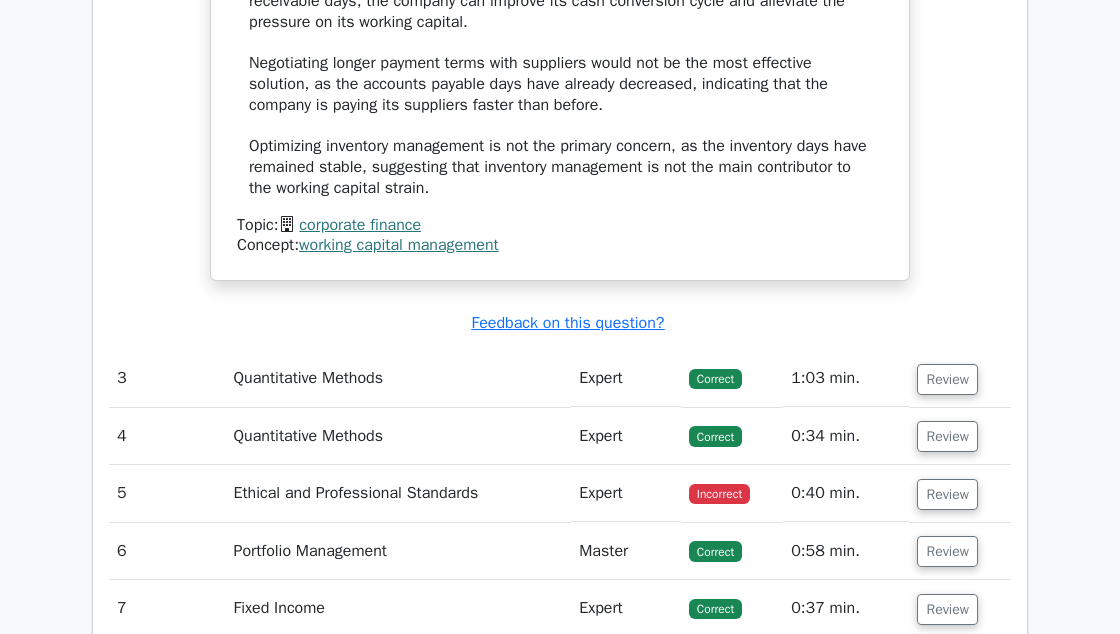 scroll, scrollTop: 3630, scrollLeft: 0, axis: vertical 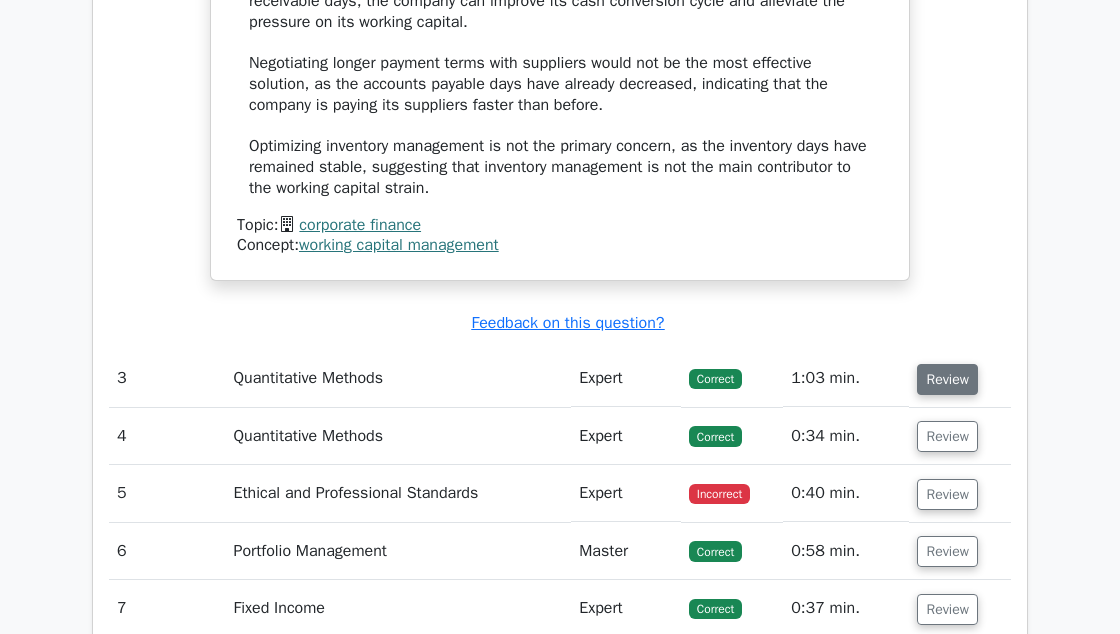 click on "Review" at bounding box center [947, 379] 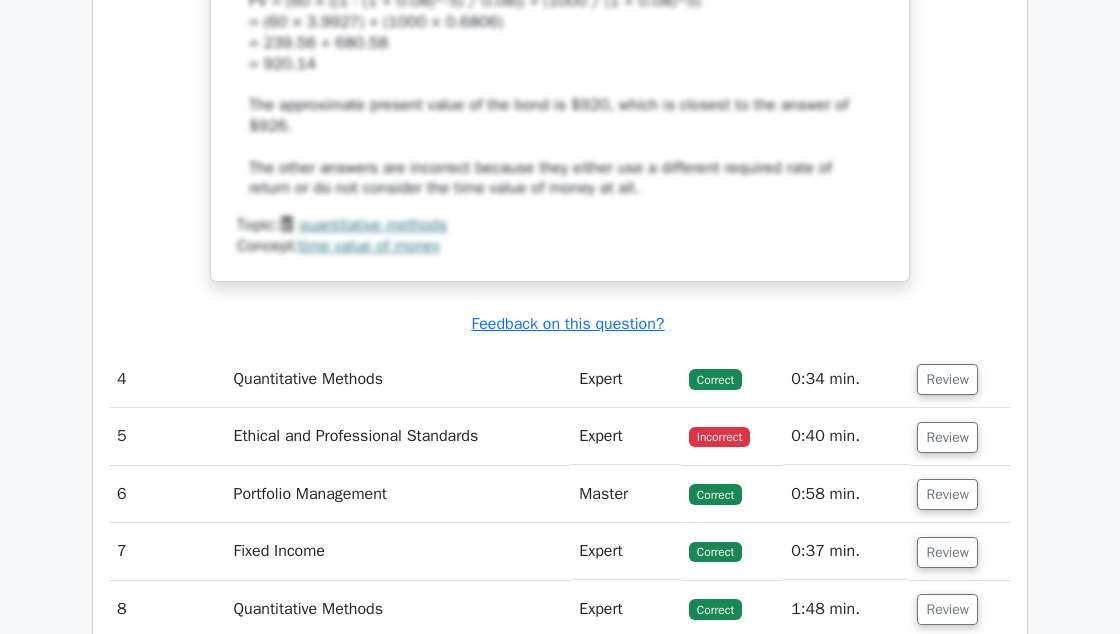 scroll, scrollTop: 4853, scrollLeft: 0, axis: vertical 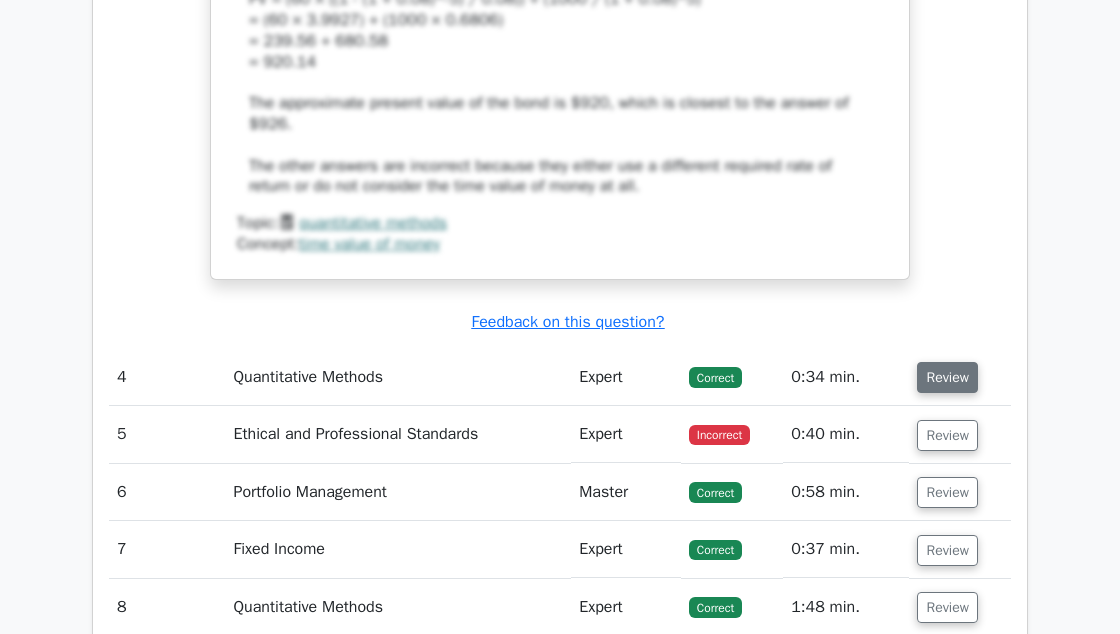 click on "Review" at bounding box center (947, 377) 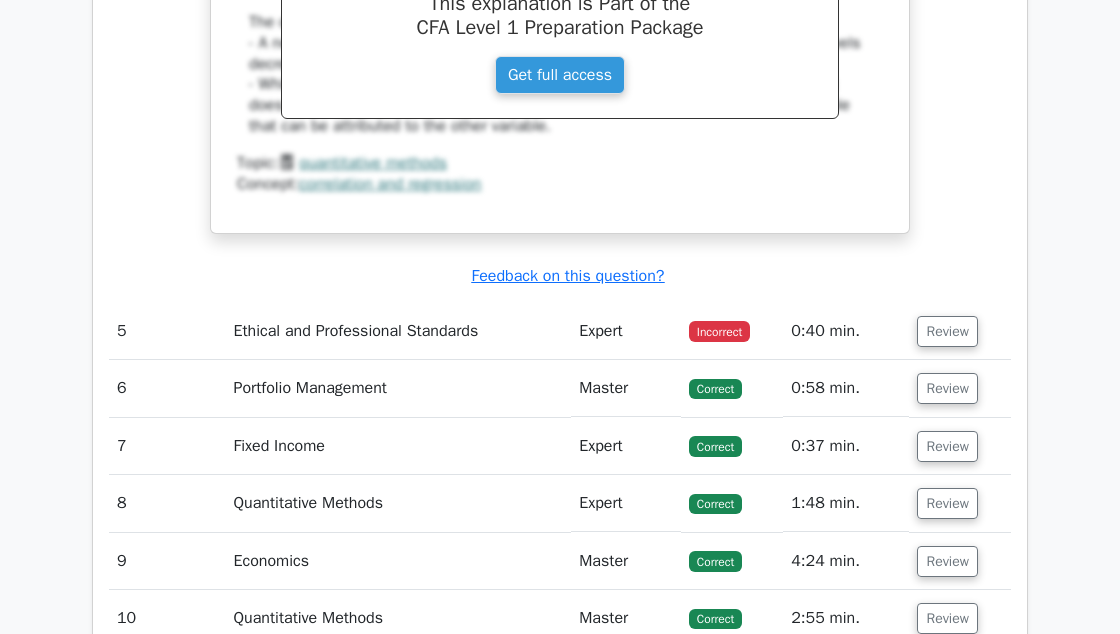 scroll, scrollTop: 5891, scrollLeft: 0, axis: vertical 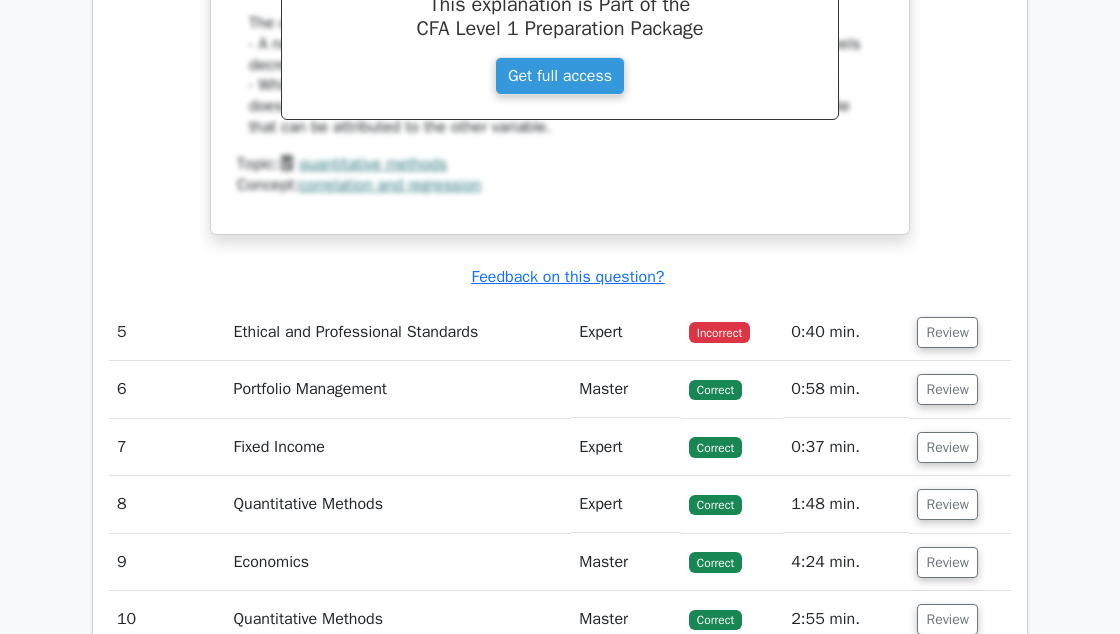 click on "Review" at bounding box center (947, 332) 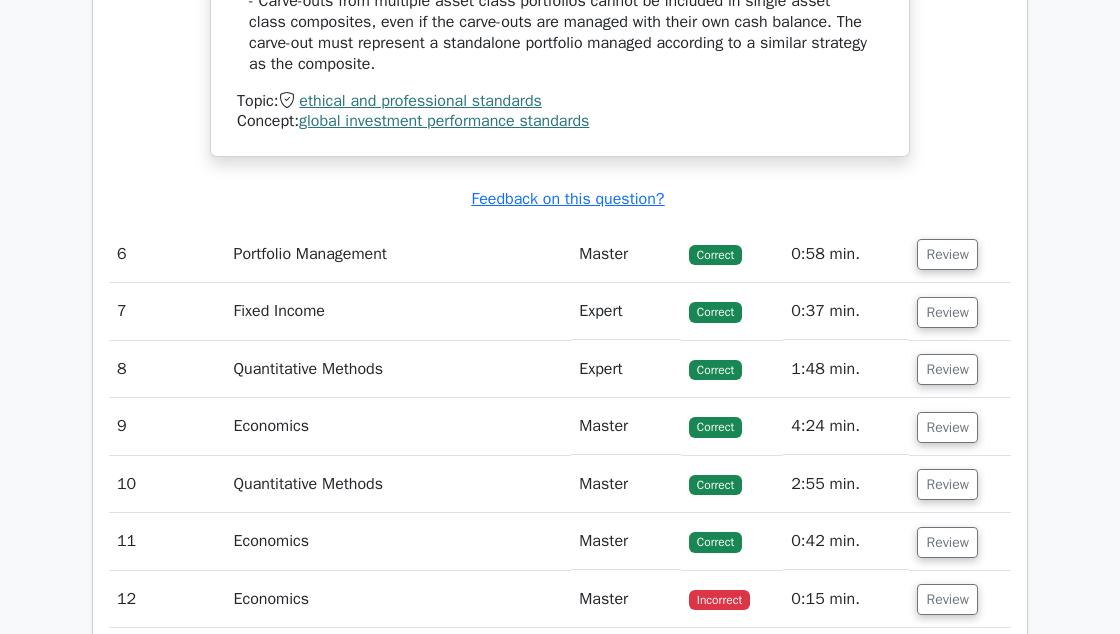 scroll, scrollTop: 6900, scrollLeft: 0, axis: vertical 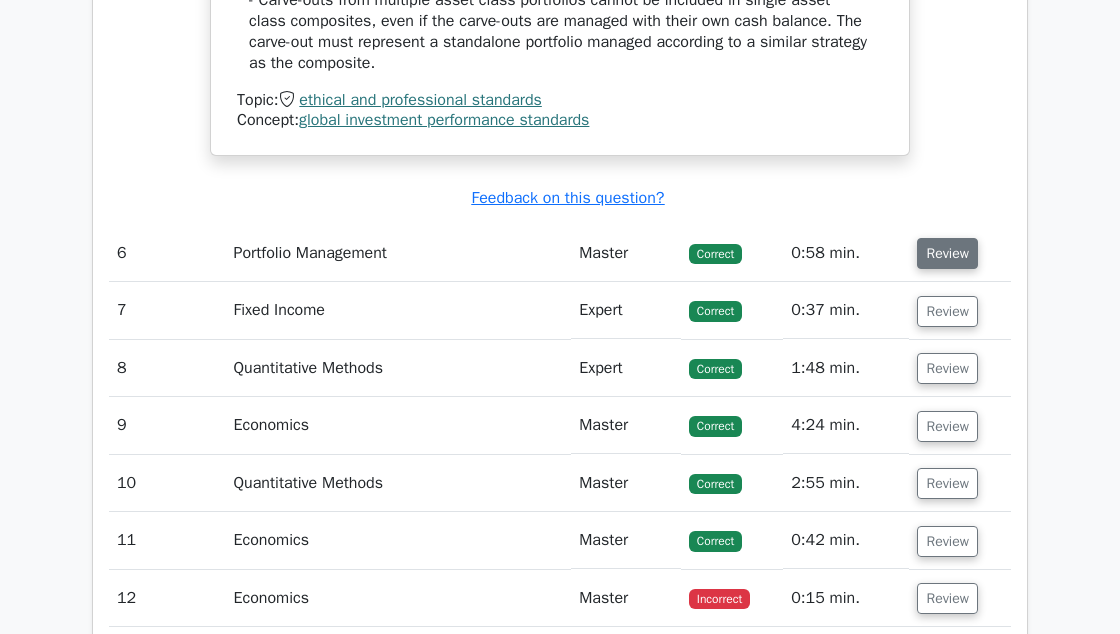 click on "Review" at bounding box center (947, 253) 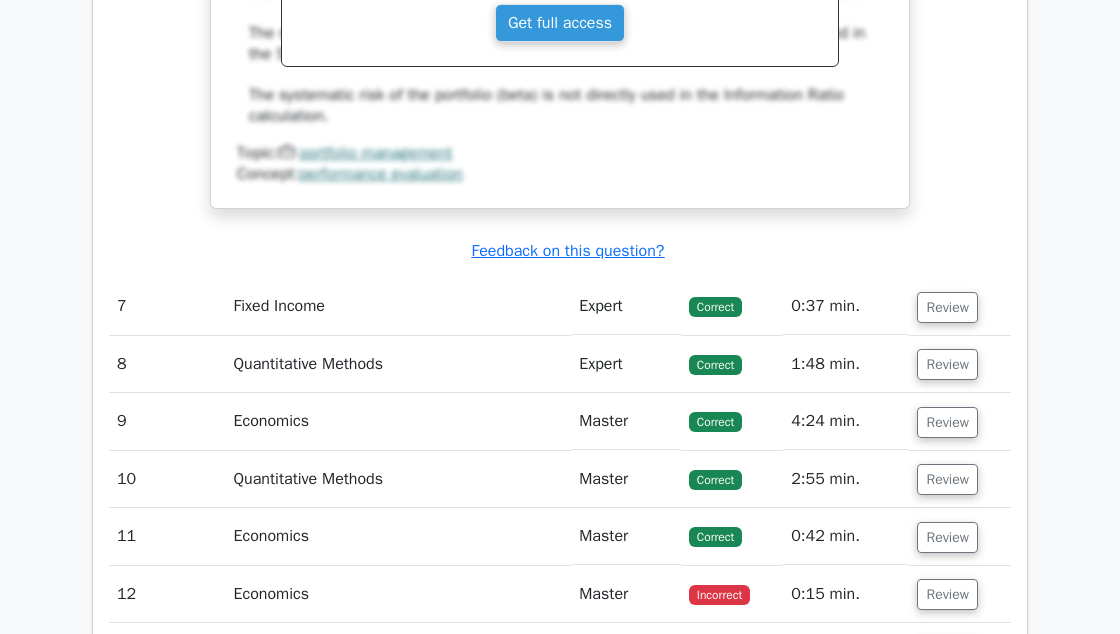 scroll, scrollTop: 7688, scrollLeft: 0, axis: vertical 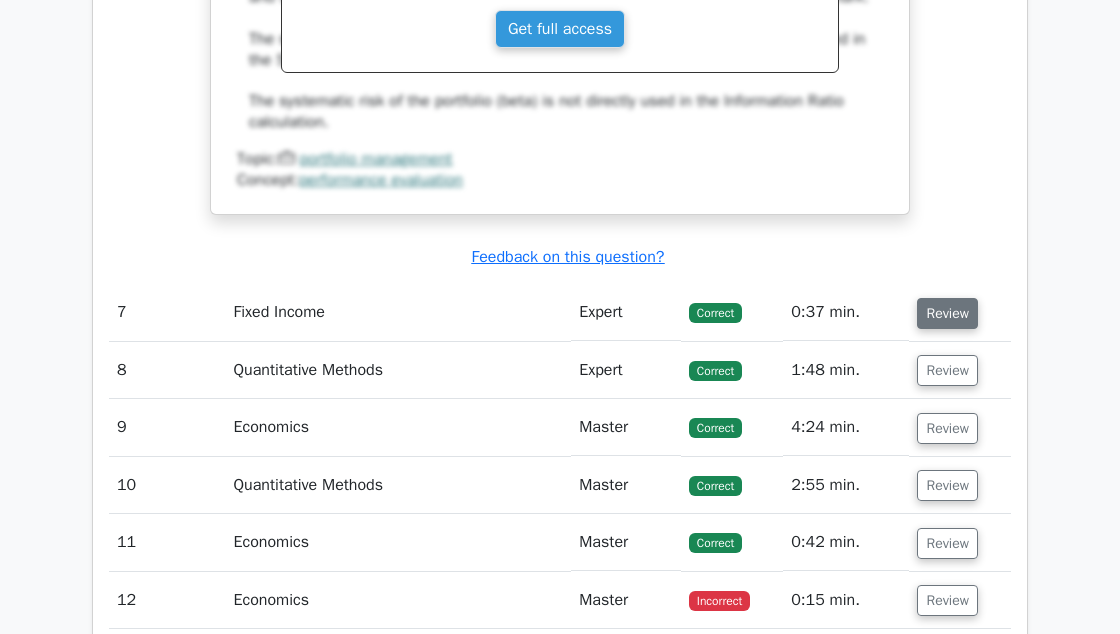 click on "Review" at bounding box center (947, 313) 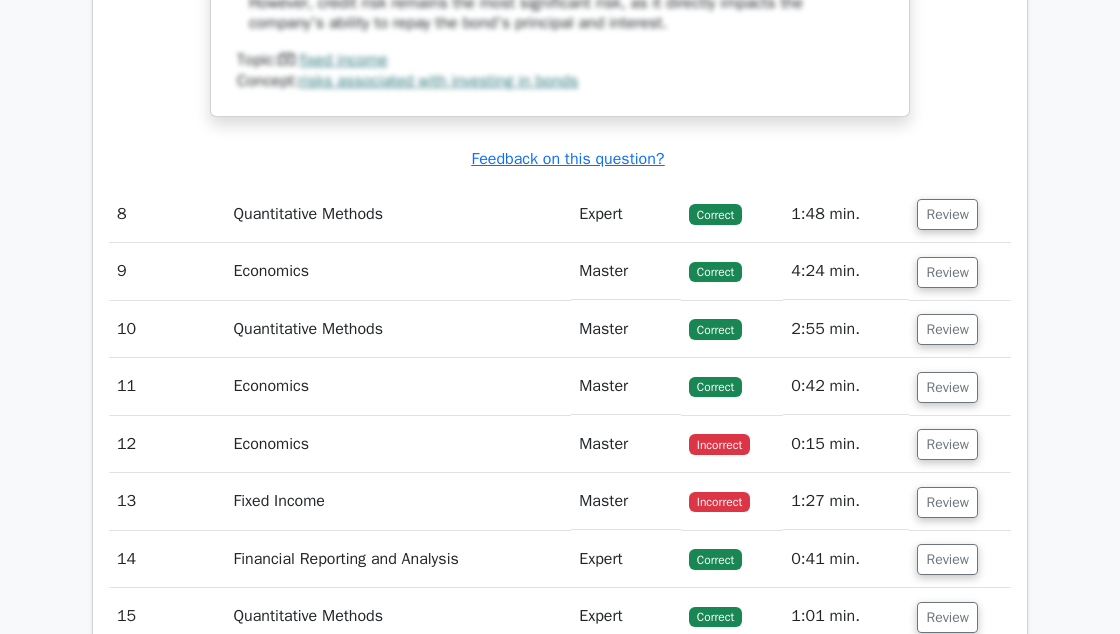 scroll, scrollTop: 8761, scrollLeft: 0, axis: vertical 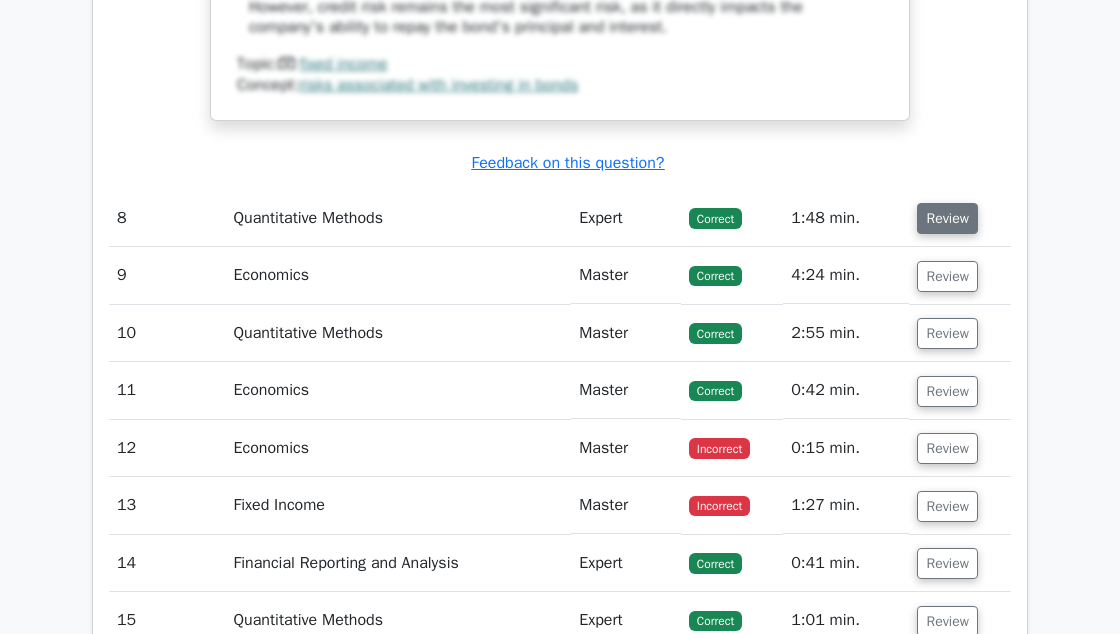 click on "Review" at bounding box center (947, 218) 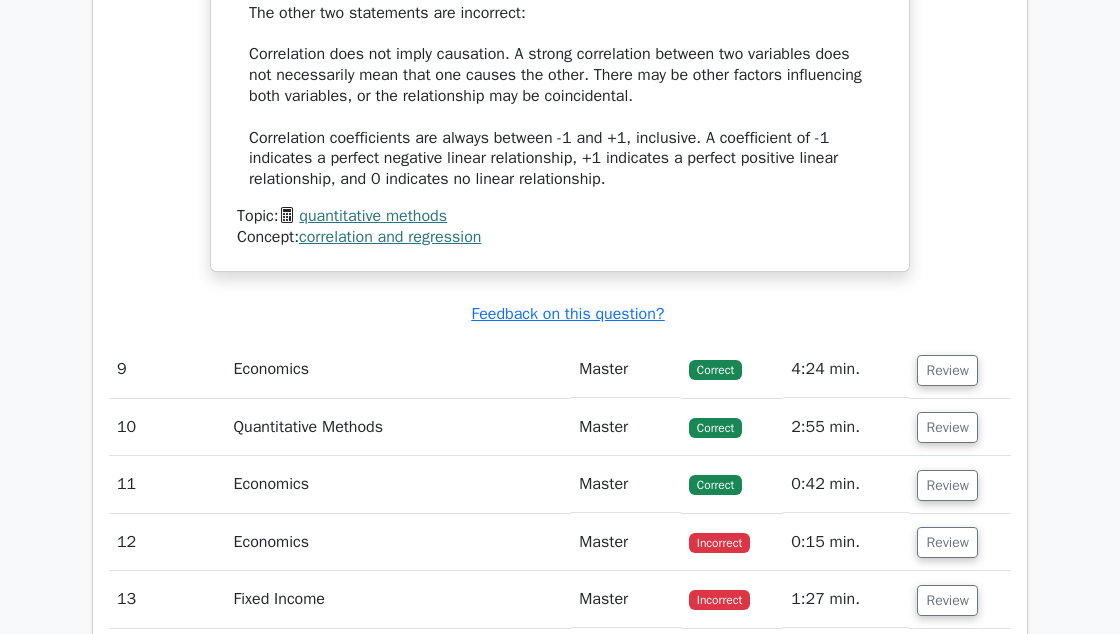 scroll, scrollTop: 9574, scrollLeft: 0, axis: vertical 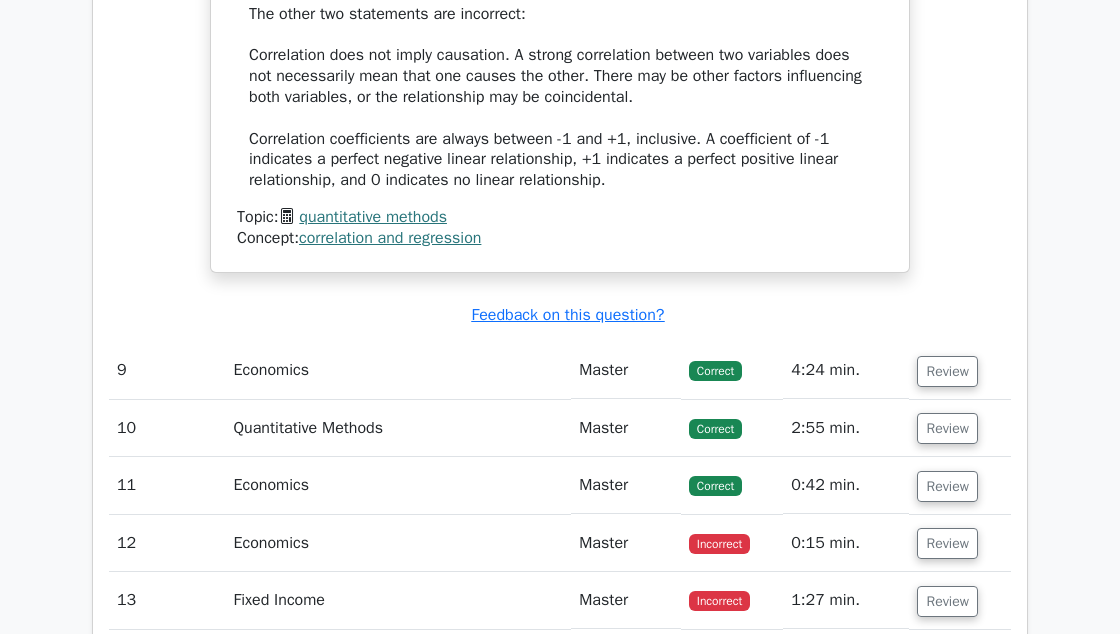 click on "Review" at bounding box center (947, 371) 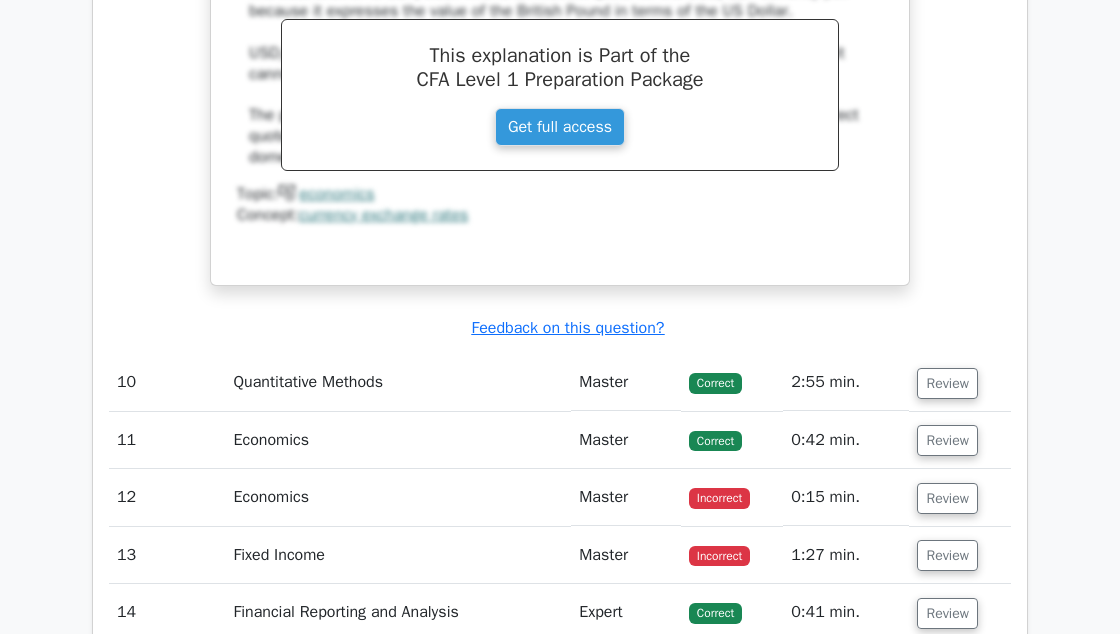 scroll, scrollTop: 10341, scrollLeft: 0, axis: vertical 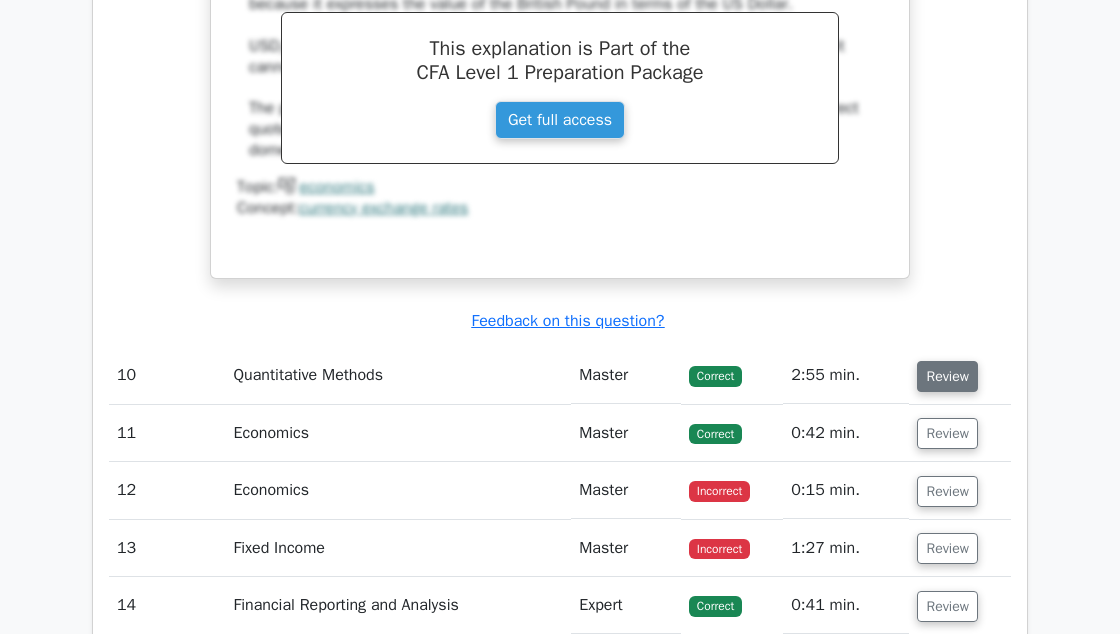 click on "Review" at bounding box center (947, 376) 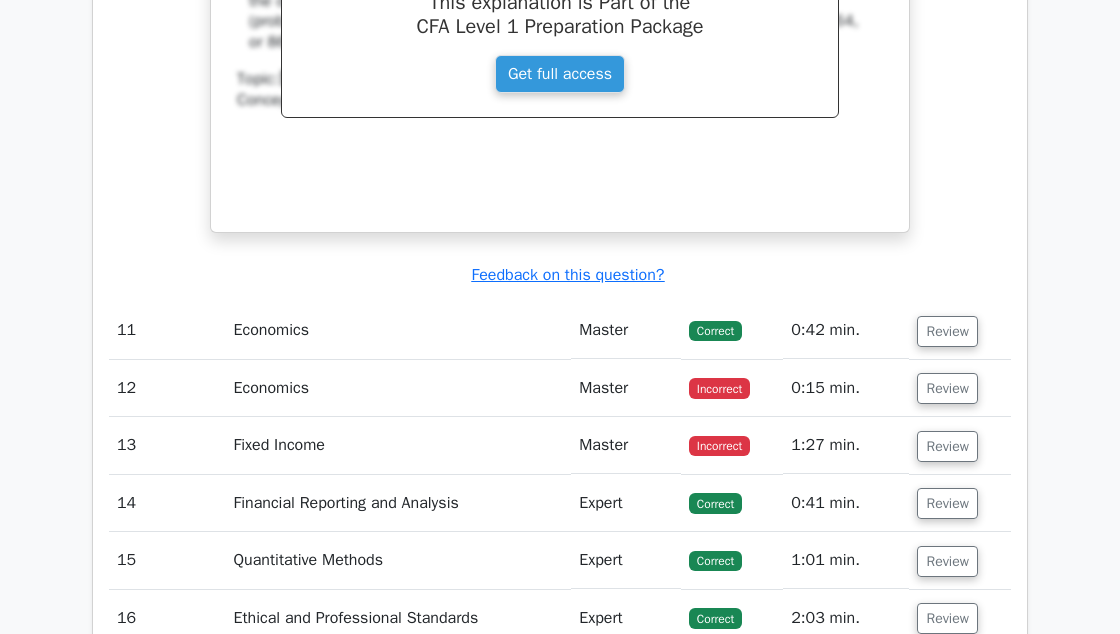 scroll, scrollTop: 11322, scrollLeft: 0, axis: vertical 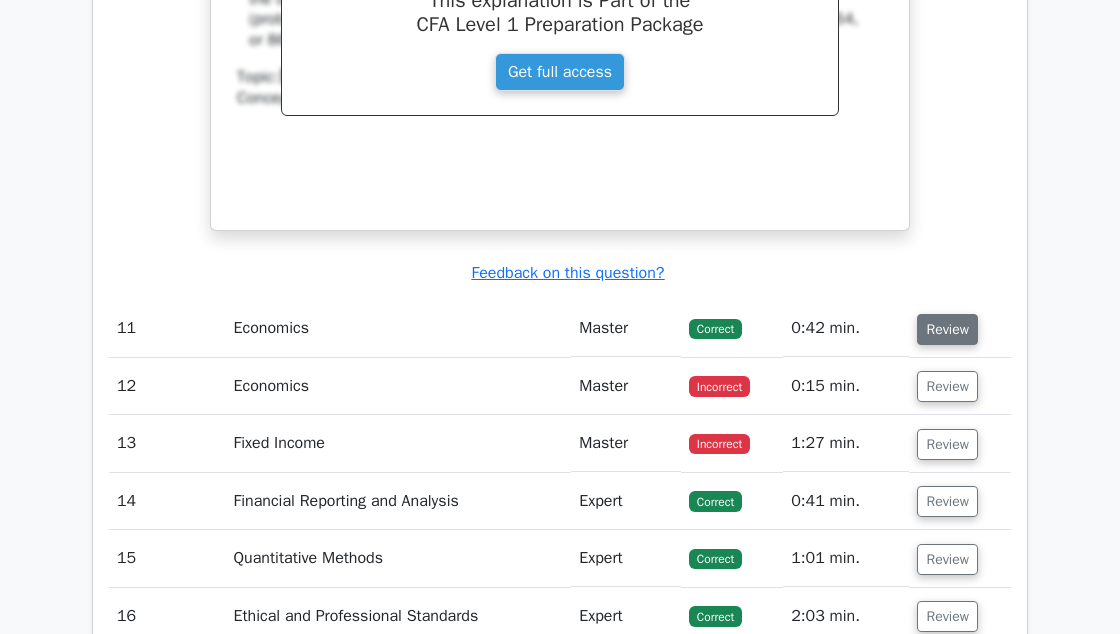 click on "Review" at bounding box center (947, 329) 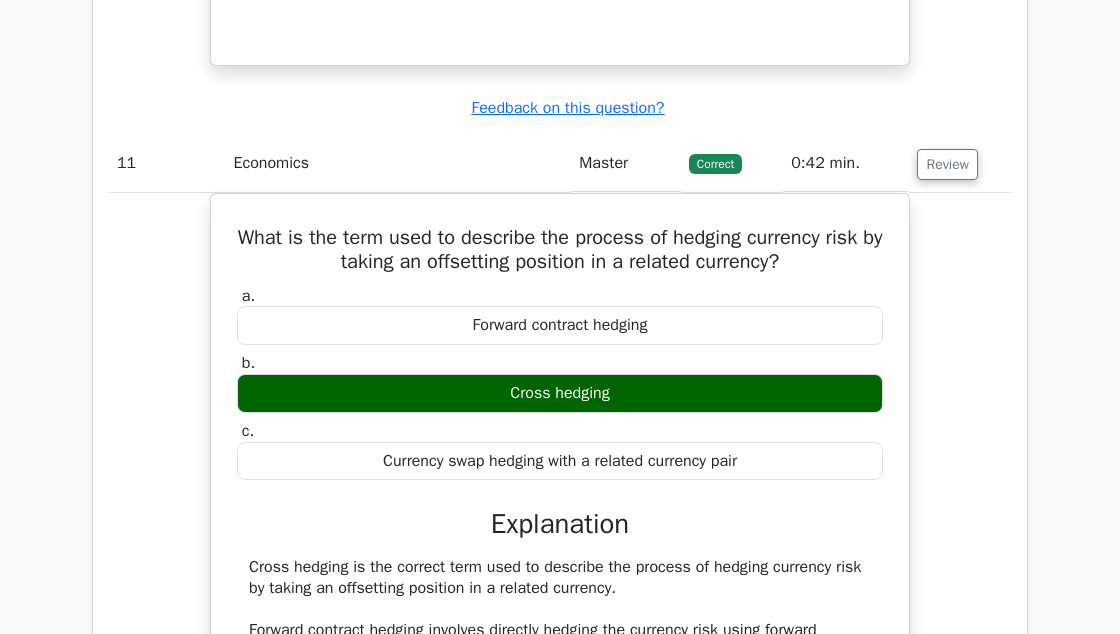 scroll, scrollTop: 11488, scrollLeft: 0, axis: vertical 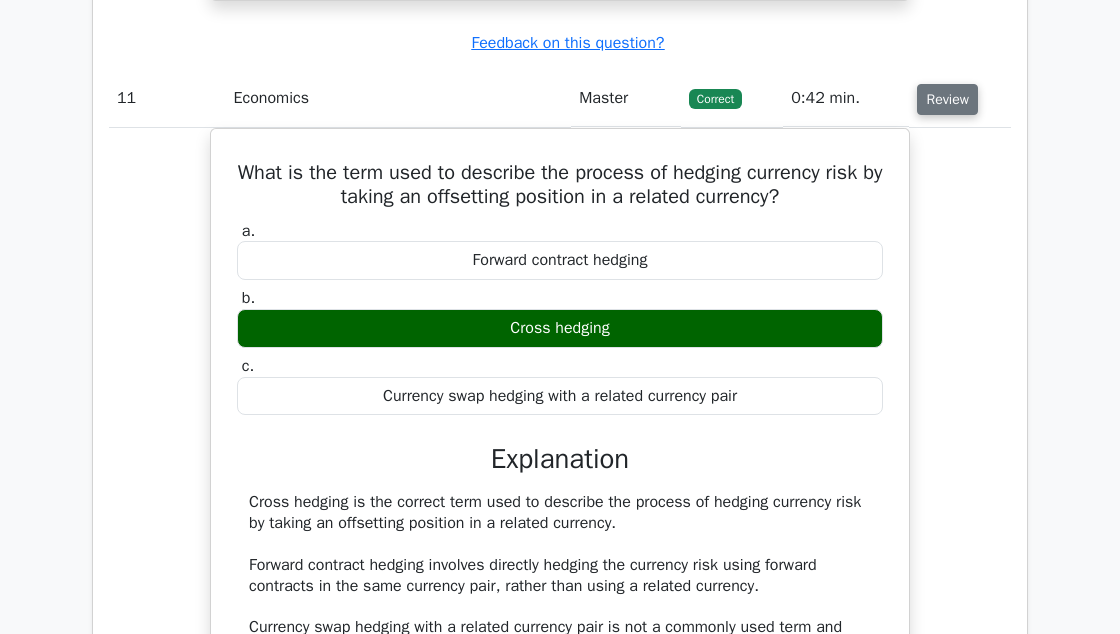 click on "Review" at bounding box center [947, 99] 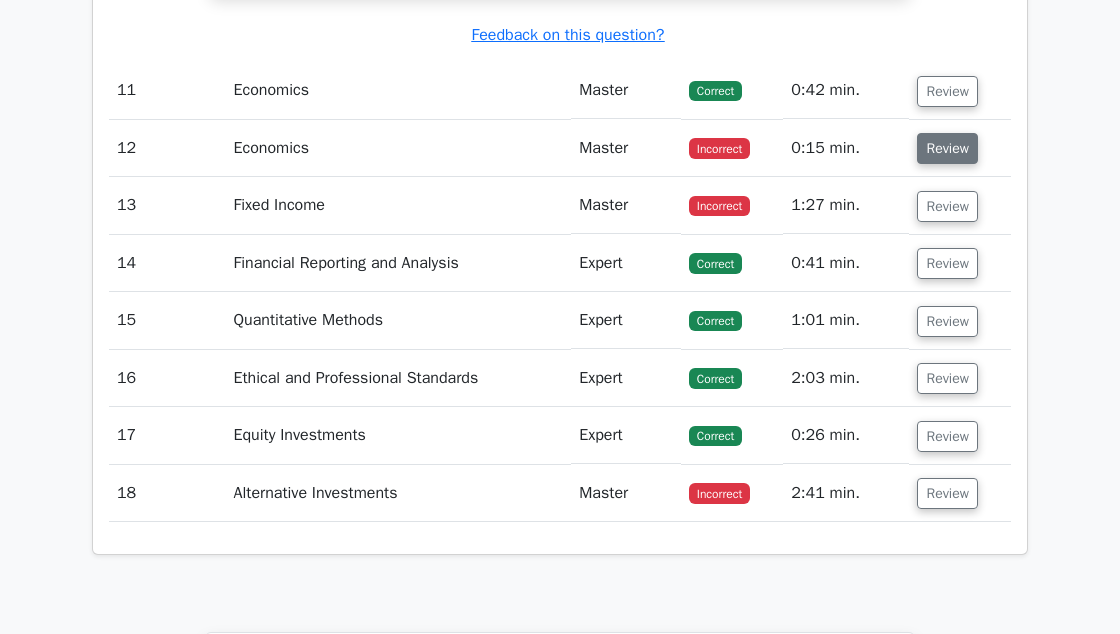 click on "Review" at bounding box center [947, 148] 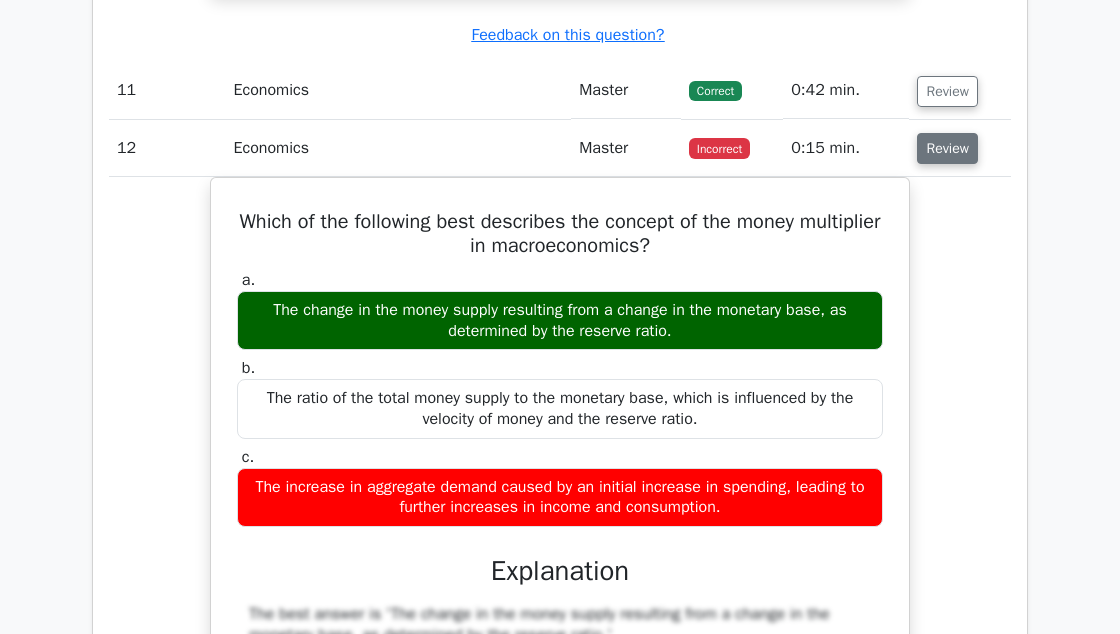 click on "Review" at bounding box center [947, 148] 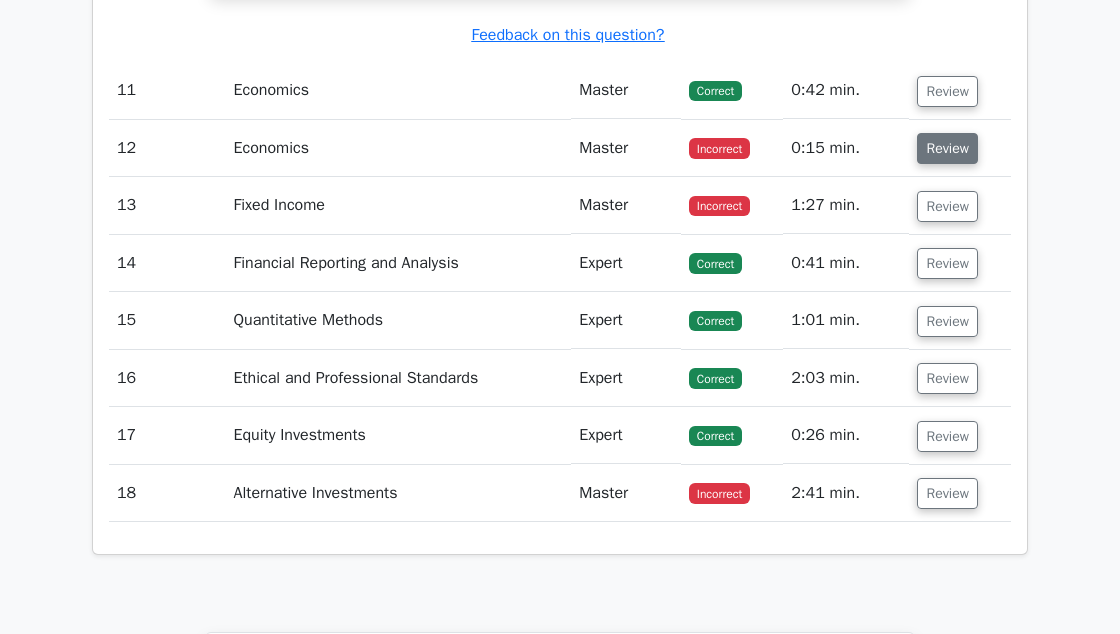 click on "Review" at bounding box center [947, 148] 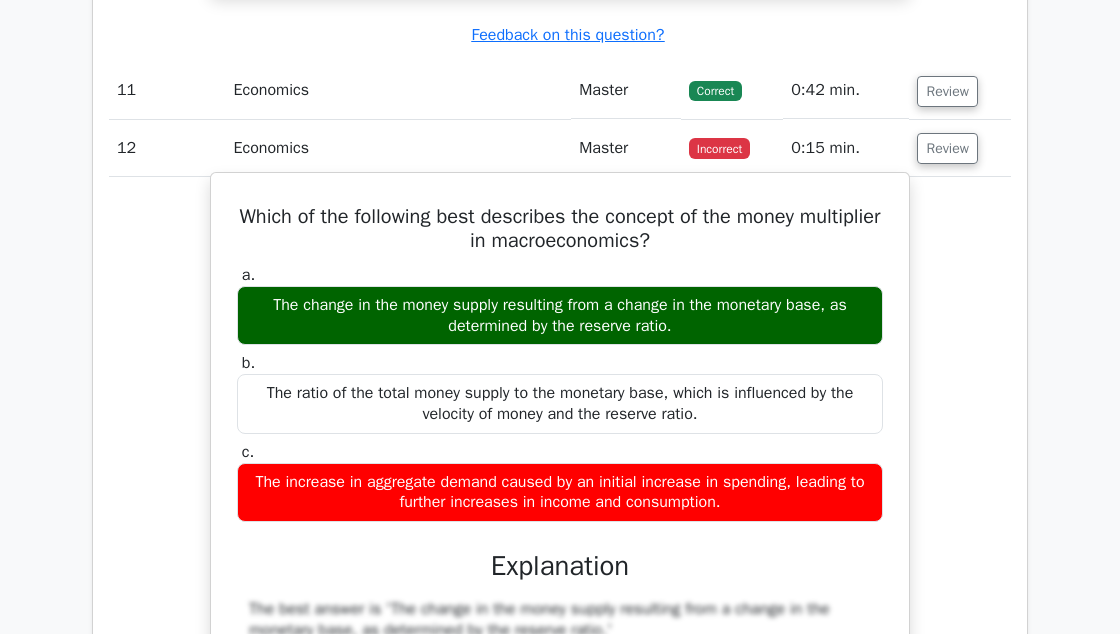 scroll, scrollTop: 0, scrollLeft: 12, axis: horizontal 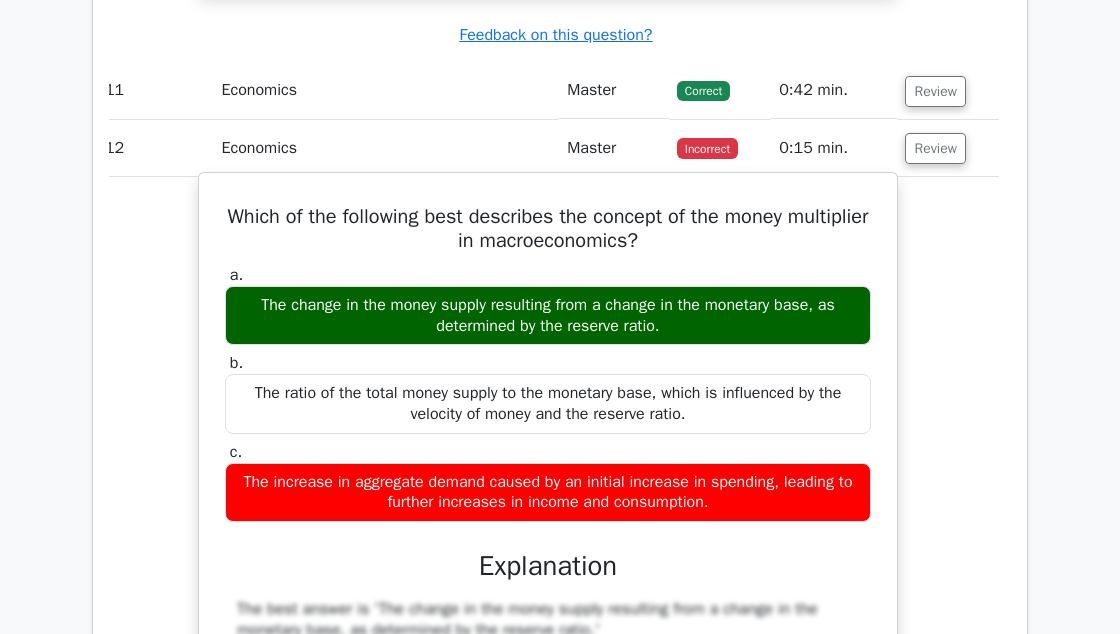 copy on "Which of the following best describes the concept of the money multiplier in macroeconomics?
a.
The change in the money supply resulting from a change in the monetary base, as determined by the reserve ratio.
b.
The ratio of the total money supply to the monetary base, which is influenced by the velocity of money and the reserve ratio.
c.
The increase in aggregate demand caused by an initial increase in spe" 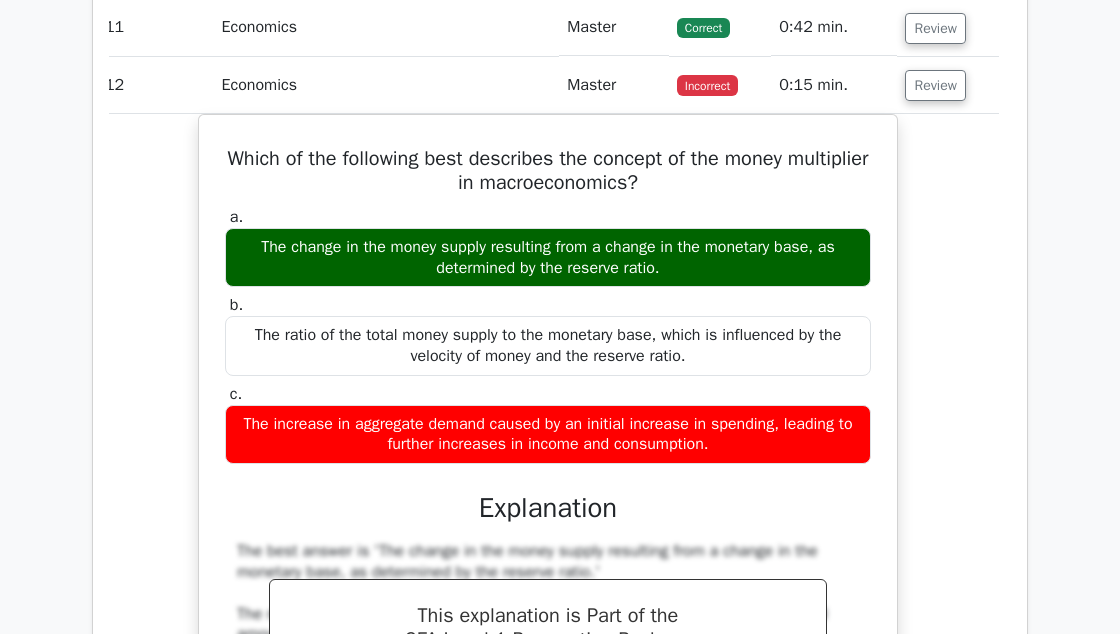 scroll, scrollTop: 11628, scrollLeft: 0, axis: vertical 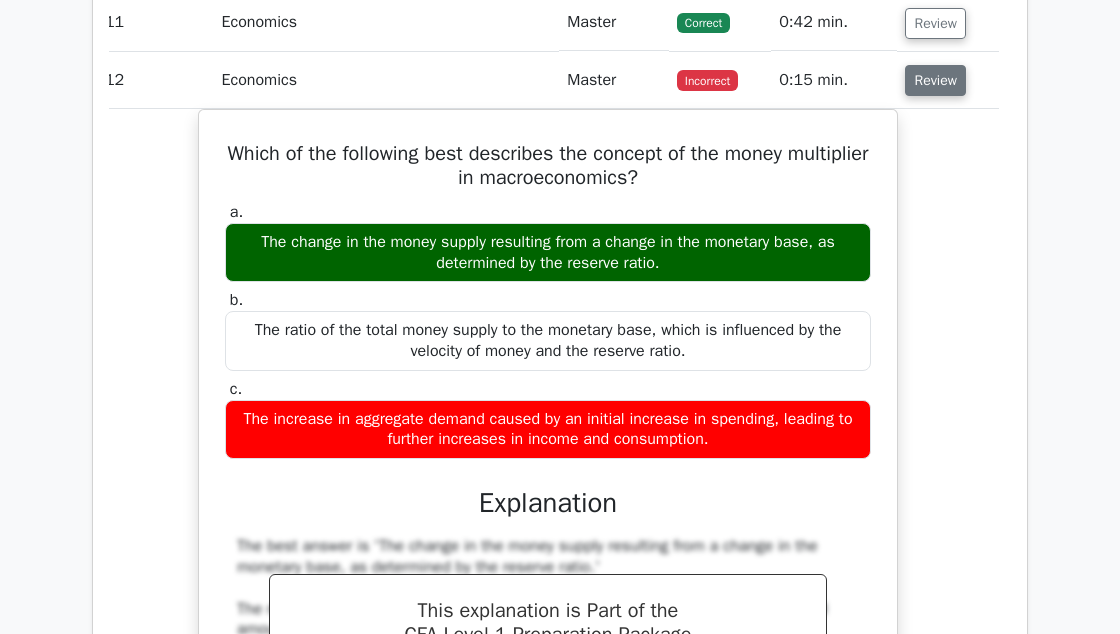 click on "Review" at bounding box center (935, 80) 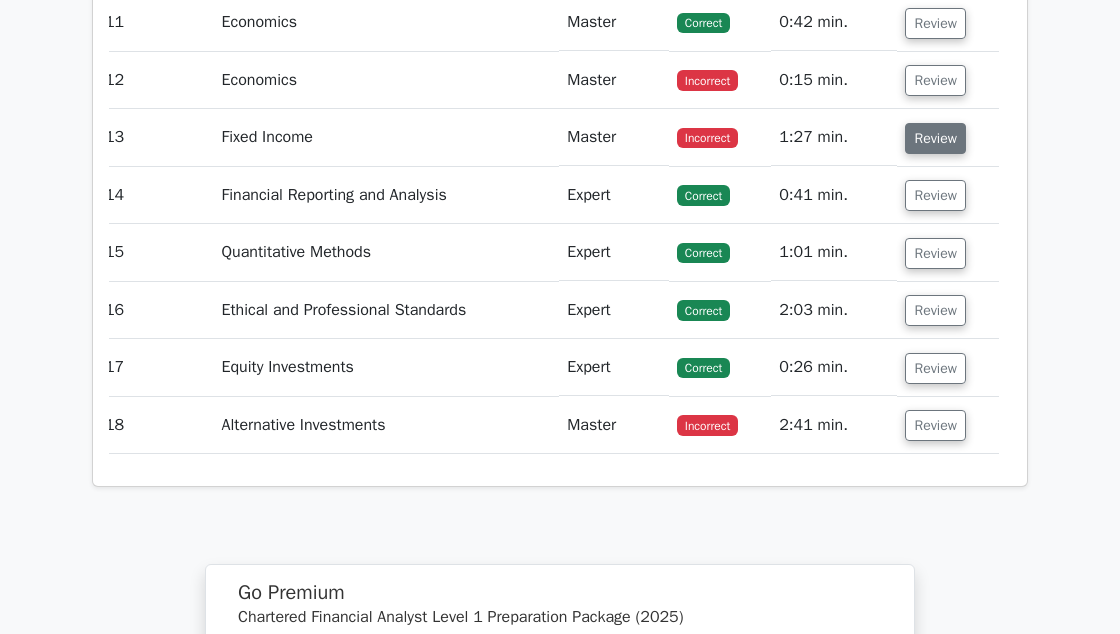 click on "Review" at bounding box center (935, 138) 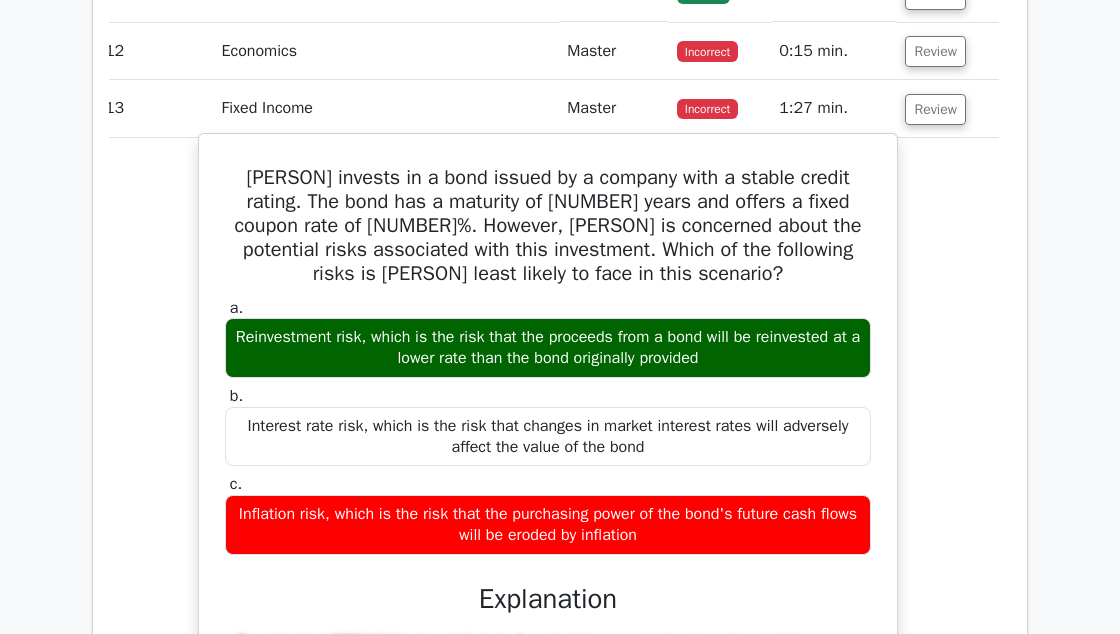 scroll, scrollTop: 11639, scrollLeft: 0, axis: vertical 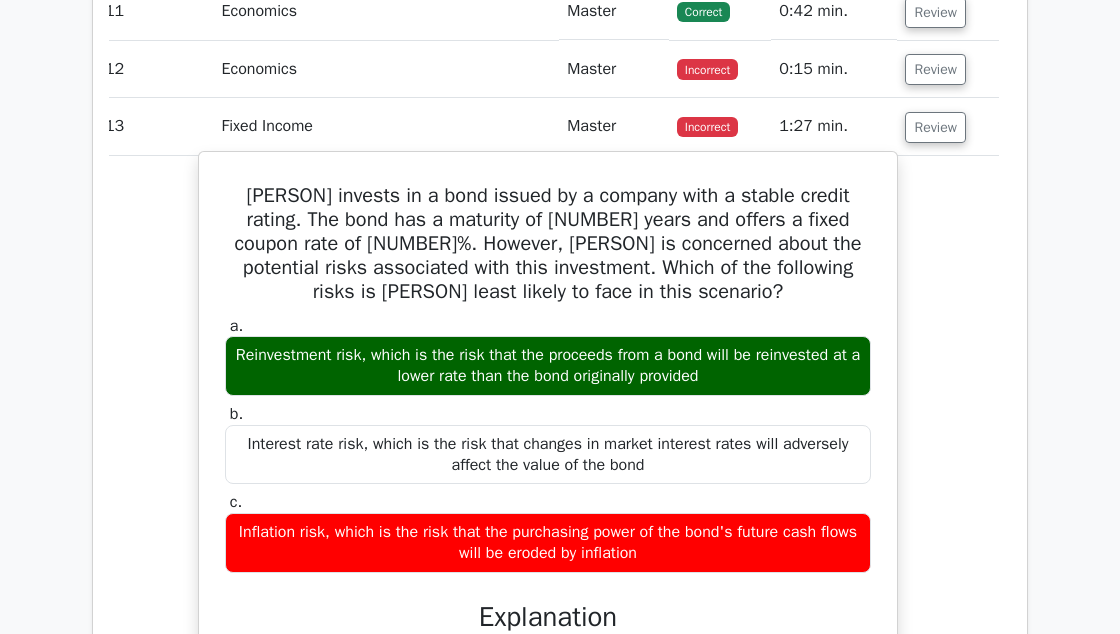copy on "Emily invests in a bond issued by a company with a stable credit rating. The bond has a maturity of 12 years and offers a fixed coupon rate of 4%. However, Emily is concerned about the potential risks associated with this investment. Which of the following risks is Emily least likely to face in this scenario?
a.
Reinvestment risk, which is the risk that the proceeds from a bond will be reinvested at a lower rate than the bond originally provided
b.
Interest rate risk, which is the risk that changes in market interest rates will adversely affect the value of the bond
c.
Inflation risk, which is the risk that the purchasing power of the bond's future cash flows will be eroded by inflation" 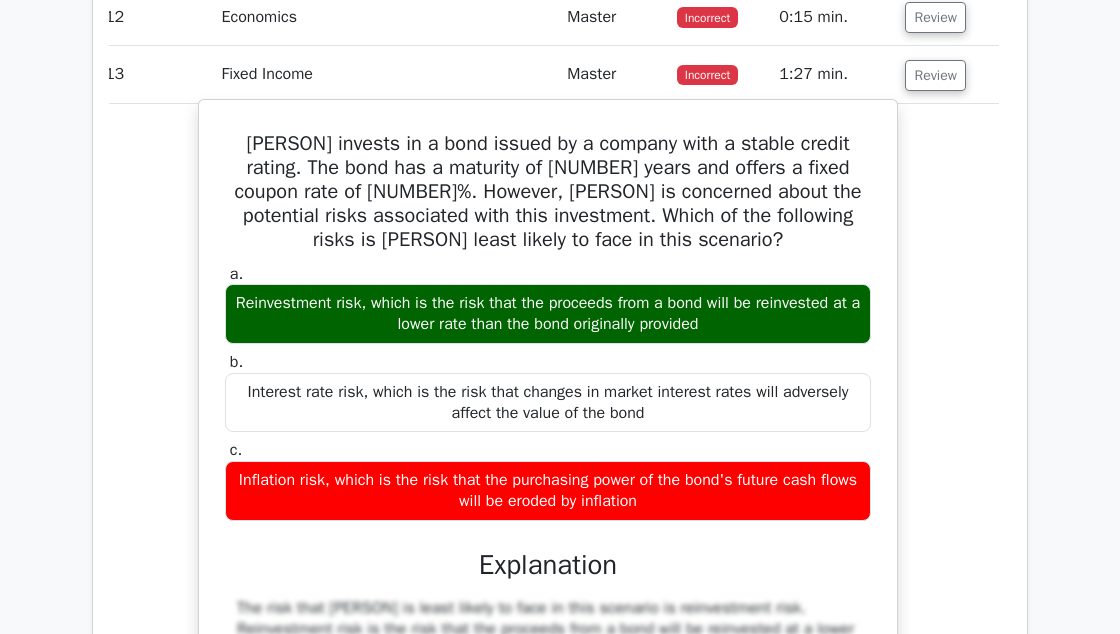 scroll, scrollTop: 11690, scrollLeft: 0, axis: vertical 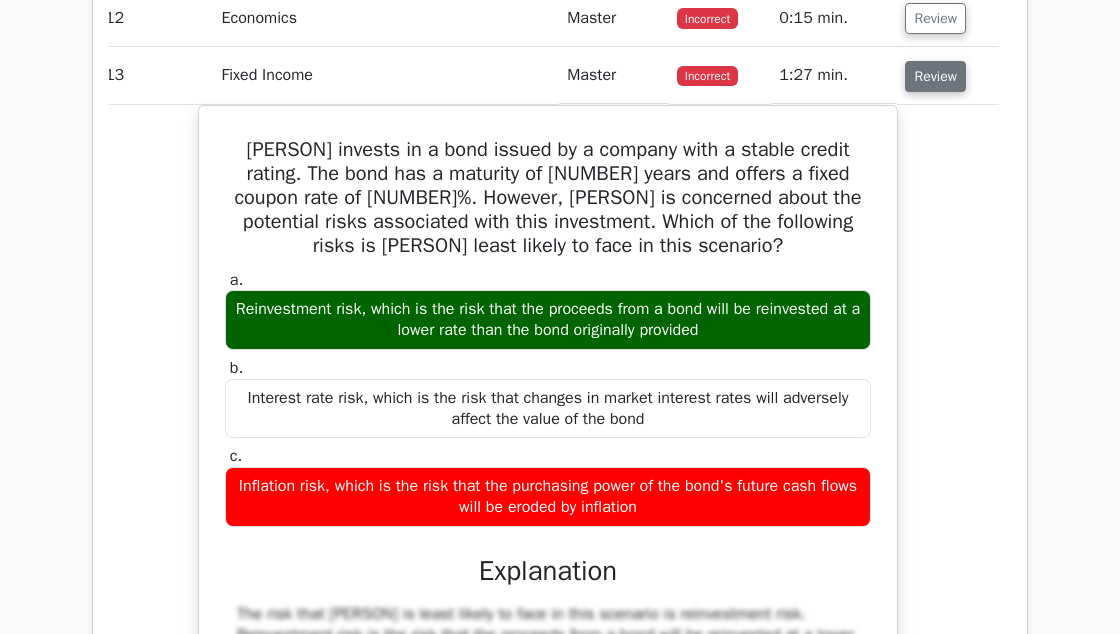 click on "Review" at bounding box center [935, 76] 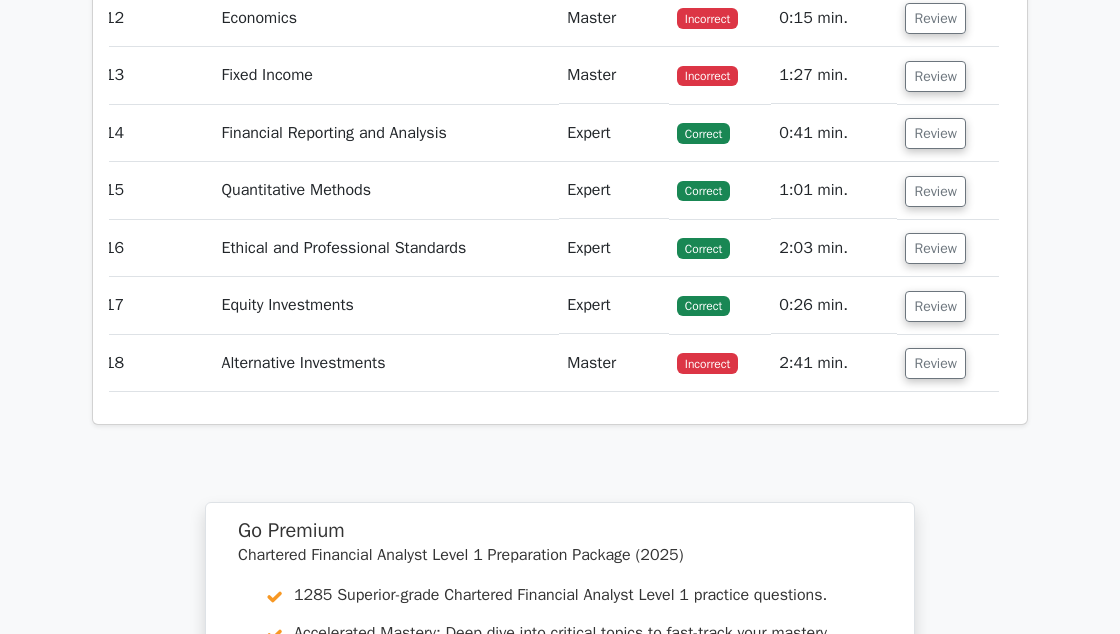 click on "Review" at bounding box center [935, 133] 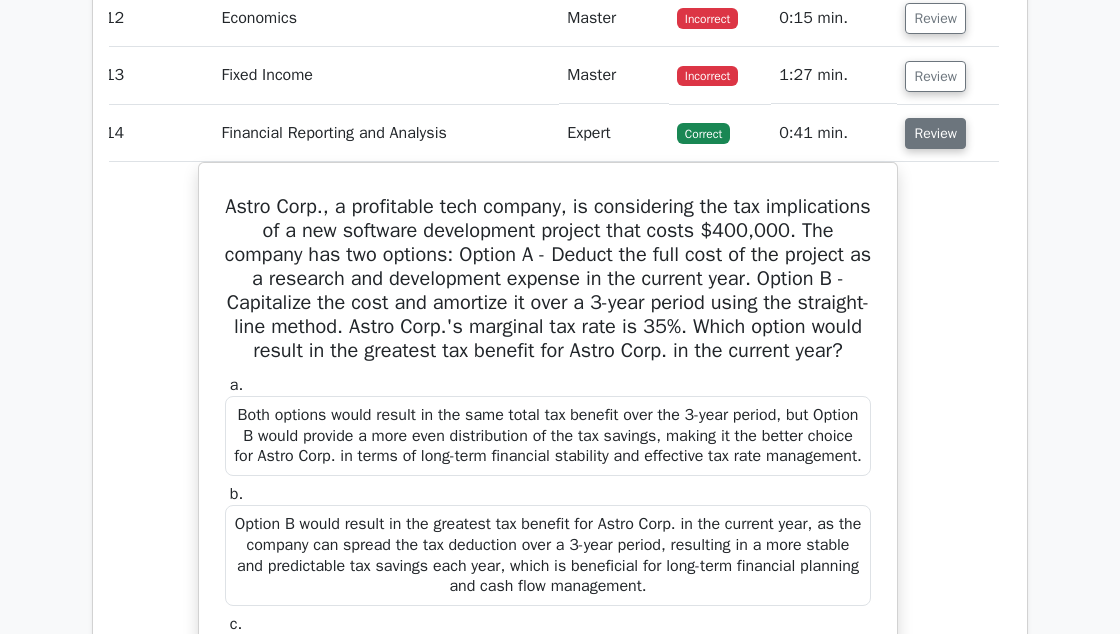 scroll, scrollTop: 0, scrollLeft: 0, axis: both 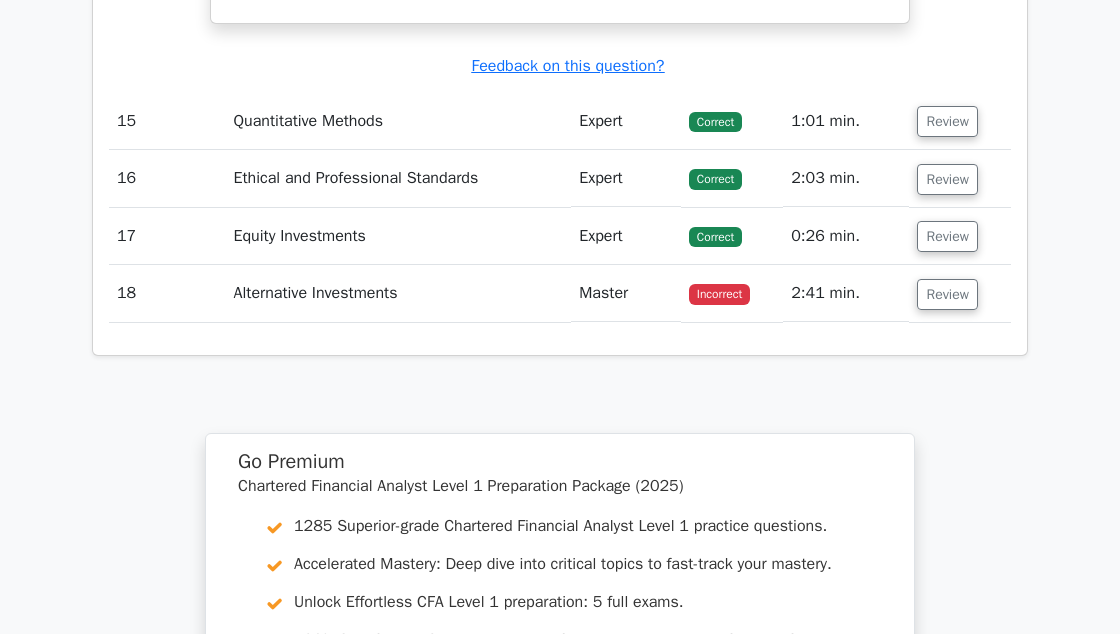 click on "Review" at bounding box center [947, 121] 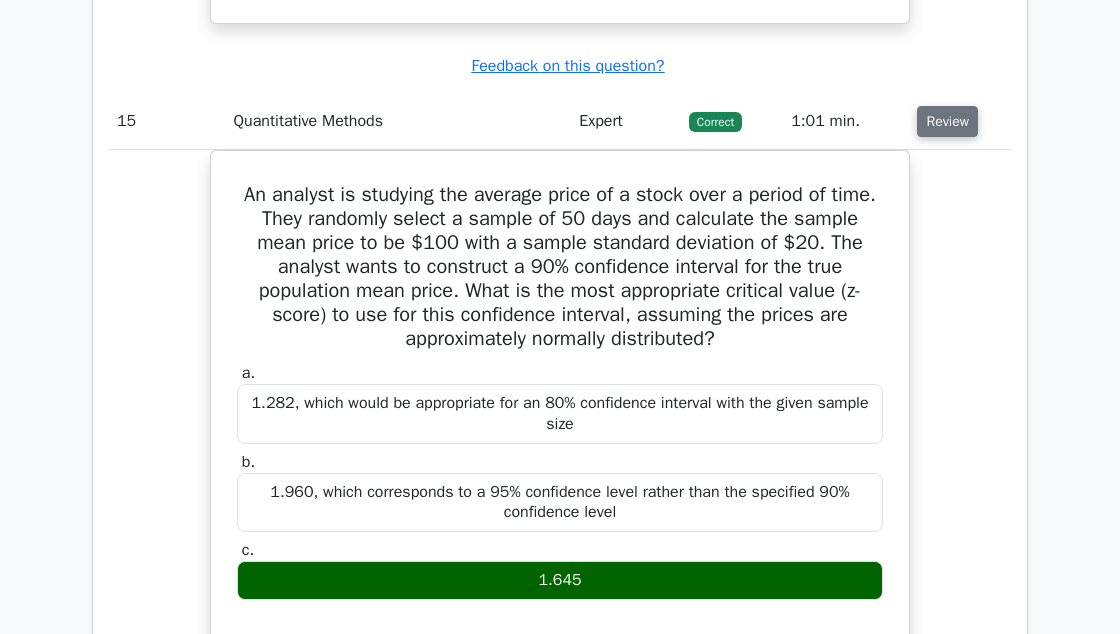 click on "Review" at bounding box center (947, 121) 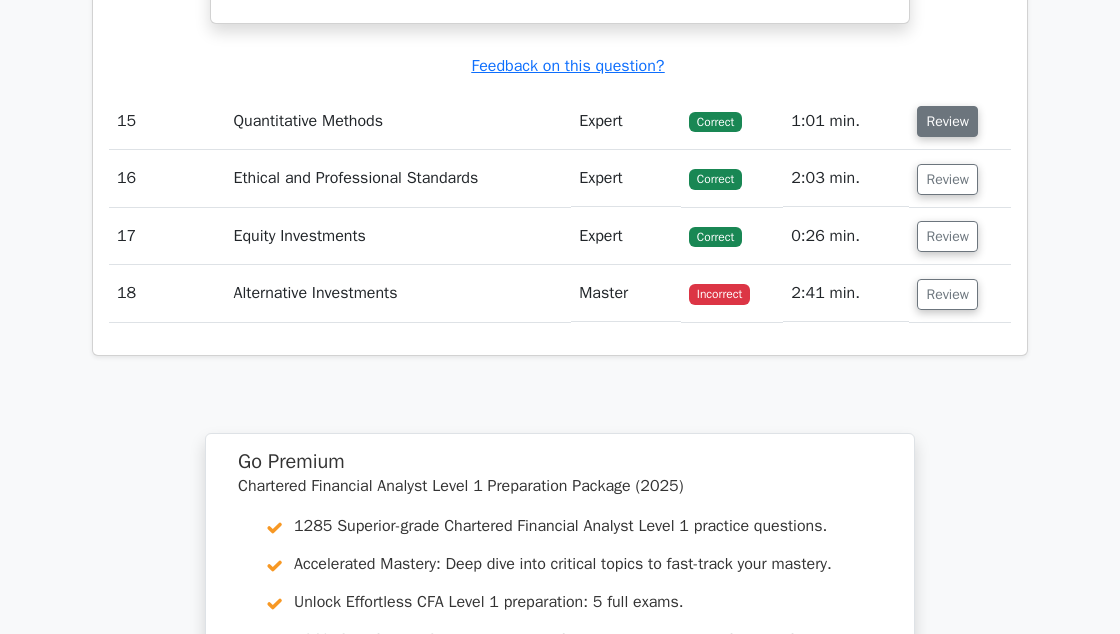 click on "Review" at bounding box center (947, 121) 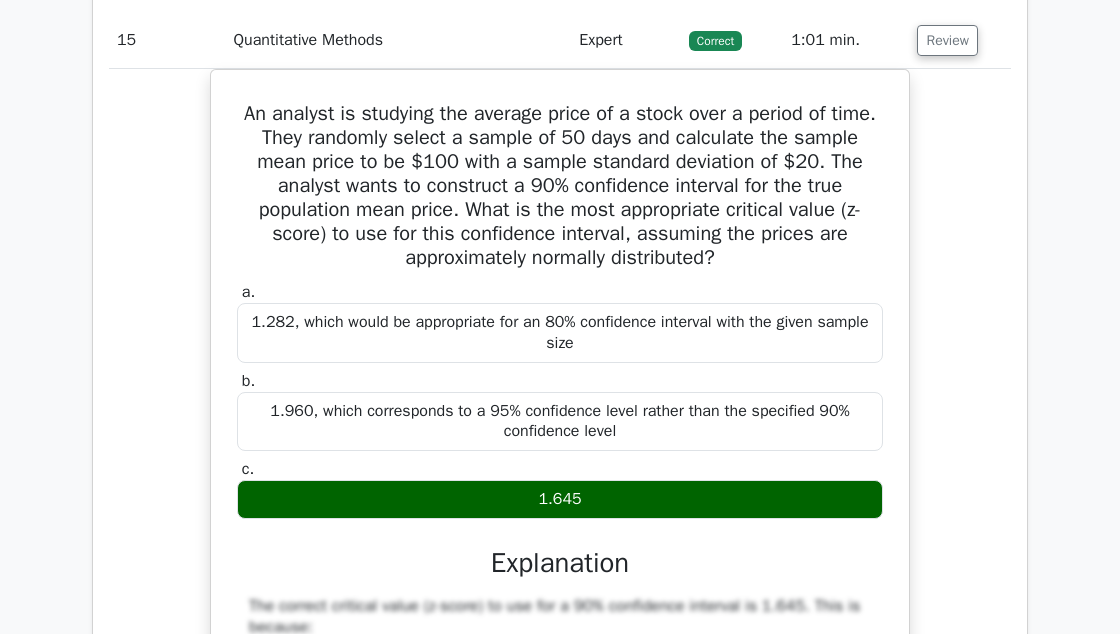 scroll, scrollTop: 12912, scrollLeft: 0, axis: vertical 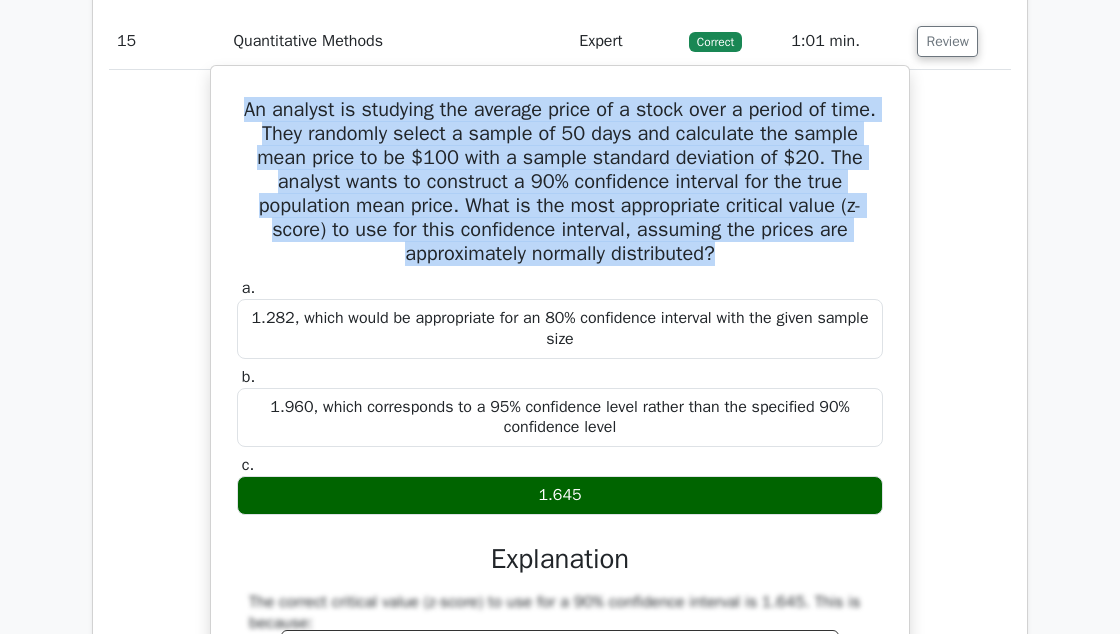 copy on "An analyst is studying the average price of a stock over a period of time. They randomly select a sample of 50 days and calculate the sample mean price to be $100 with a sample standard deviation of $20. The analyst wants to construct a 90% confidence interval for the true population mean price. What is the most appropriate critical value (z-score) to use for this confidence interval, assuming the prices are approximately normally distributed?" 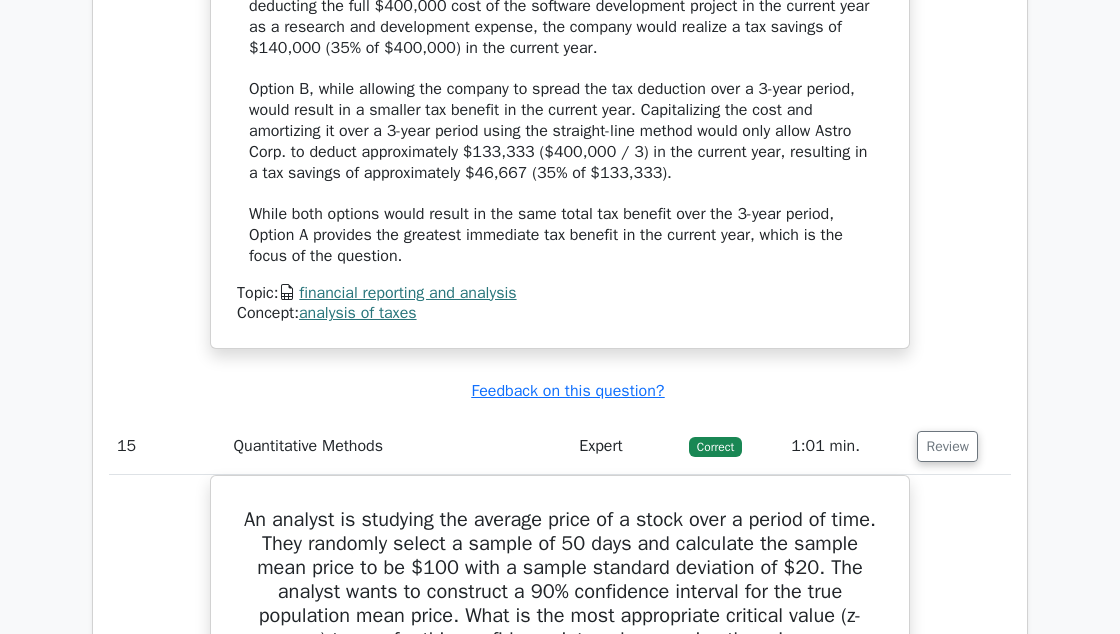 click on "Review" at bounding box center [947, 446] 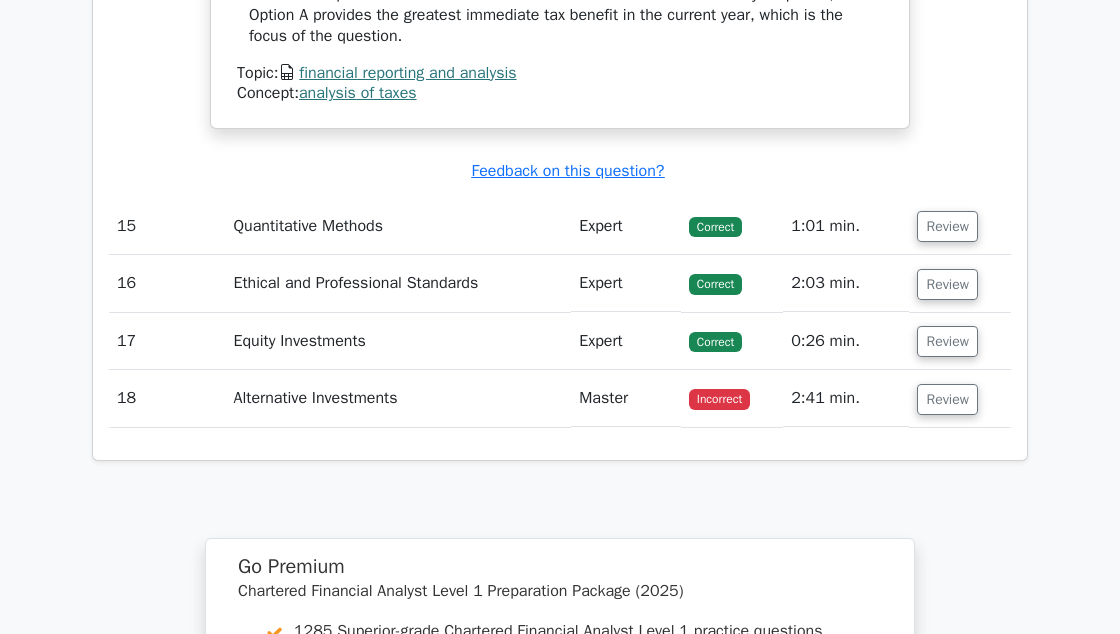 scroll, scrollTop: 12728, scrollLeft: 0, axis: vertical 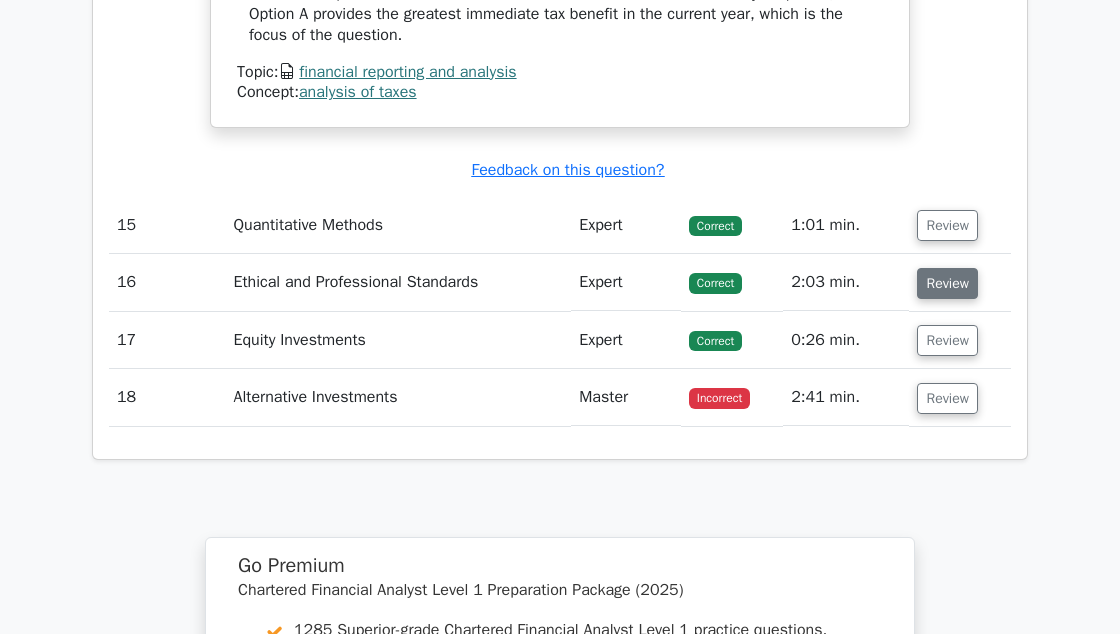 click on "Review" at bounding box center (947, 283) 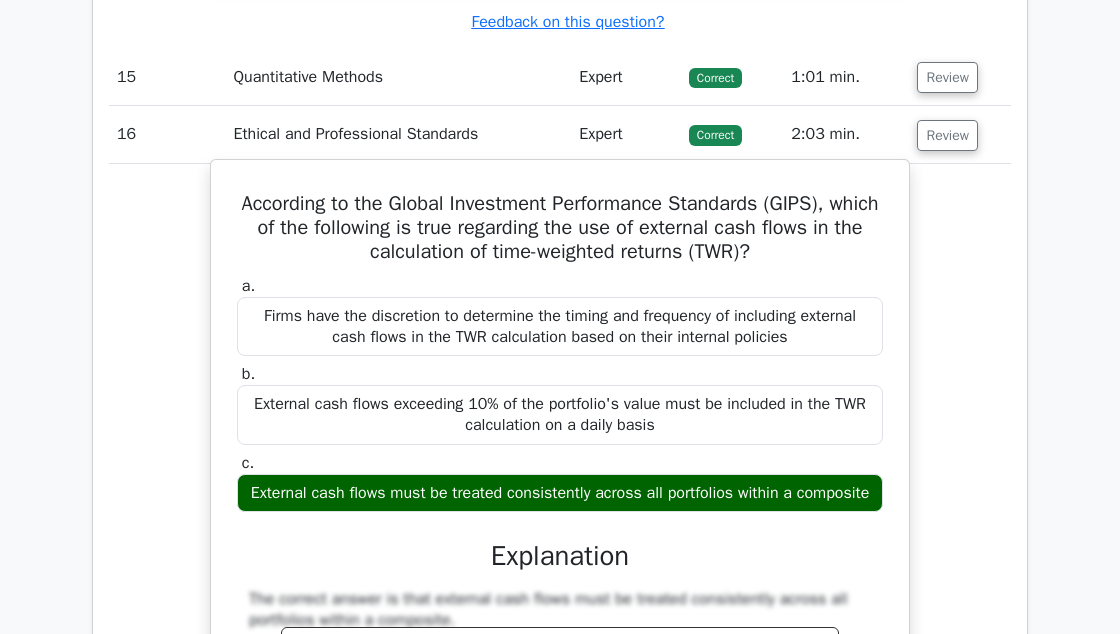 scroll, scrollTop: 12876, scrollLeft: 0, axis: vertical 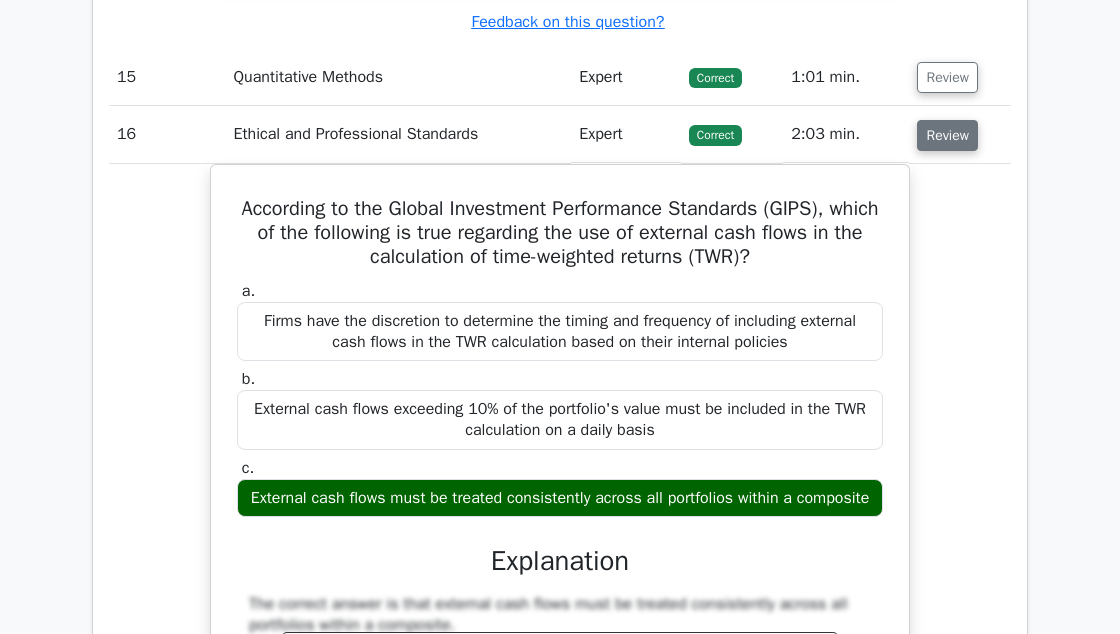 click on "Review" at bounding box center [947, 135] 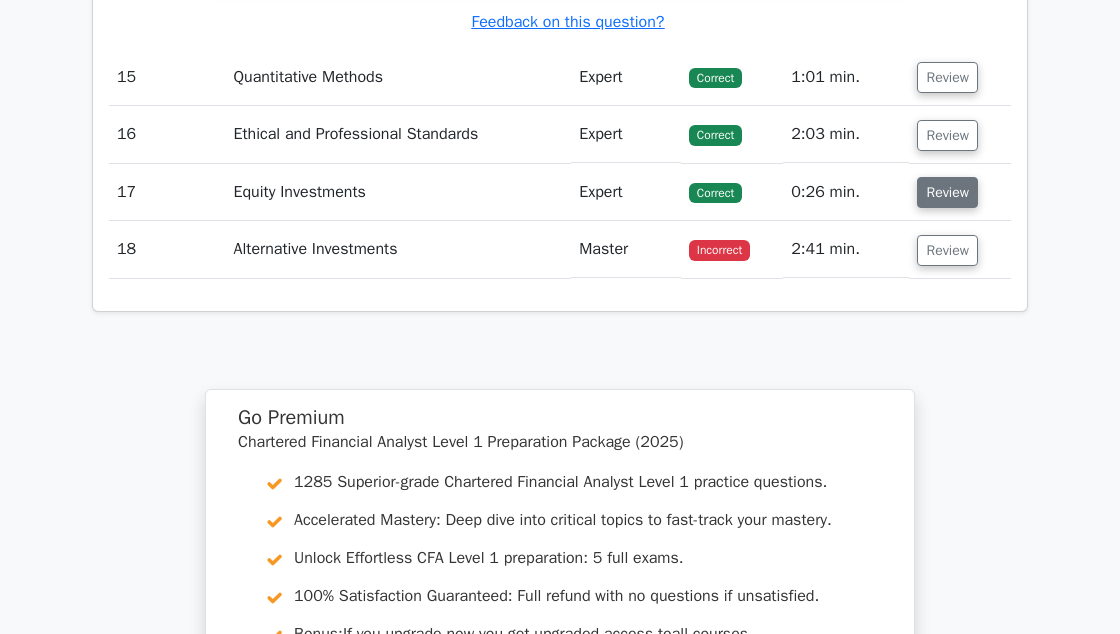 click on "Review" at bounding box center [947, 192] 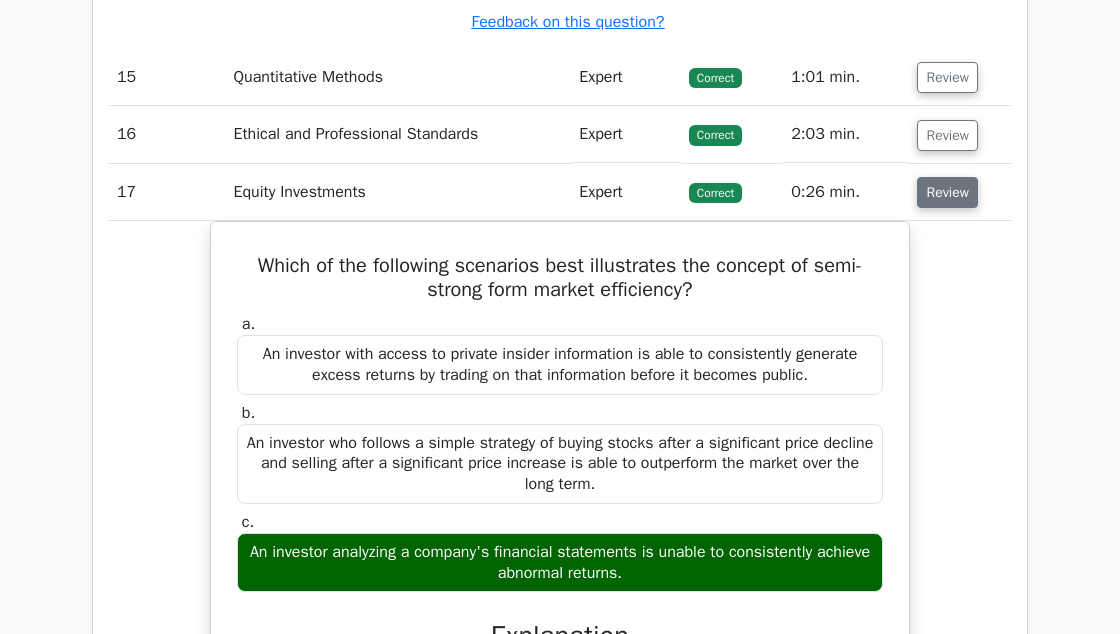 click on "Review" at bounding box center [947, 192] 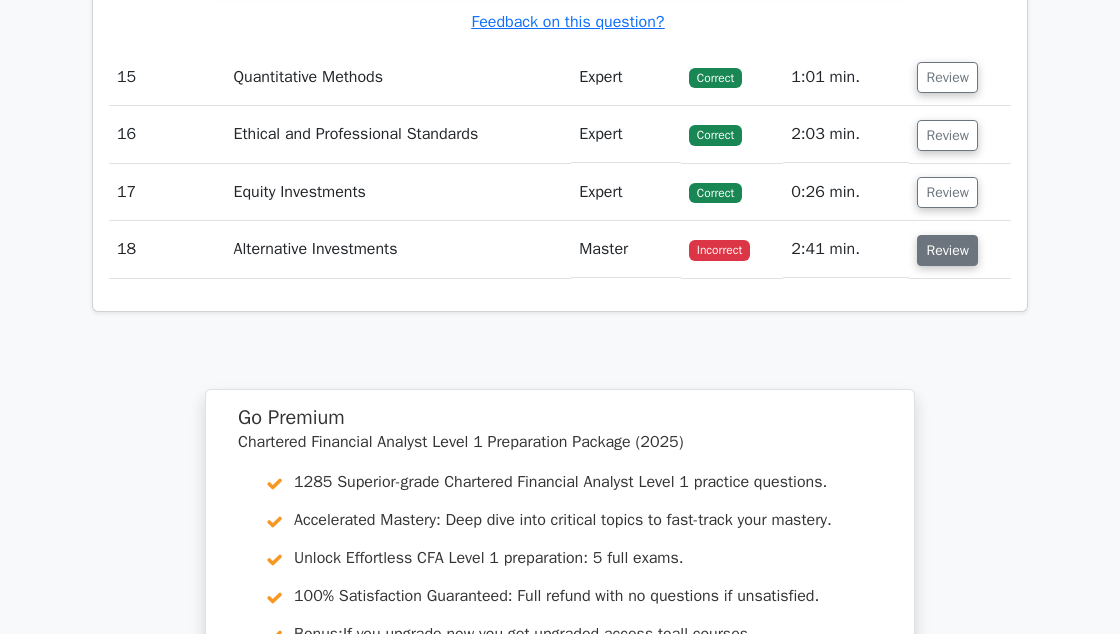 click on "Review" at bounding box center (947, 250) 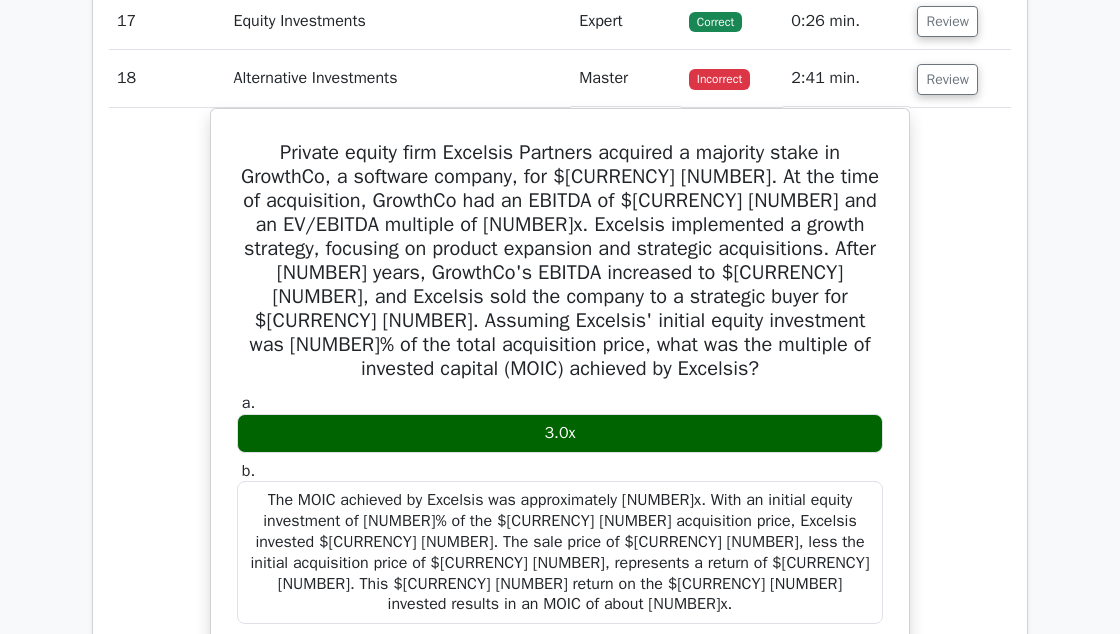 scroll, scrollTop: 13053, scrollLeft: 0, axis: vertical 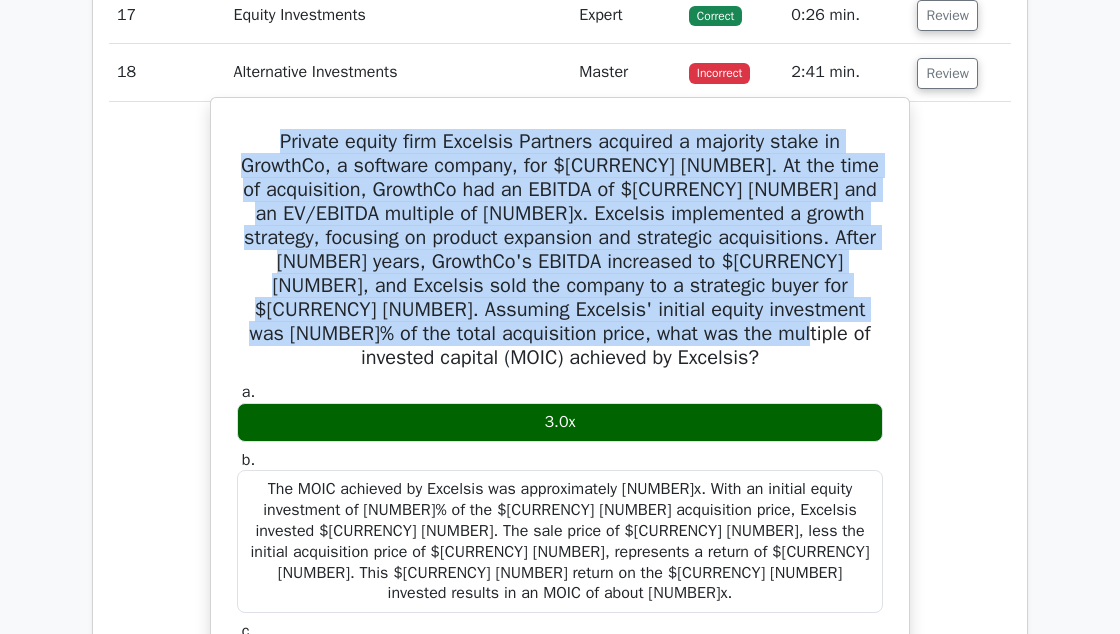 copy on "Private equity firm Excelsis Partners acquired a majority stake in GrowthCo, a software company, for $200 million. At the time of acquisition, GrowthCo had an EBITDA of $25 million and an EV/EBITDA multiple of 8x. Excelsis implemented a growth strategy, focusing on product expansion and strategic acquisitions. After 4 years, GrowthCo's EBITDA increased to $50 million, and Excelsis sold the company to a strategic buyer for $600 million. Assuming Excelsis' initial equity investment was 70% of the total acquisition price, what was the multiple of invested capital (MOIC) achieved by Excelsis?" 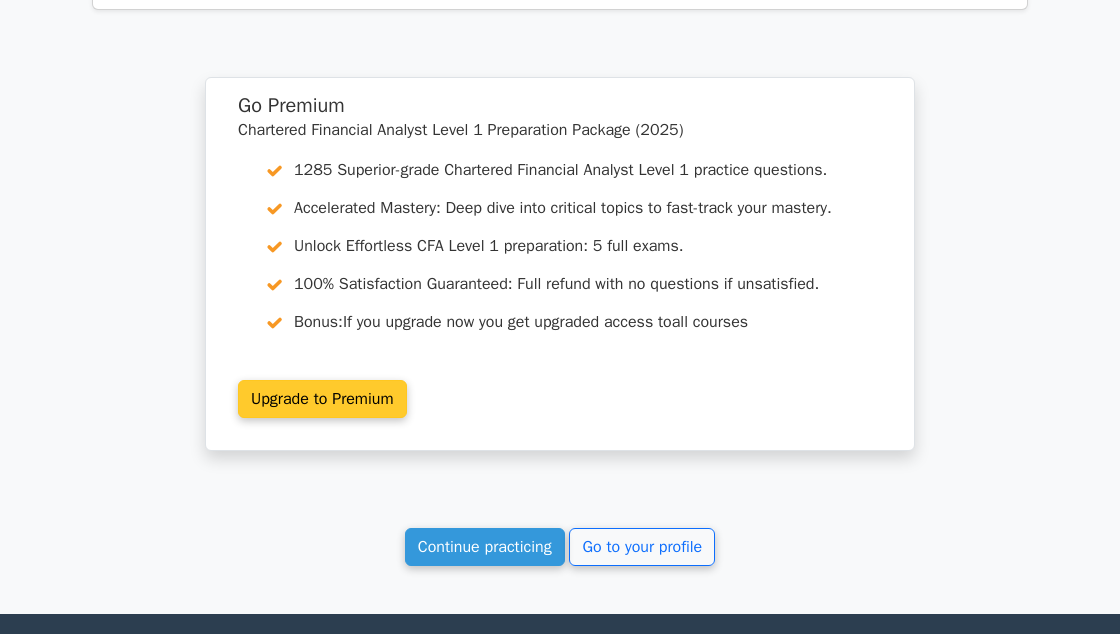 scroll, scrollTop: 14441, scrollLeft: 0, axis: vertical 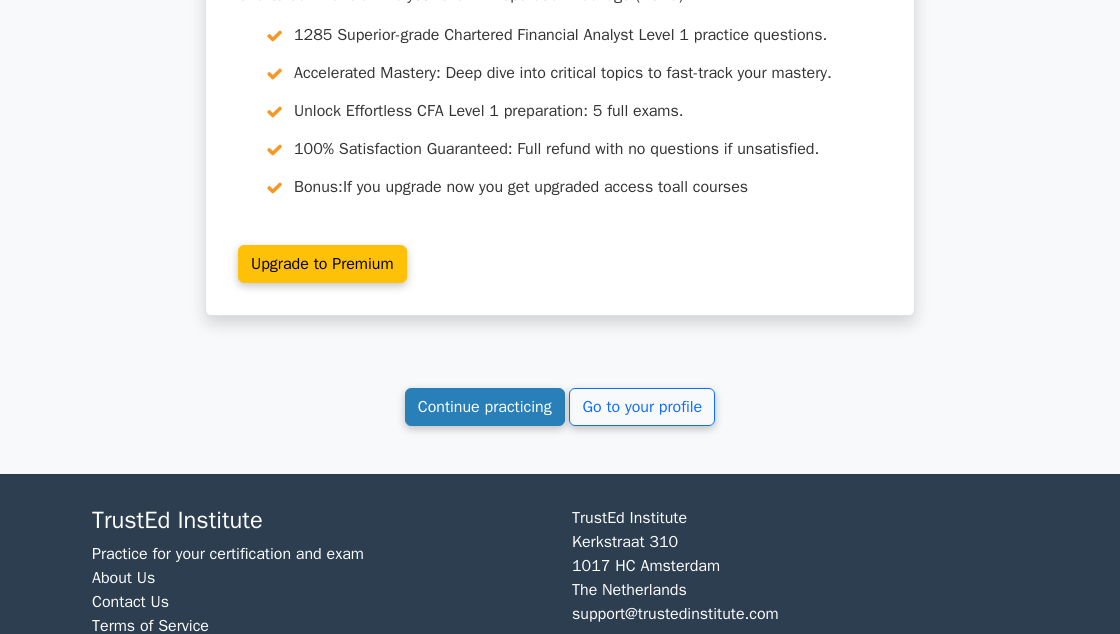 click on "Continue practicing" at bounding box center [485, 407] 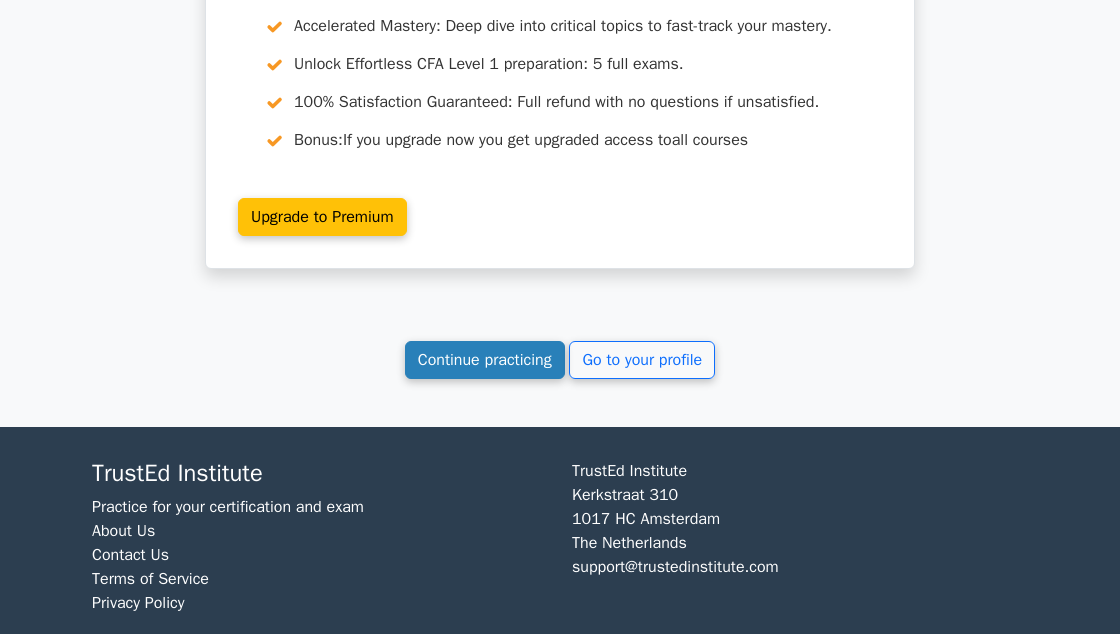 scroll, scrollTop: 14528, scrollLeft: 0, axis: vertical 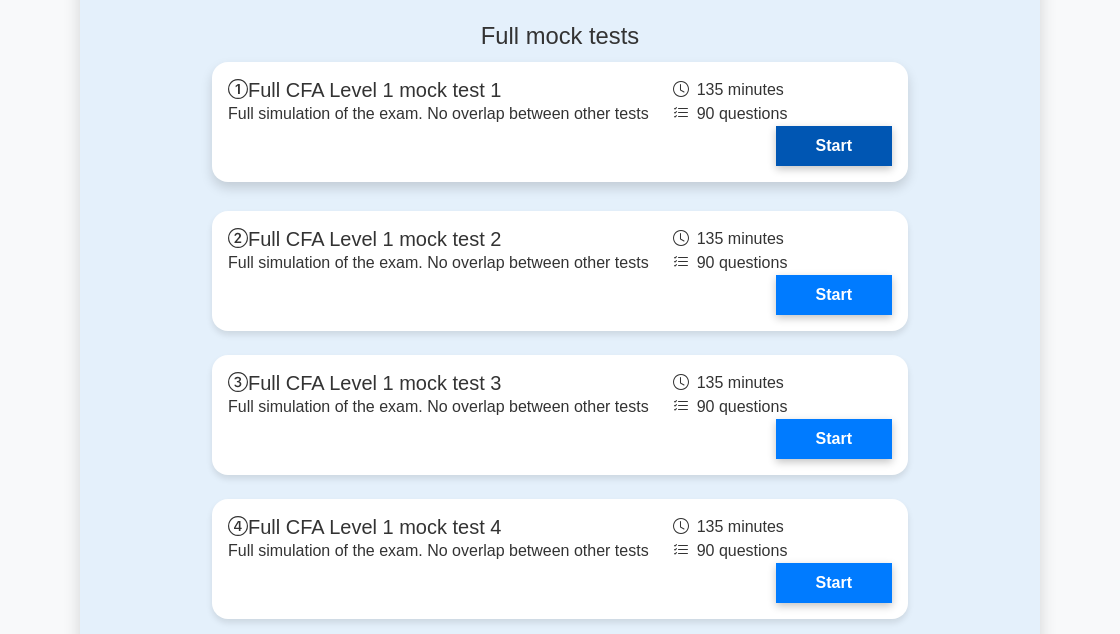 click on "Start" at bounding box center [834, 146] 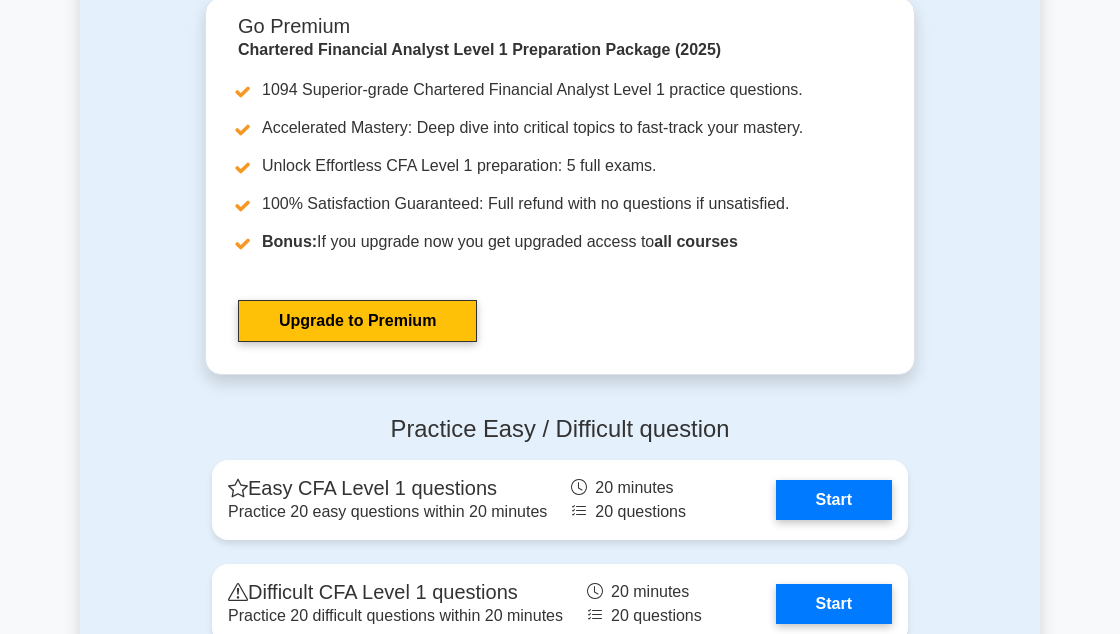 scroll, scrollTop: 2991, scrollLeft: 0, axis: vertical 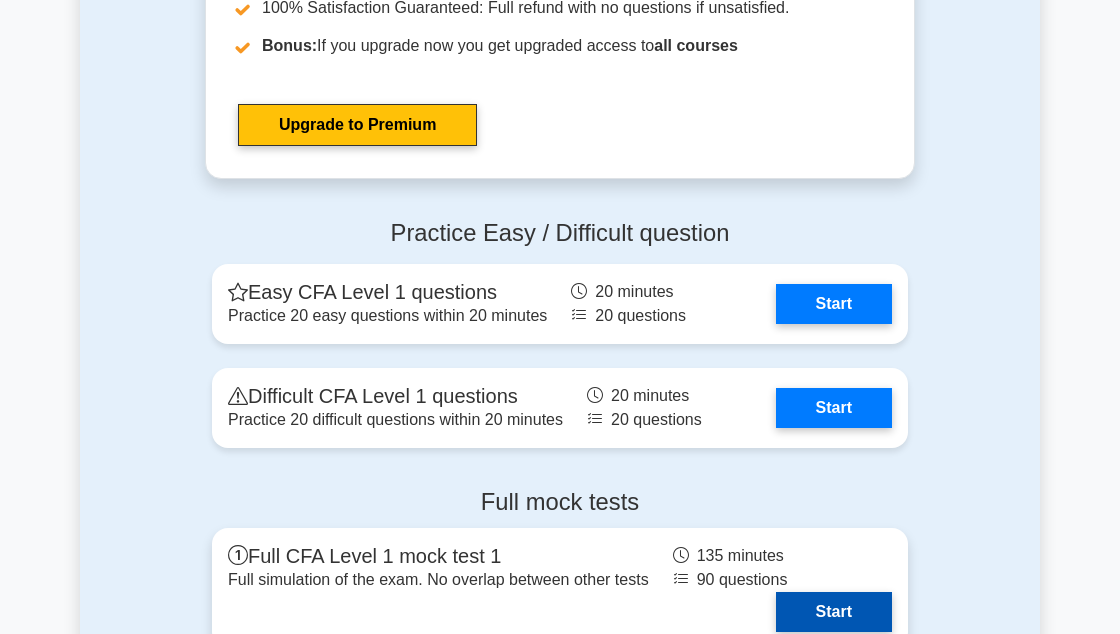 click on "Start" at bounding box center (834, 612) 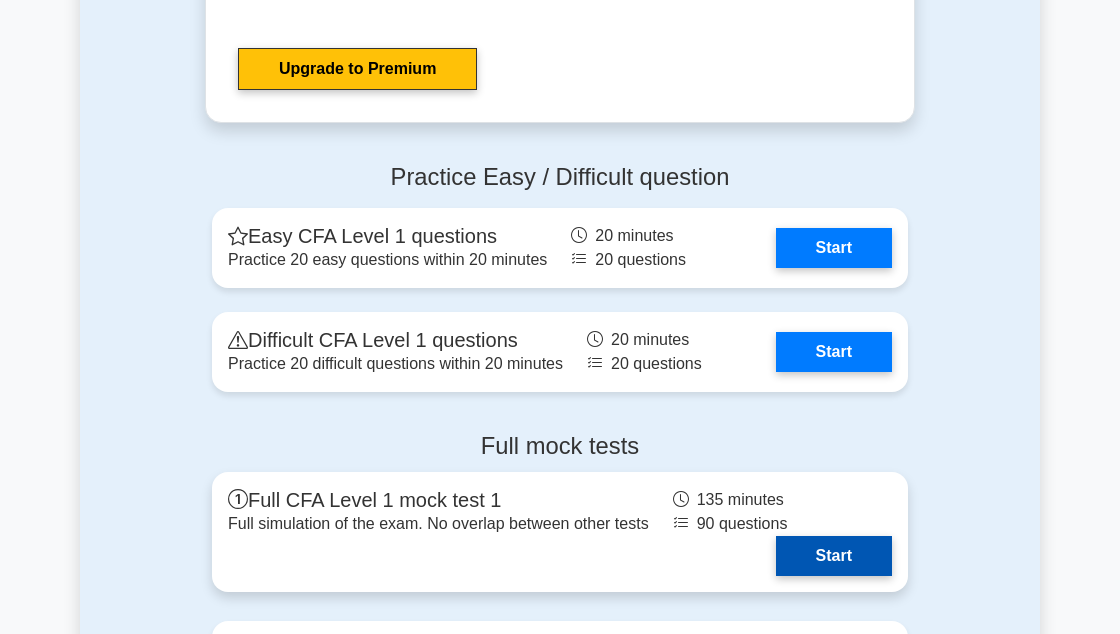 scroll, scrollTop: 3087, scrollLeft: 0, axis: vertical 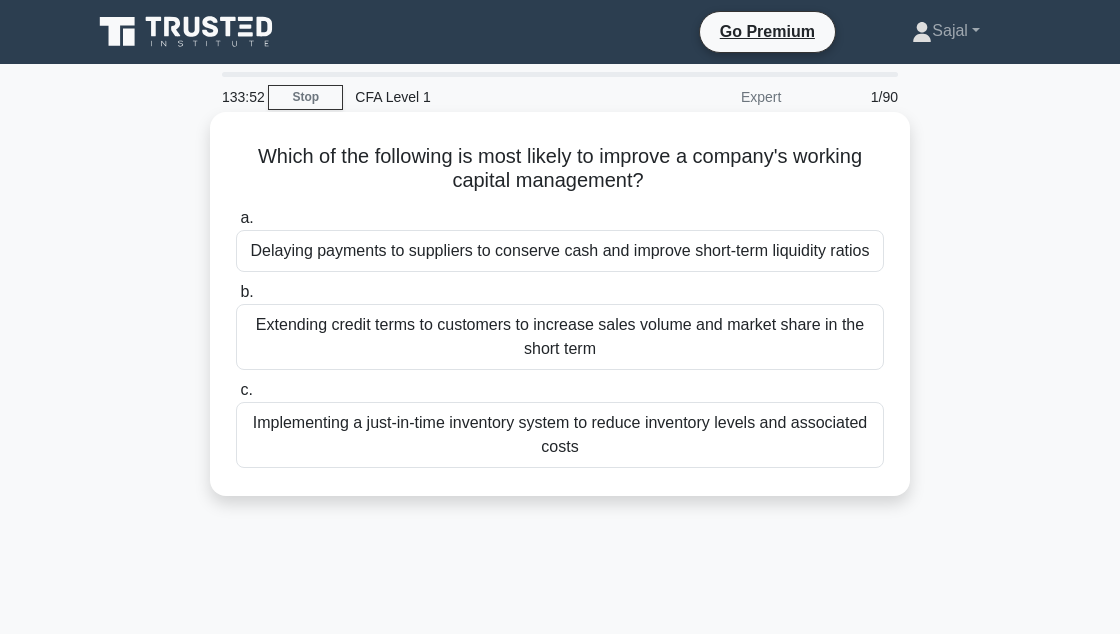 click on "Implementing a just-in-time inventory system to reduce inventory levels and associated costs" at bounding box center [560, 435] 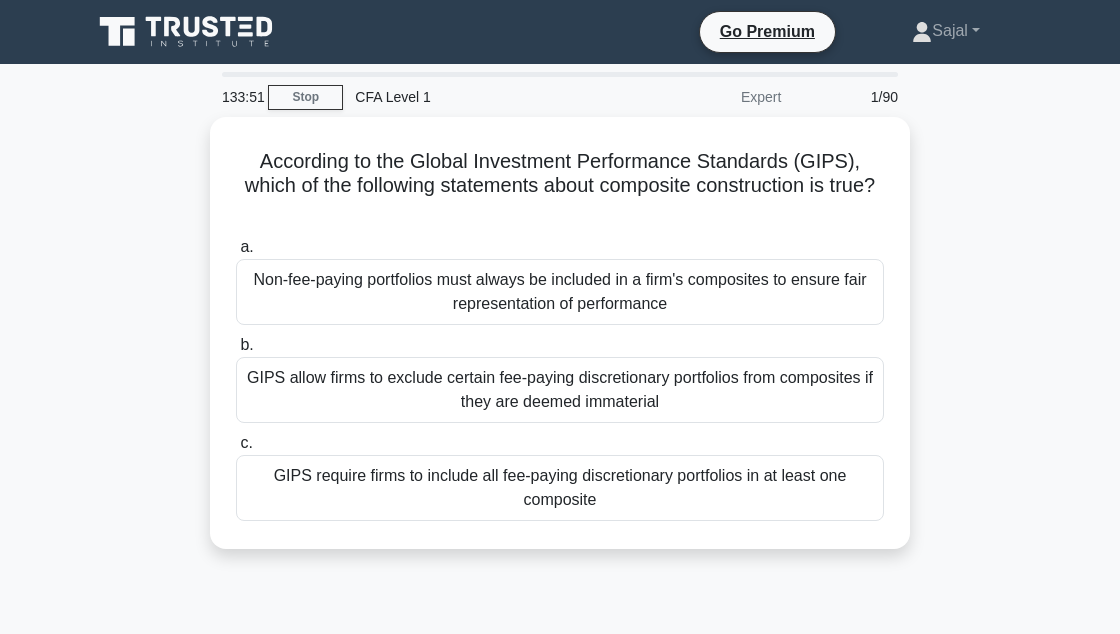 click on "133:51
Stop
CFA Level 1
Expert
1/90" at bounding box center (560, 97) 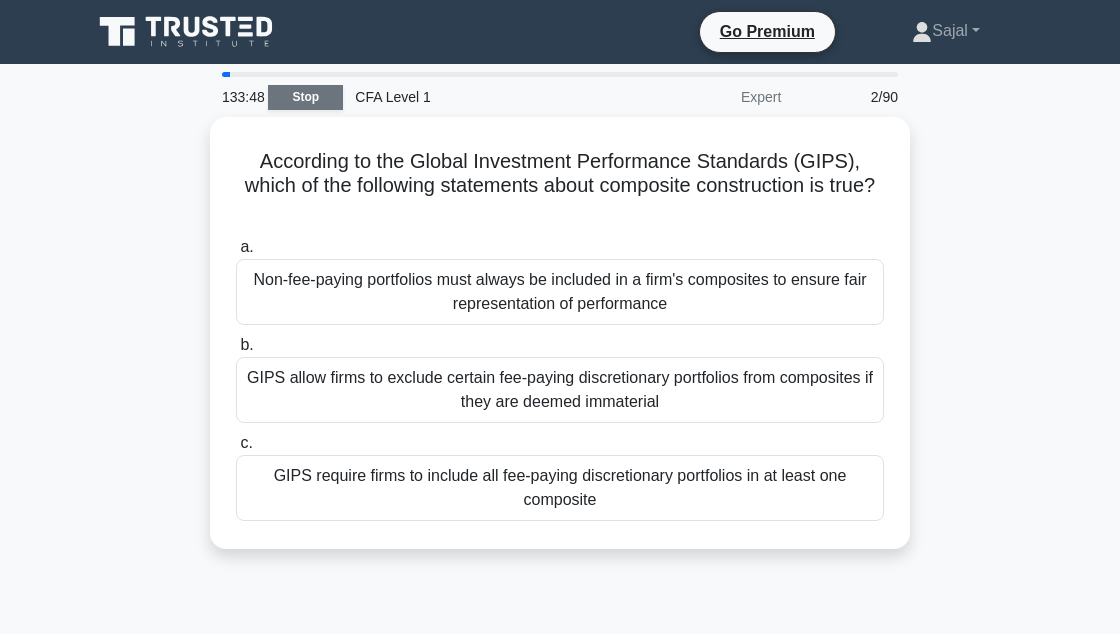 click on "Stop" at bounding box center [305, 97] 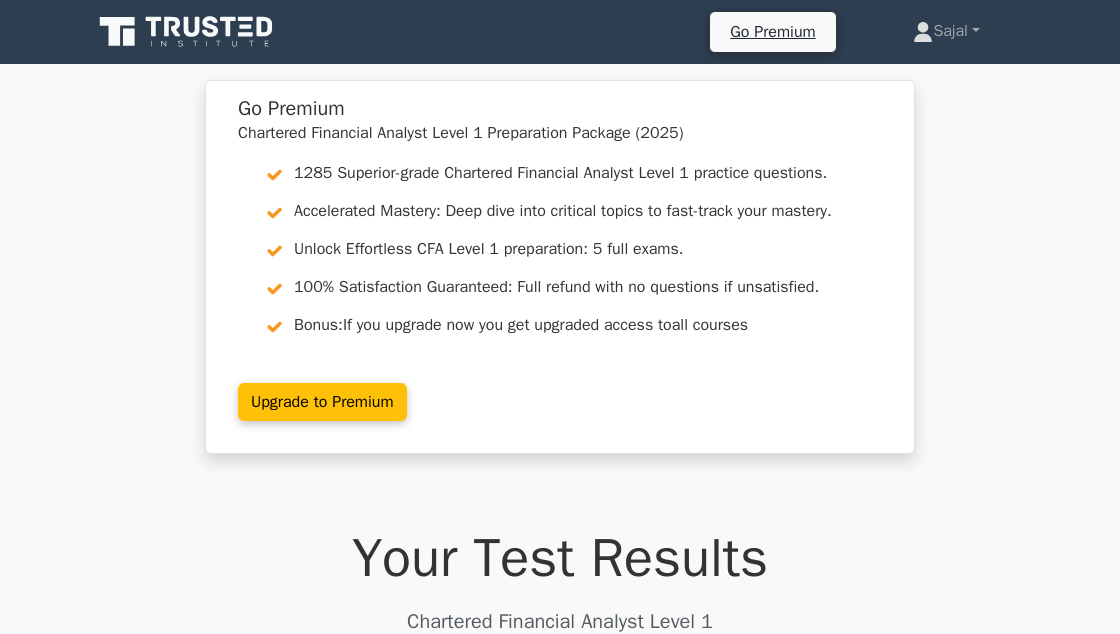 scroll, scrollTop: 707, scrollLeft: 0, axis: vertical 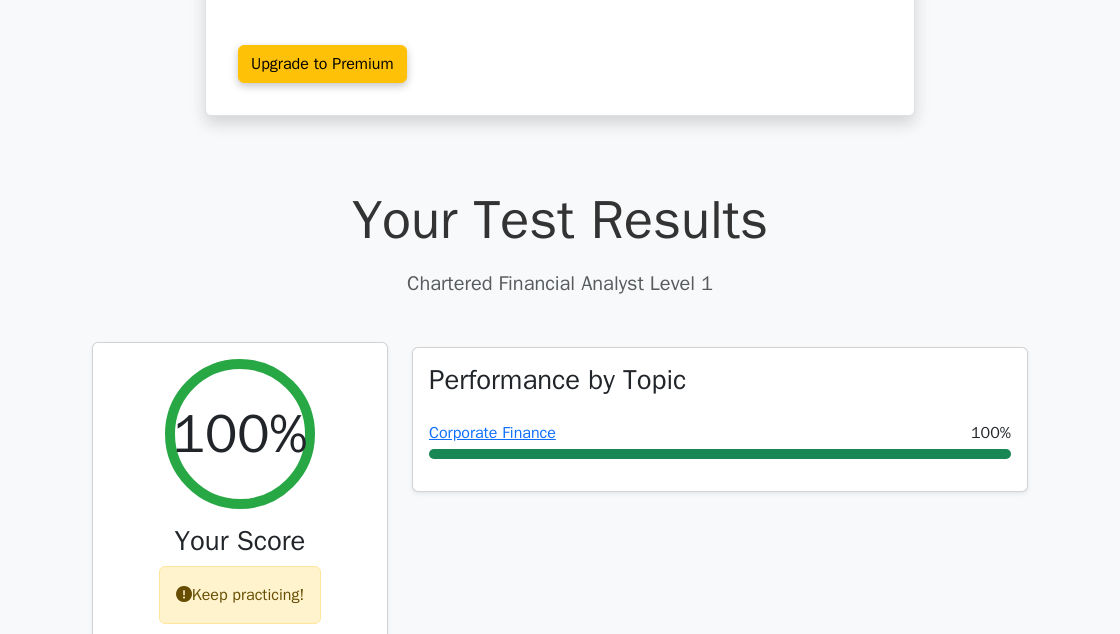 click on "Keep practicing!" at bounding box center (240, 595) 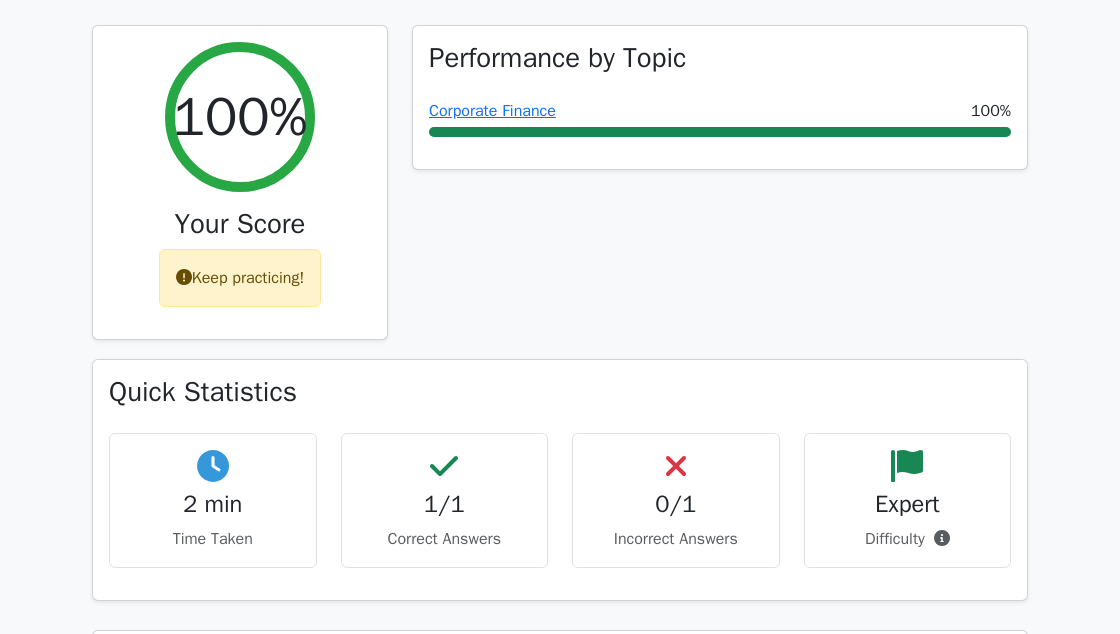 click on "2 min
Time Taken
1/1
Correct Answers
0/1
Incorrect Answers
Expert" at bounding box center (560, 508) 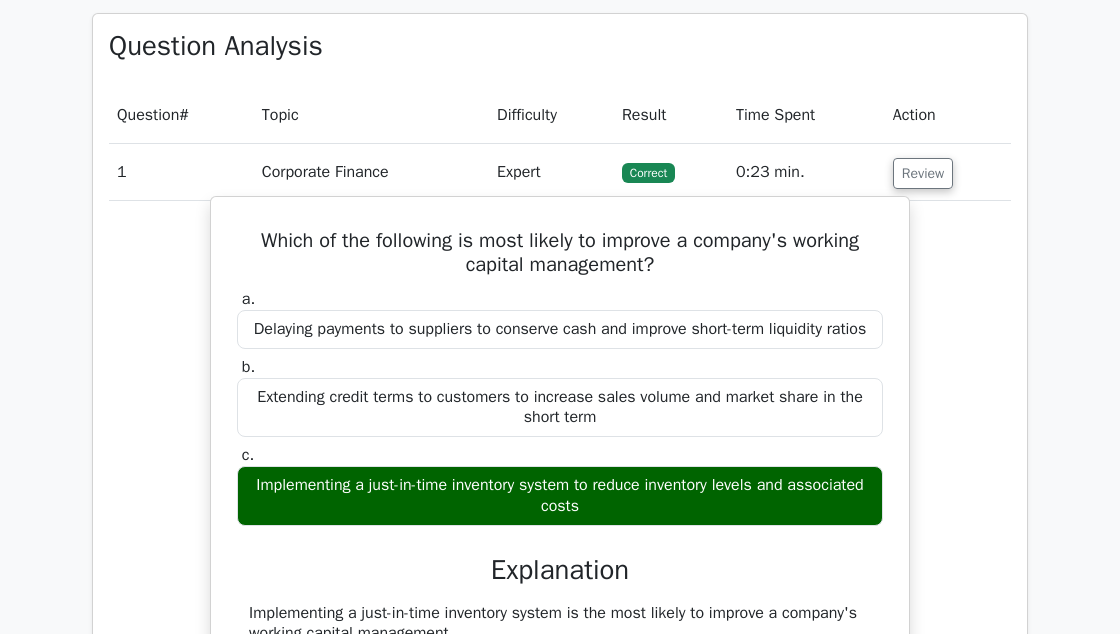 click on "Implementing a just-in-time inventory system to reduce inventory levels and associated costs" at bounding box center (560, 496) 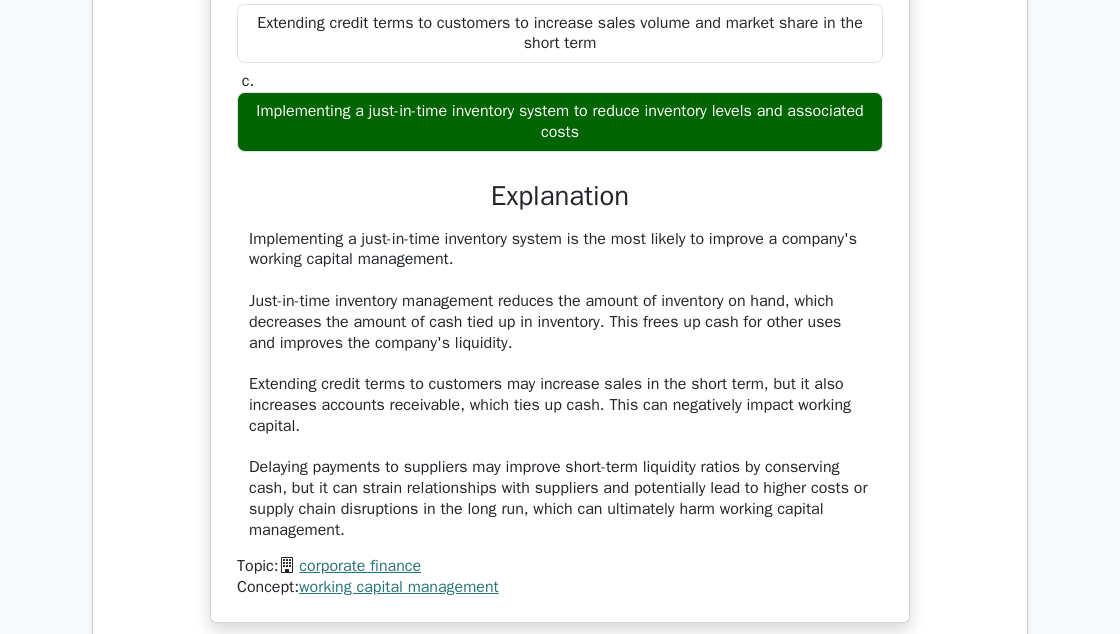 scroll, scrollTop: 1786, scrollLeft: 0, axis: vertical 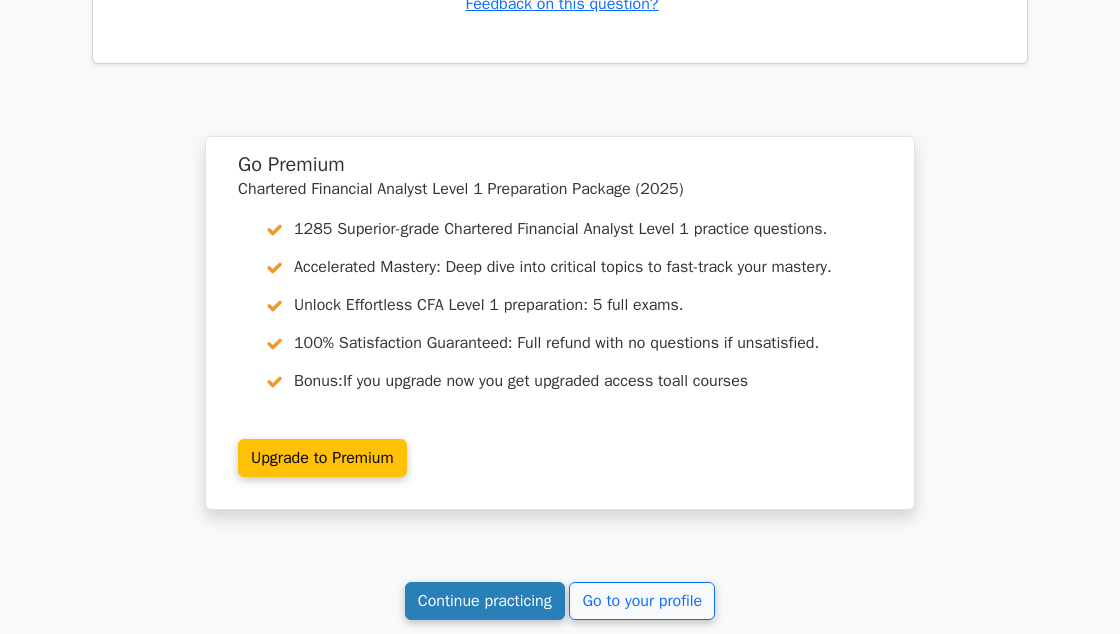 click on "Continue practicing" at bounding box center (485, 601) 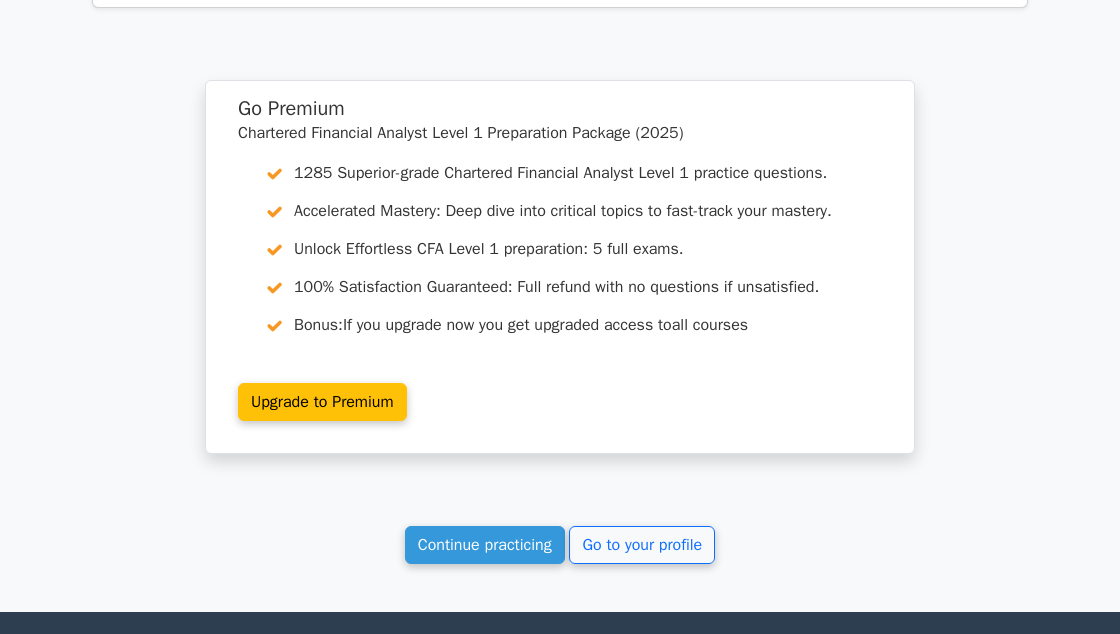 scroll, scrollTop: 2413, scrollLeft: 0, axis: vertical 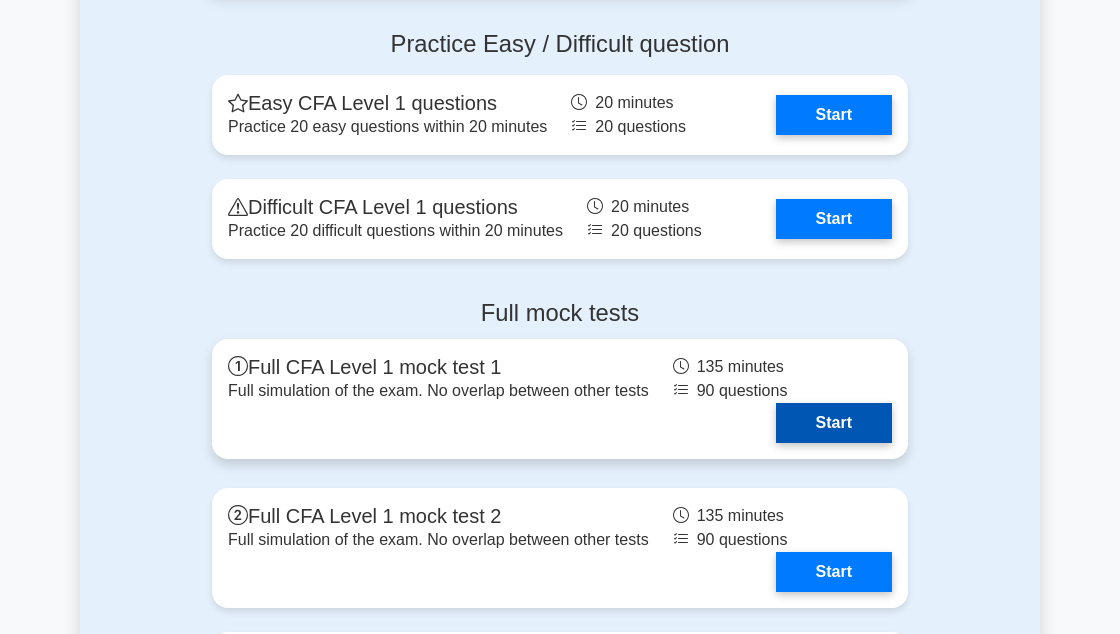 click on "Start" at bounding box center (834, 423) 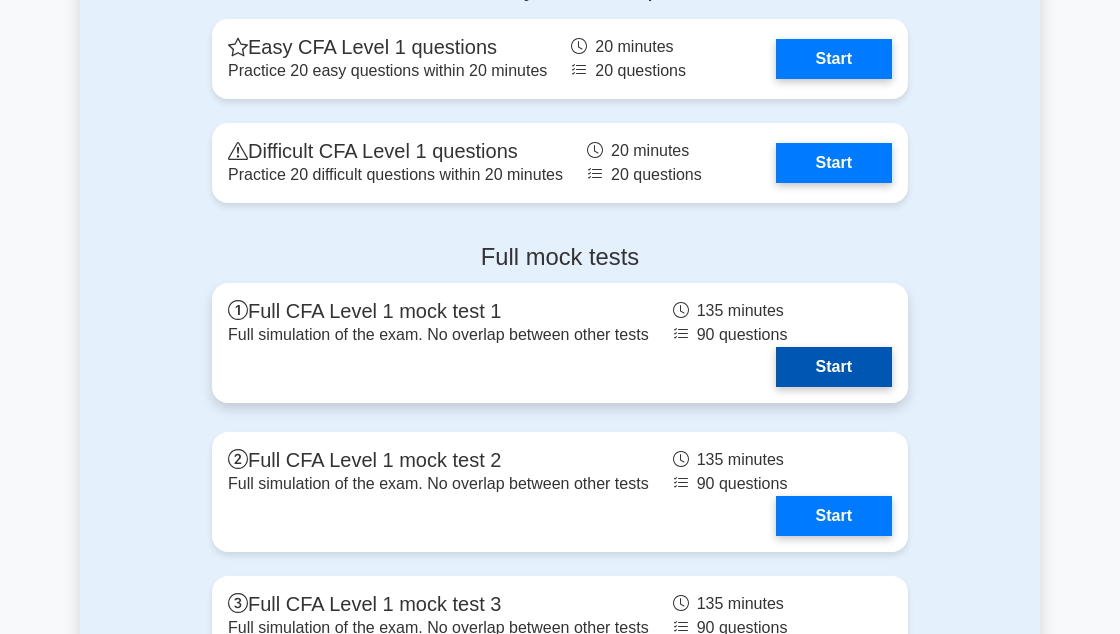 scroll, scrollTop: 3276, scrollLeft: 0, axis: vertical 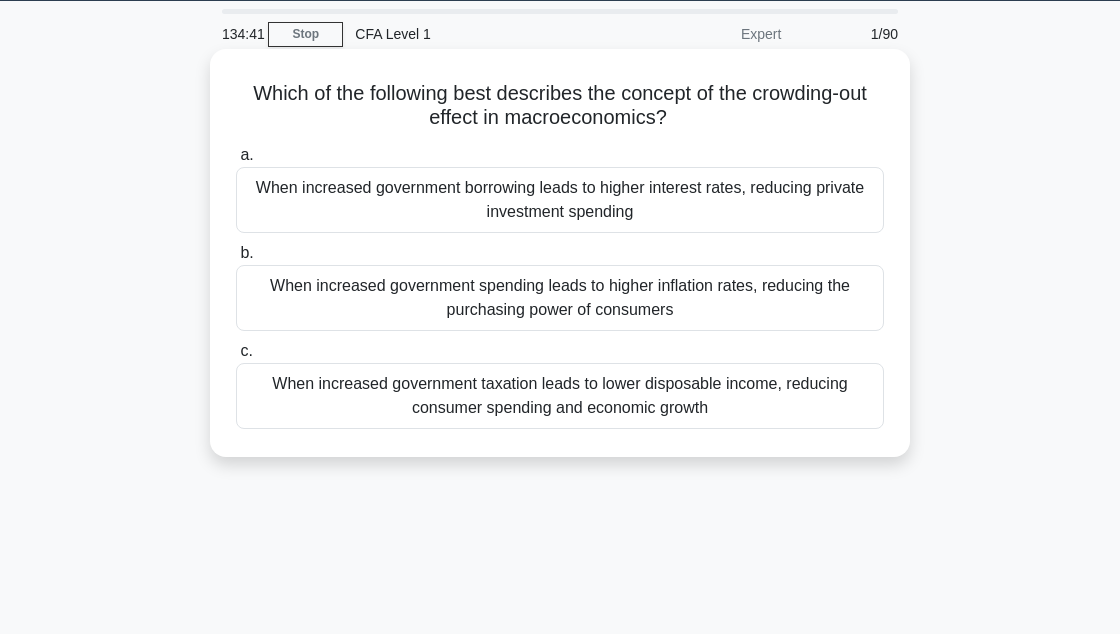click on "When increased government borrowing leads to higher interest rates, reducing private investment spending" at bounding box center [560, 200] 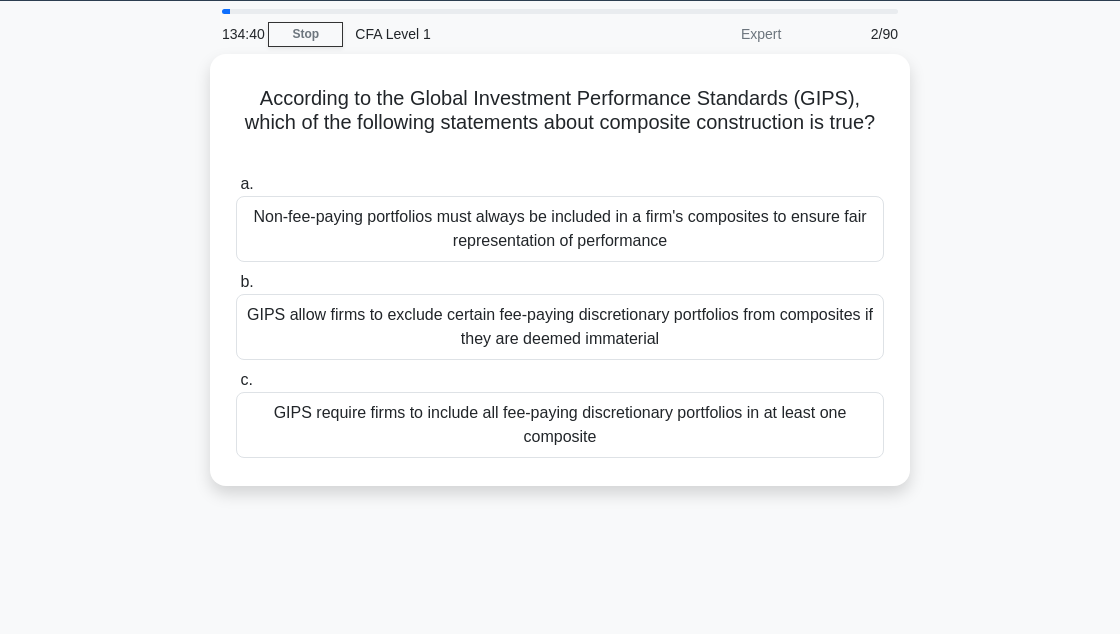 scroll, scrollTop: 0, scrollLeft: 0, axis: both 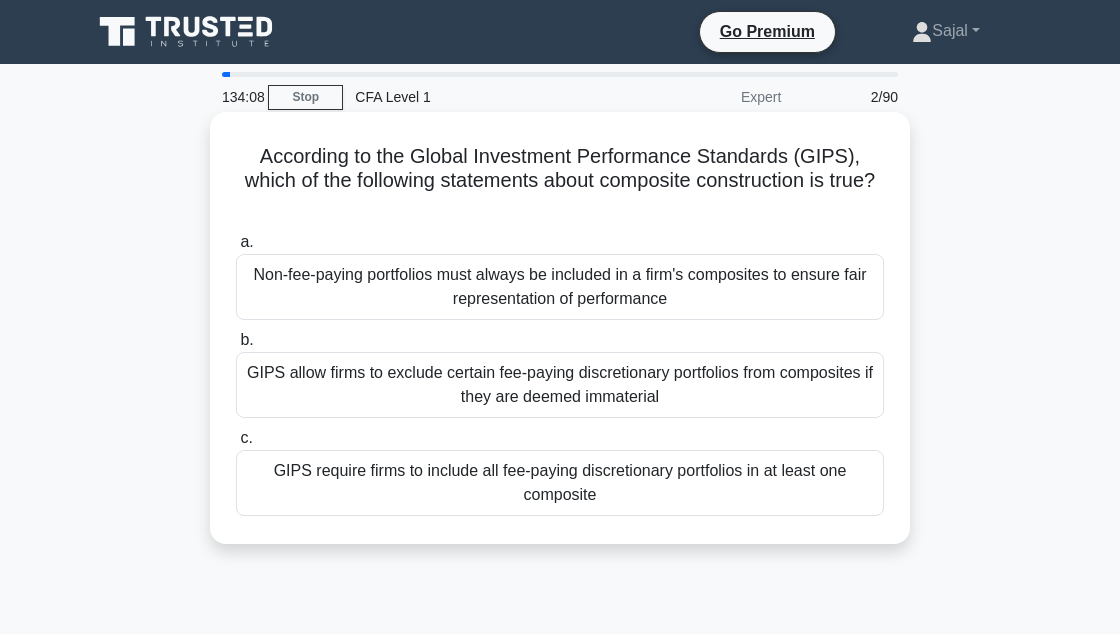 click on "GIPS allow firms to exclude certain fee-paying discretionary portfolios from composites if they are deemed immaterial" at bounding box center [560, 385] 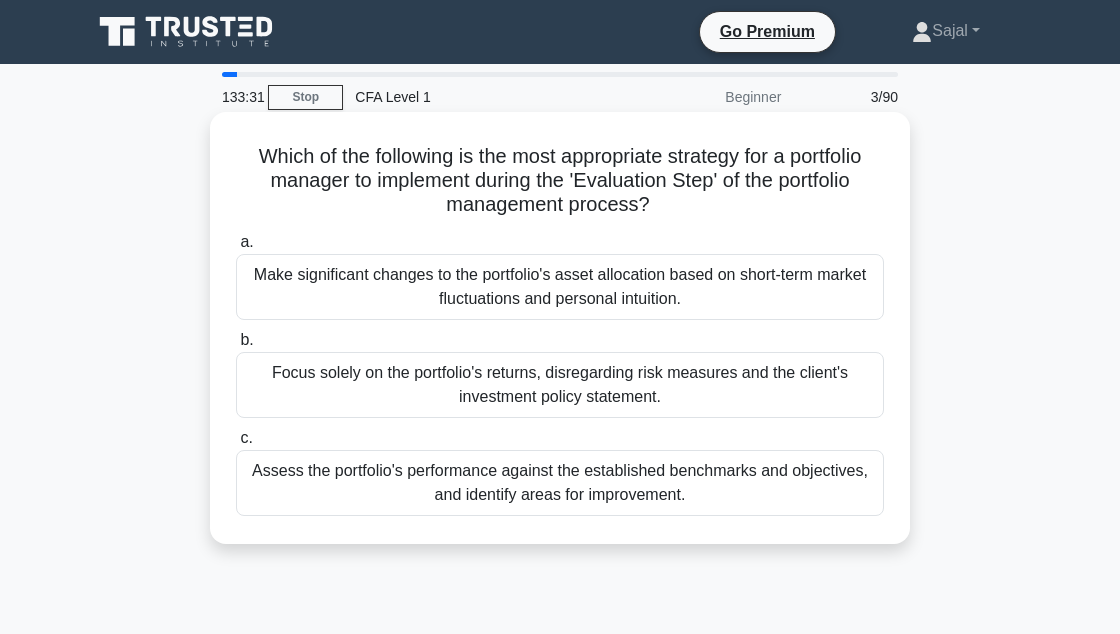click on "Assess the portfolio's performance against the established benchmarks and objectives, and identify areas for improvement." at bounding box center (560, 483) 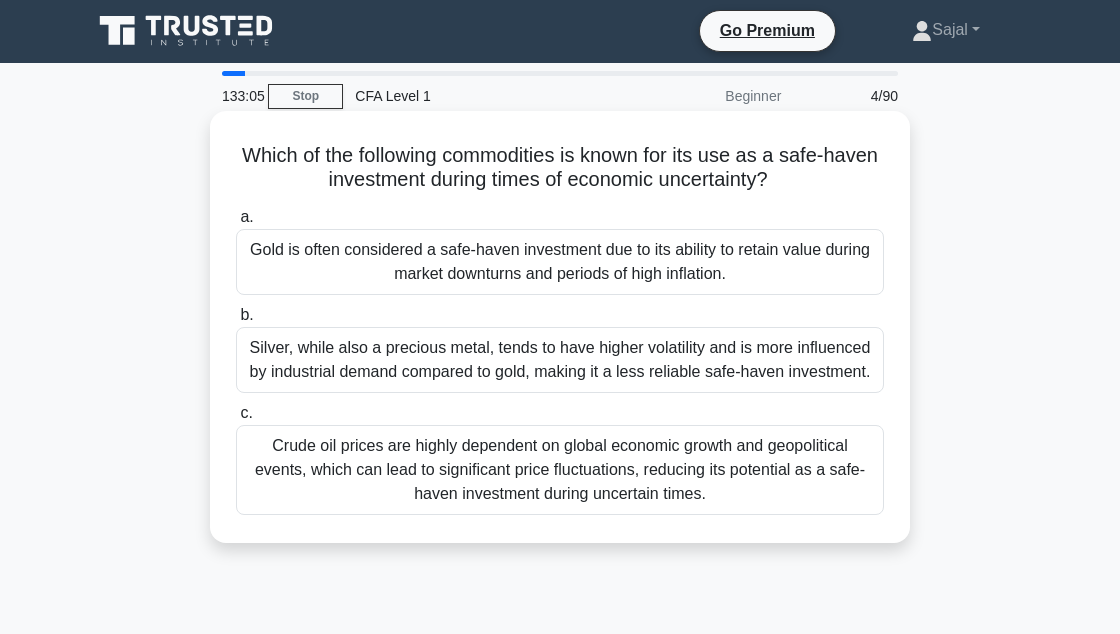 scroll, scrollTop: 0, scrollLeft: 0, axis: both 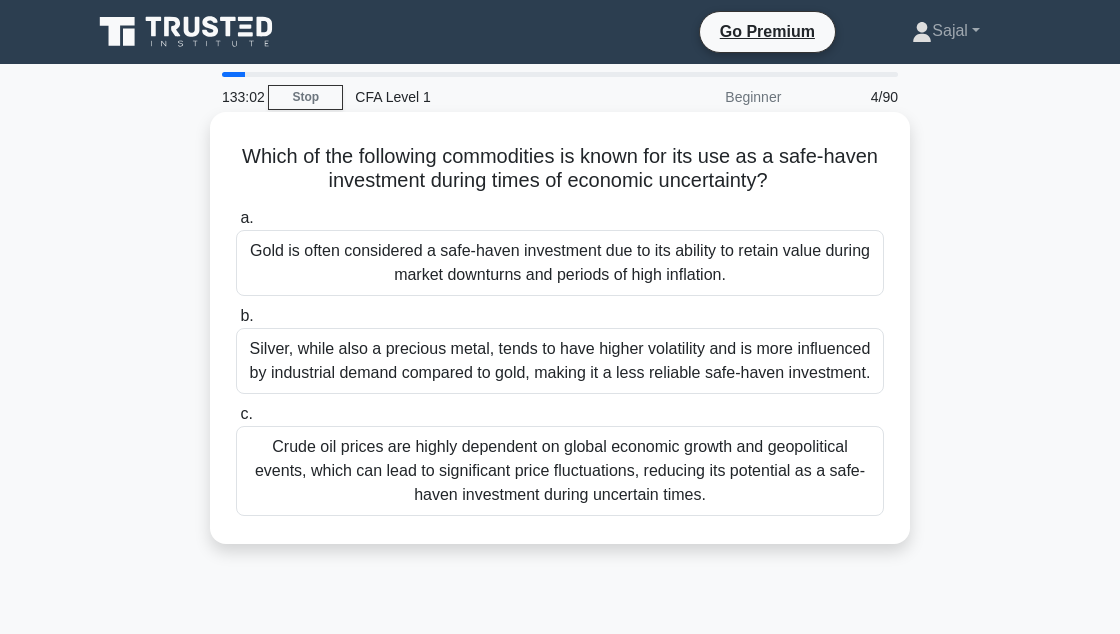 copy on "Which of the following commodities is known for its use as a safe-haven investment during times of economic uncertainty?
.spinner_0XTQ{transform-origin:center;animation:spinner_y6GP .75s linear infinite}@keyframes spinner_y6GP{100%{transform:rotate(360deg)}}
a.
Gold is often considered a safe-haven investment due to its ability to retain value during market downturns and periods of high inflation.
b.
Silver, while also a precious metal, tends to have higher volatility and is more influenced by industrial demand compared to gold, making it a less reliable safe-haven investment.
c.
Crude oil prices are highly dependent on global economic growth and geopolitical events, which can lead to significant price fluctuations, reducing its potential as a safe-haven investment during un..." 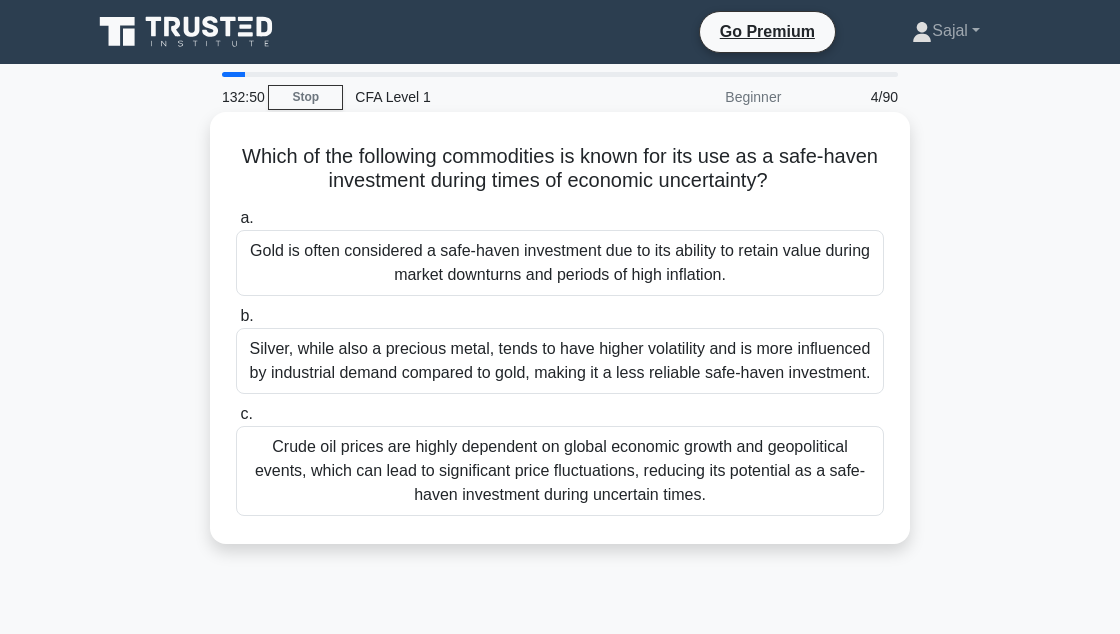 click on "Gold is often considered a safe-haven investment due to its ability to retain value during market downturns and periods of high inflation." at bounding box center [560, 263] 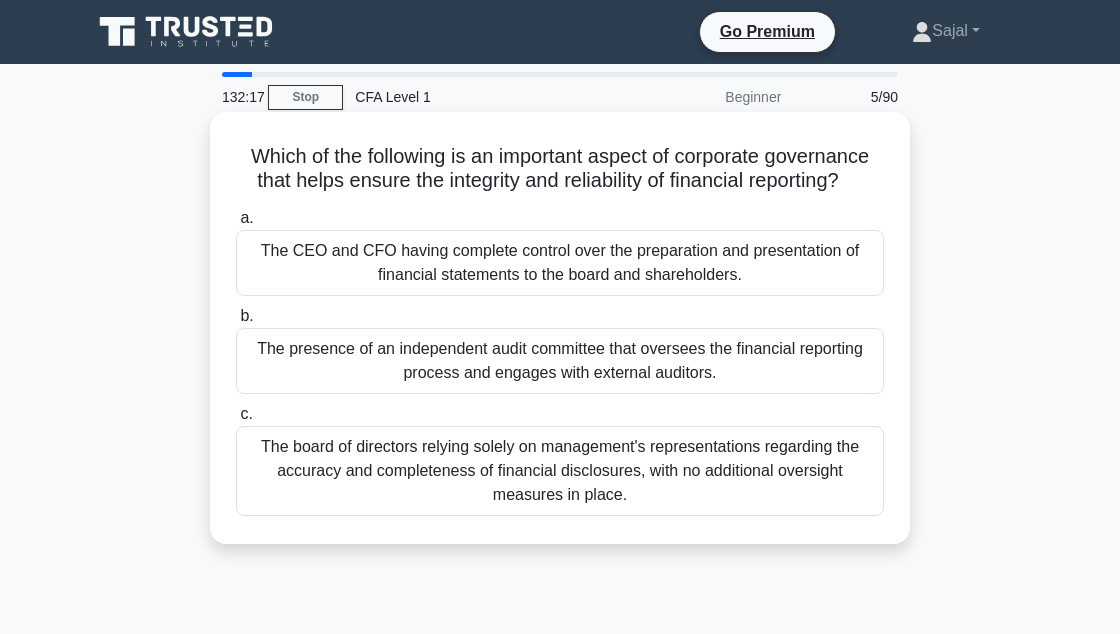 click on "The presence of an independent audit committee that oversees the financial reporting process and engages with external auditors." at bounding box center [560, 361] 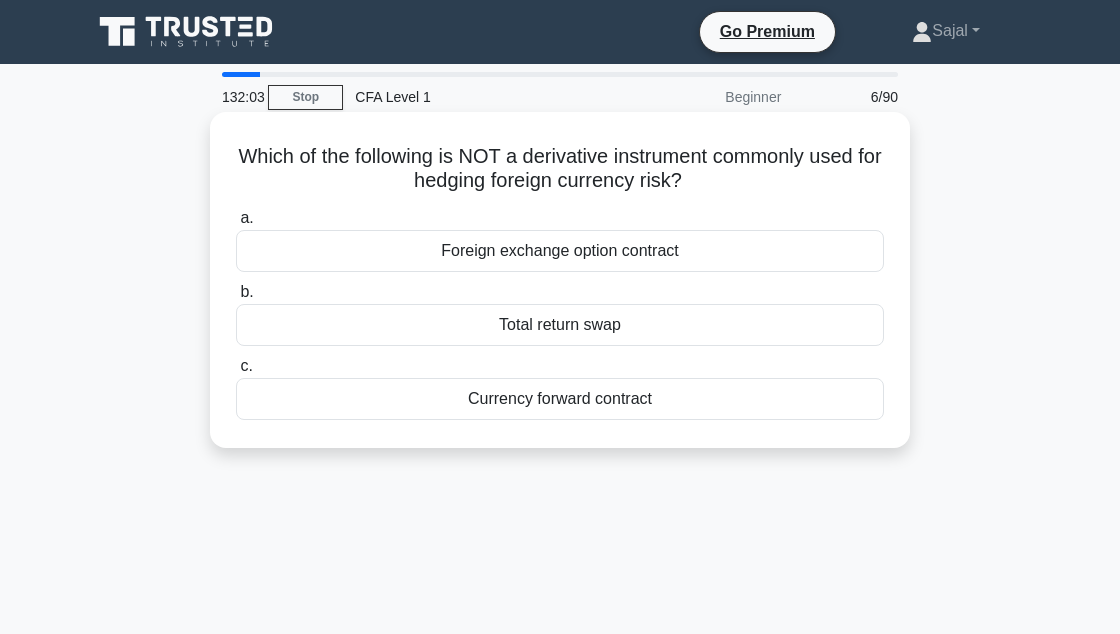 click on "Total return swap" at bounding box center (560, 325) 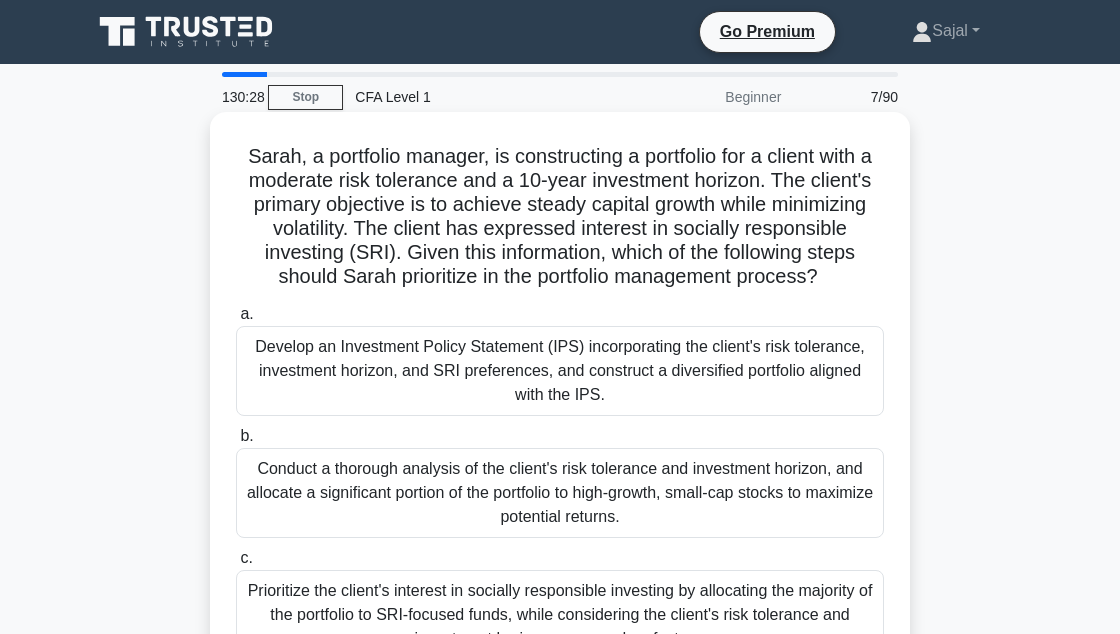 click on "Develop an Investment Policy Statement (IPS) incorporating the client's risk tolerance, investment horizon, and SRI preferences, and construct a diversified portfolio aligned with the IPS." at bounding box center (560, 371) 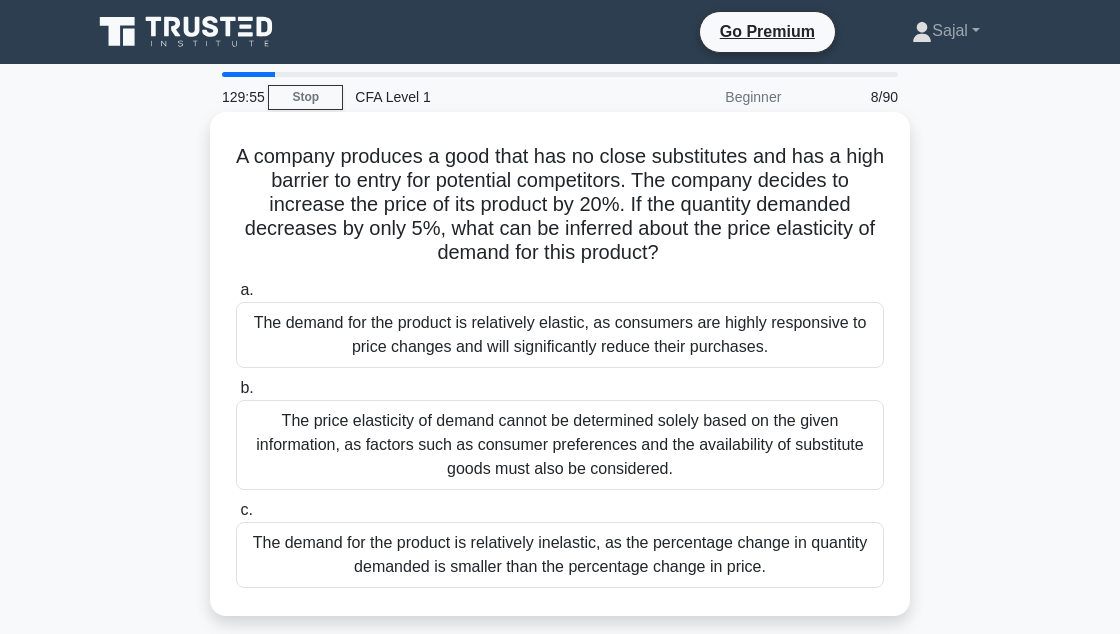 click on "The demand for the product is relatively inelastic, as the percentage change in quantity demanded is smaller than the percentage change in price." at bounding box center [560, 555] 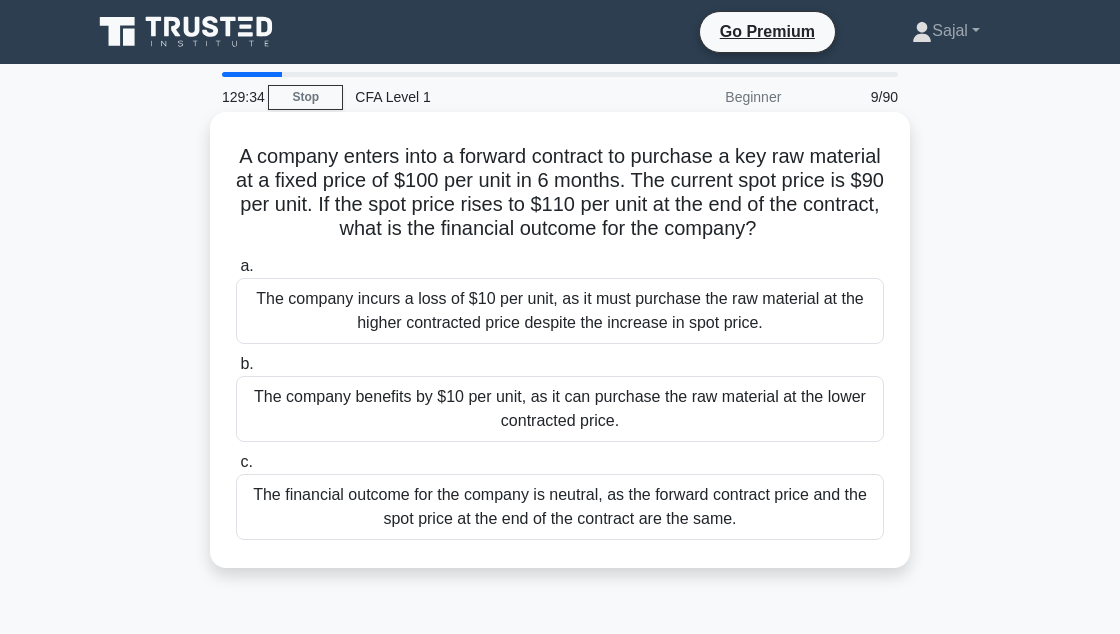 click on "The company benefits by $10 per unit, as it can purchase the raw material at the lower contracted price." at bounding box center [560, 409] 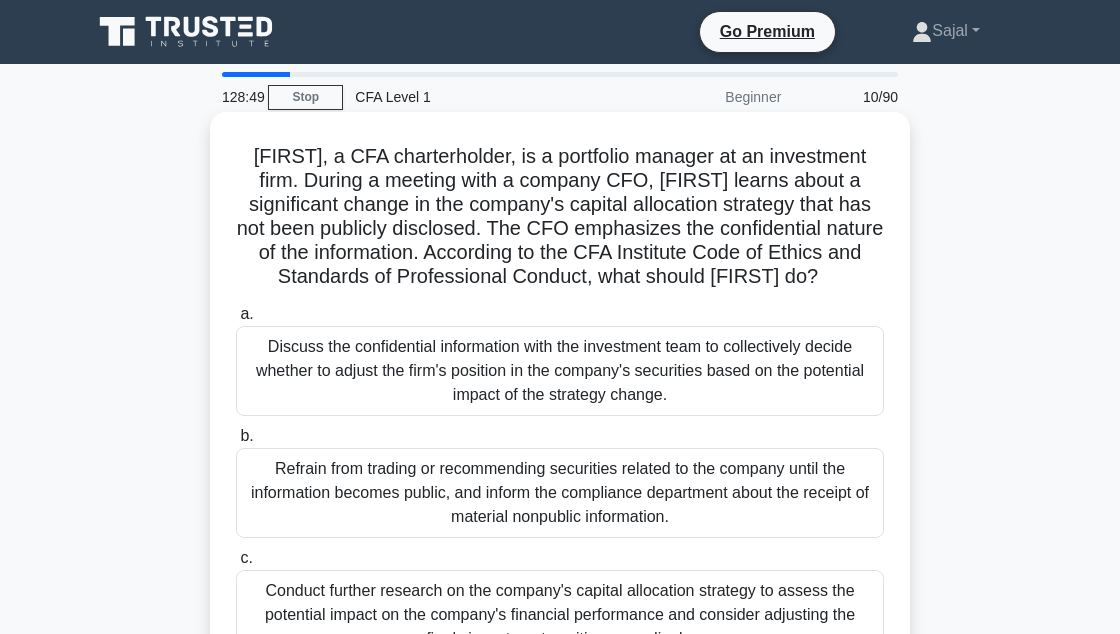 click on "Refrain from trading or recommending securities related to the company until the information becomes public, and inform the compliance department about the receipt of material nonpublic information." at bounding box center (560, 493) 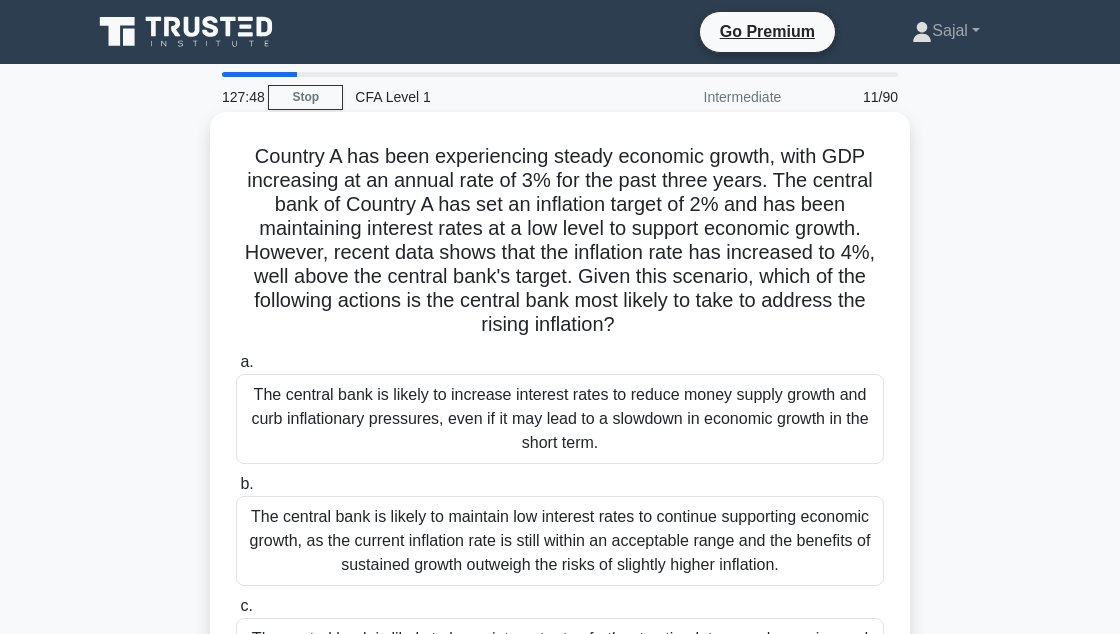 click on "The central bank is likely to increase interest rates to reduce money supply growth and curb inflationary pressures, even if it may lead to a slowdown in economic growth in the short term." at bounding box center [560, 419] 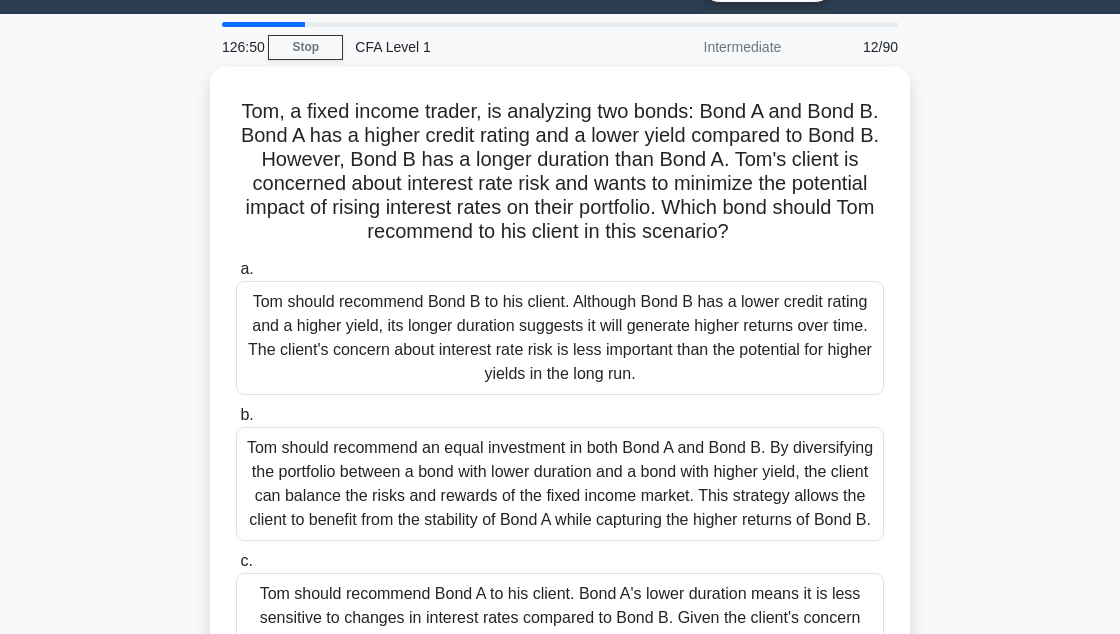 scroll, scrollTop: 87, scrollLeft: 0, axis: vertical 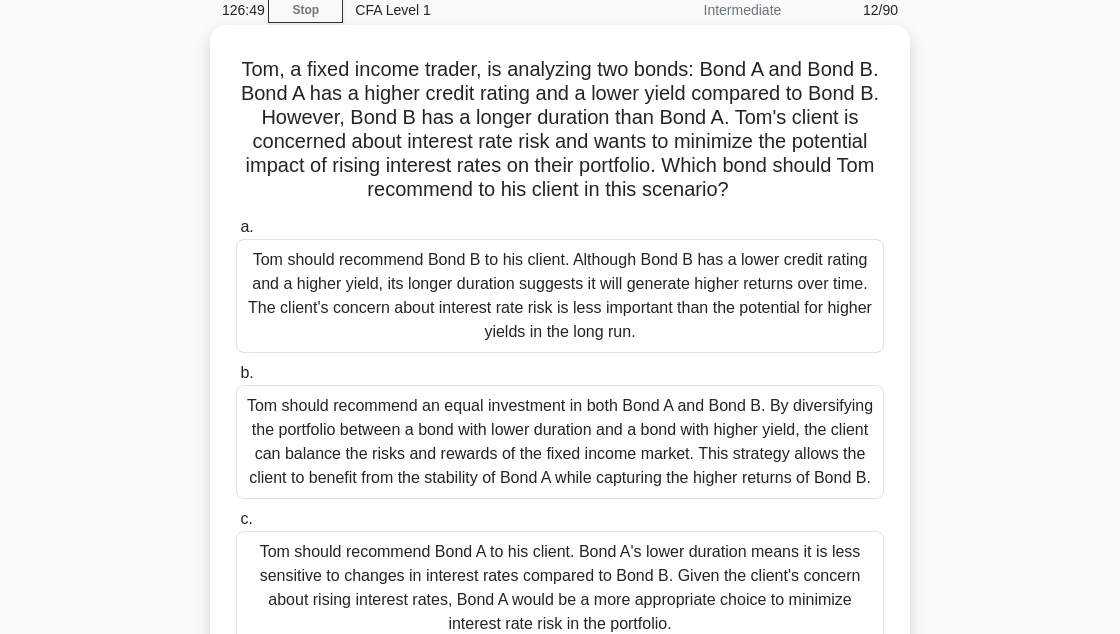 click on "Tom should recommend Bond A to his client. Bond A's lower duration means it is less sensitive to changes in interest rates compared to Bond B. Given the client's concern about rising interest rates, Bond A would be a more appropriate choice to minimize interest rate risk in the portfolio." at bounding box center (560, 588) 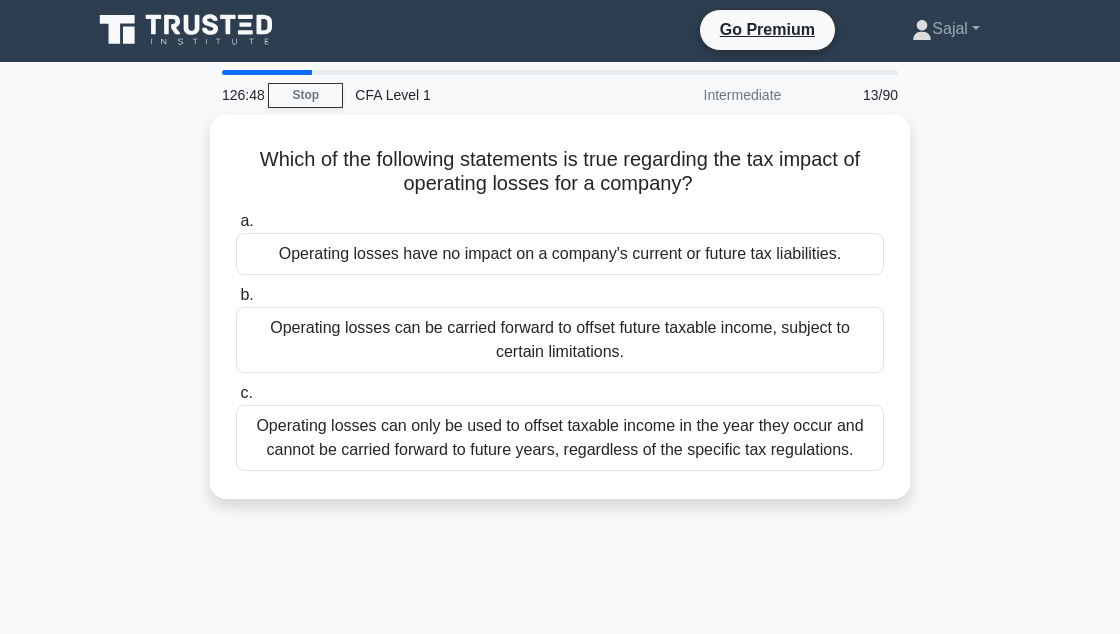 scroll, scrollTop: 0, scrollLeft: 0, axis: both 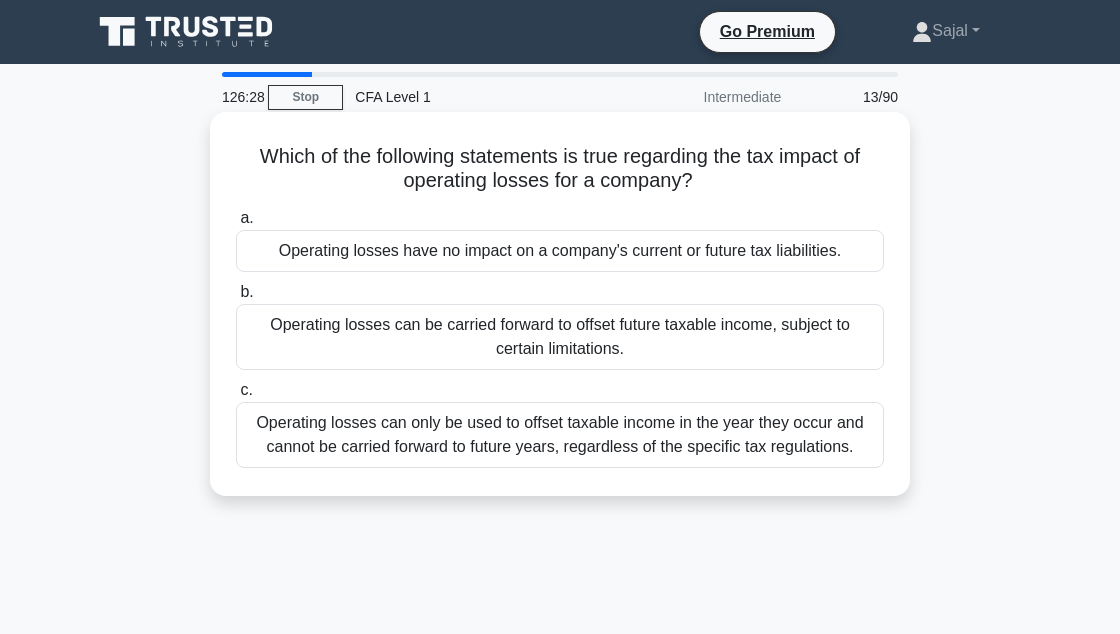 click on "Operating losses can be carried forward to offset future taxable income, subject to certain limitations." at bounding box center [560, 337] 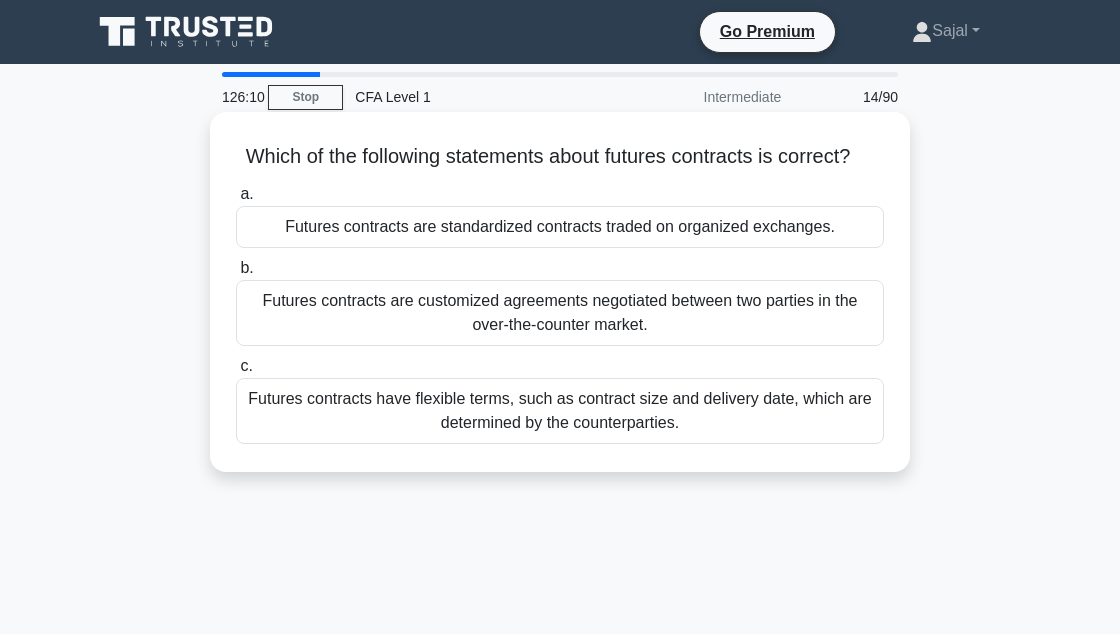 click on "Futures contracts are standardized contracts traded on organized exchanges." at bounding box center (560, 227) 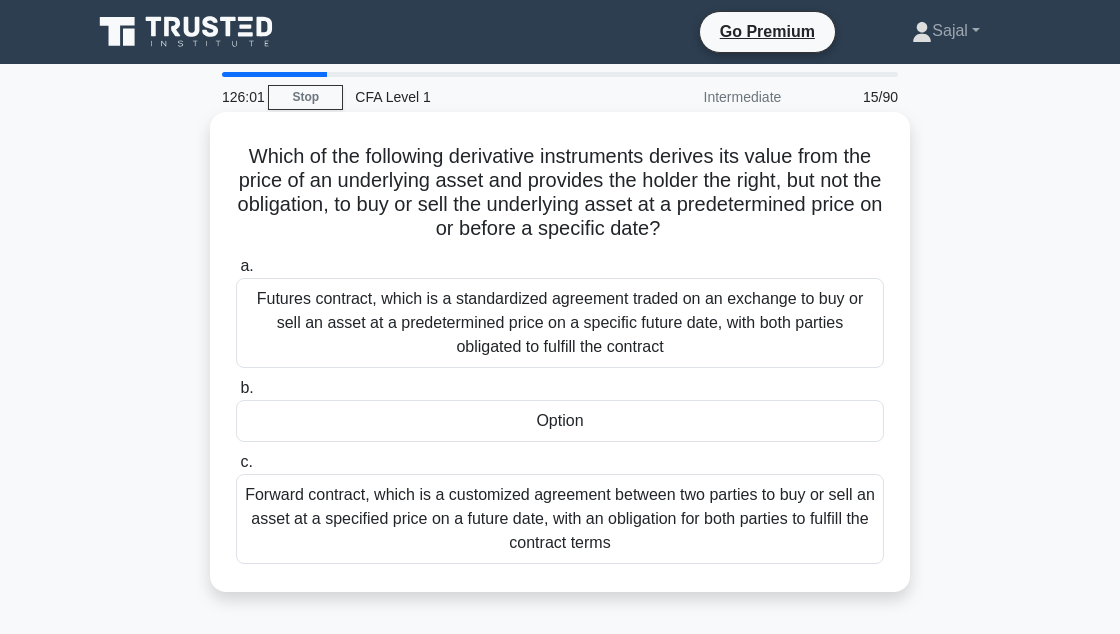click on "Option" at bounding box center [560, 421] 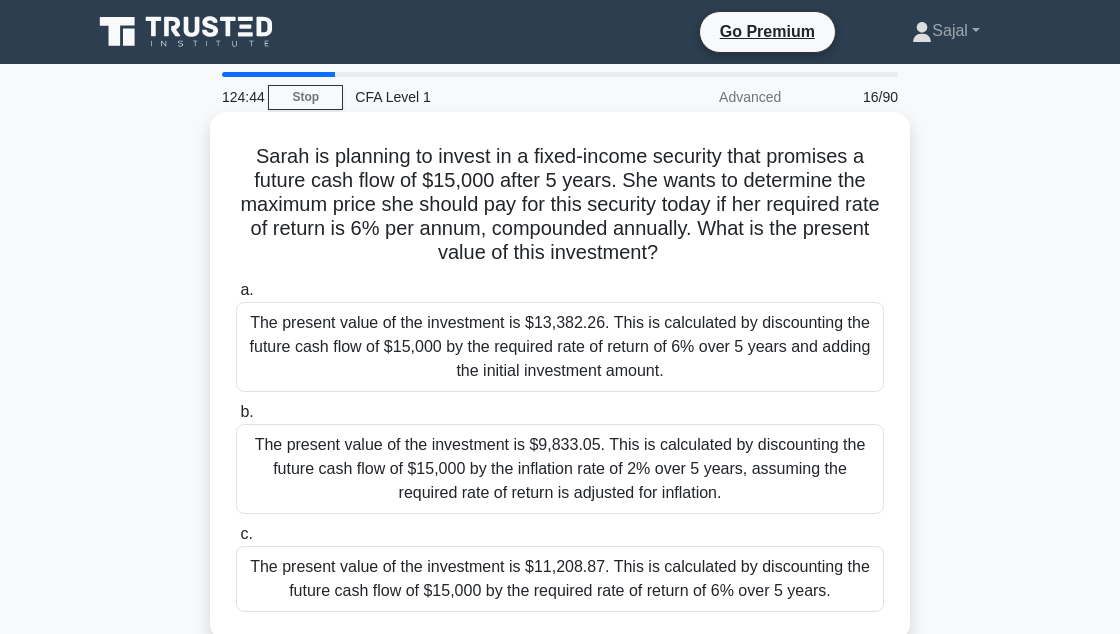 click on "The present value of the investment is $11,208.87. This is calculated by discounting the future cash flow of $15,000 by the required rate of return of 6% over 5 years." at bounding box center (560, 579) 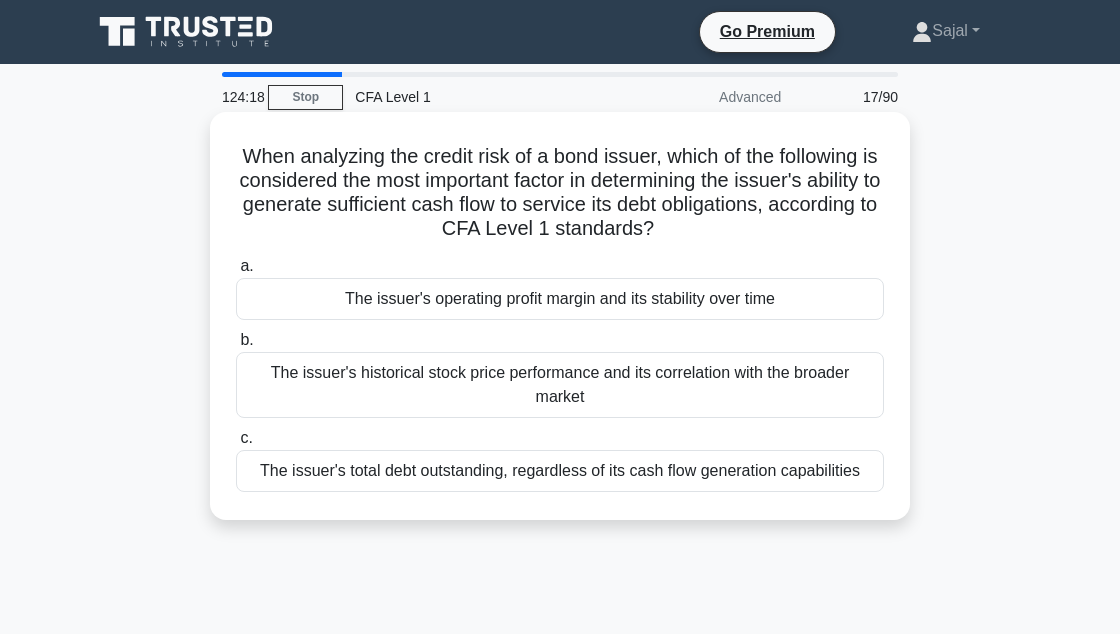 click on "The issuer's operating profit margin and its stability over time" at bounding box center [560, 299] 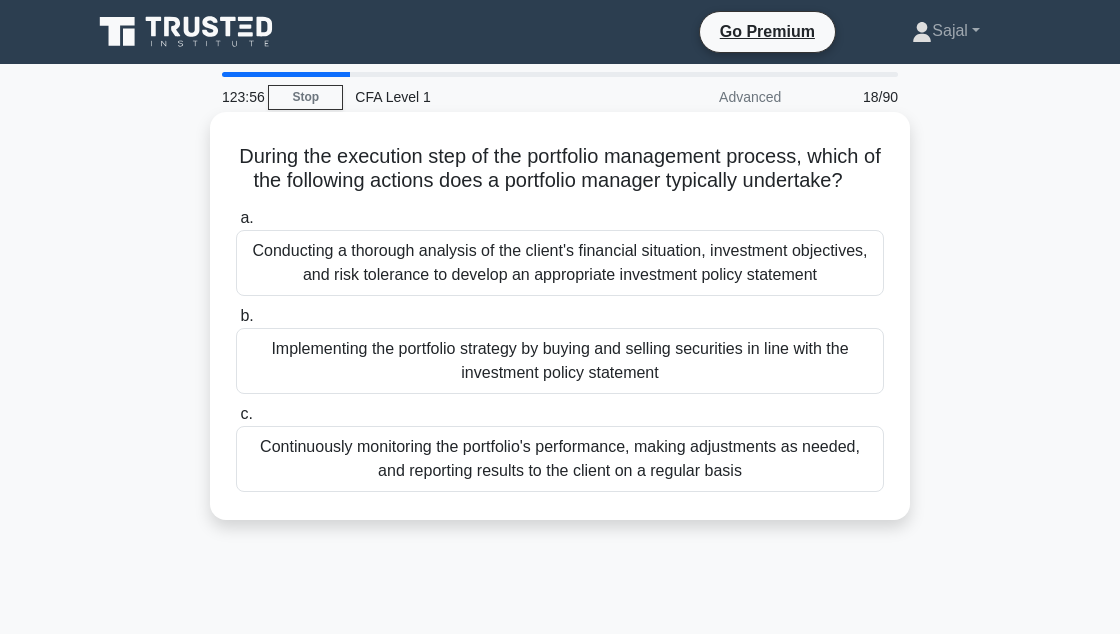 click on "Implementing the portfolio strategy by buying and selling securities in line with the investment policy statement" at bounding box center (560, 361) 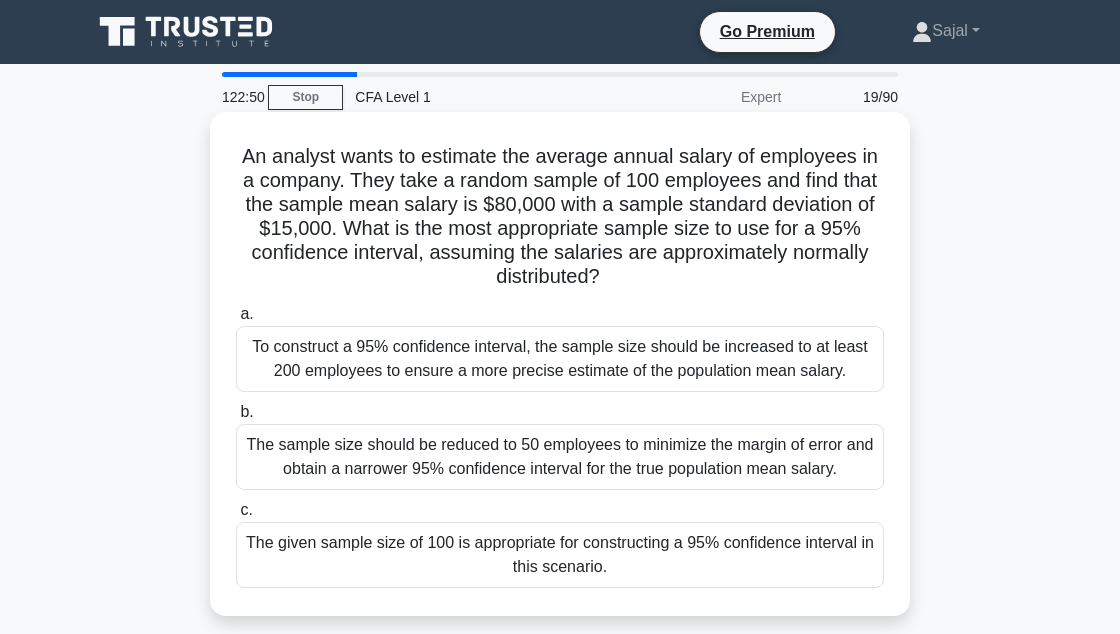 click on "The given sample size of 100 is appropriate for constructing a 95% confidence interval in this scenario." at bounding box center [560, 555] 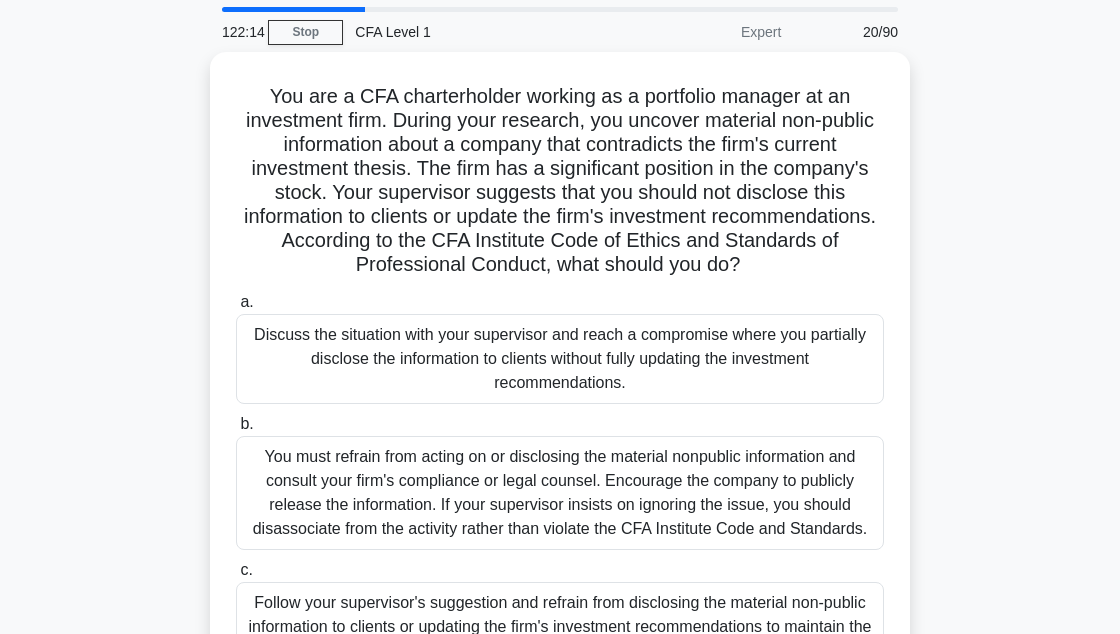 scroll, scrollTop: 56, scrollLeft: 0, axis: vertical 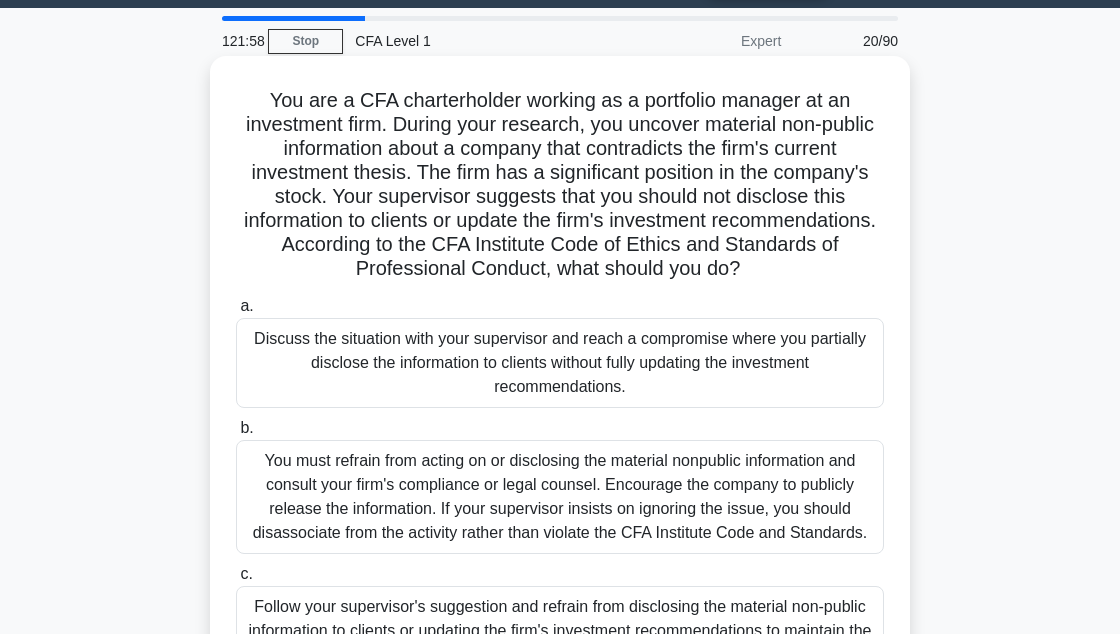 click on "You must refrain from acting on or disclosing the material nonpublic information and consult your firm's compliance or legal counsel. Encourage the company to publicly release the information. If your supervisor insists on ignoring the issue, you should disassociate from the activity rather than violate the CFA Institute Code and Standards." at bounding box center (560, 497) 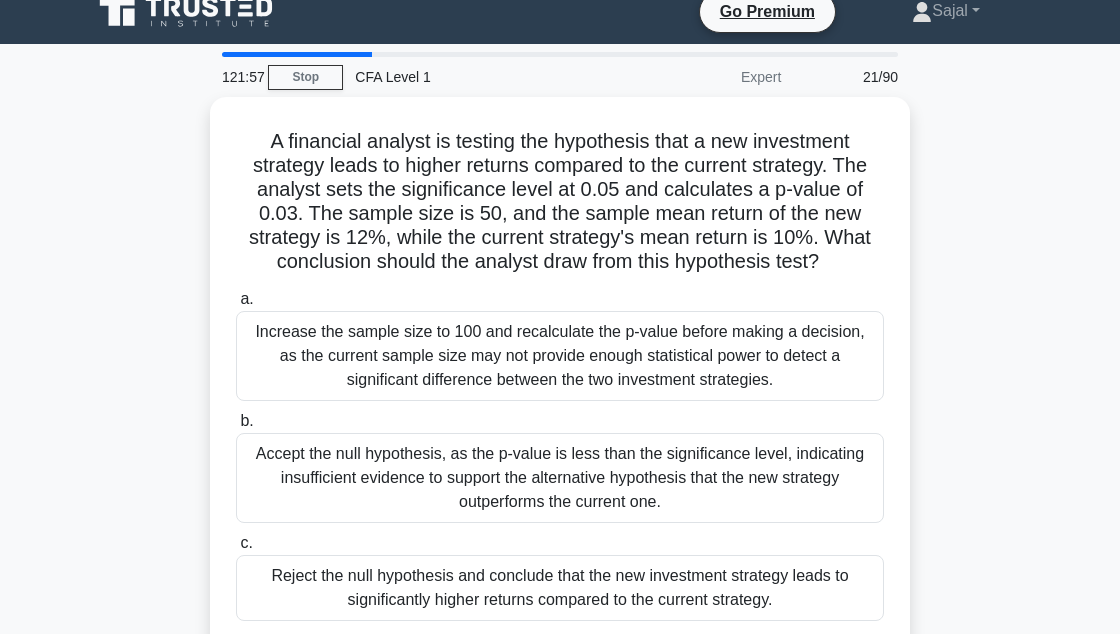 scroll, scrollTop: 0, scrollLeft: 0, axis: both 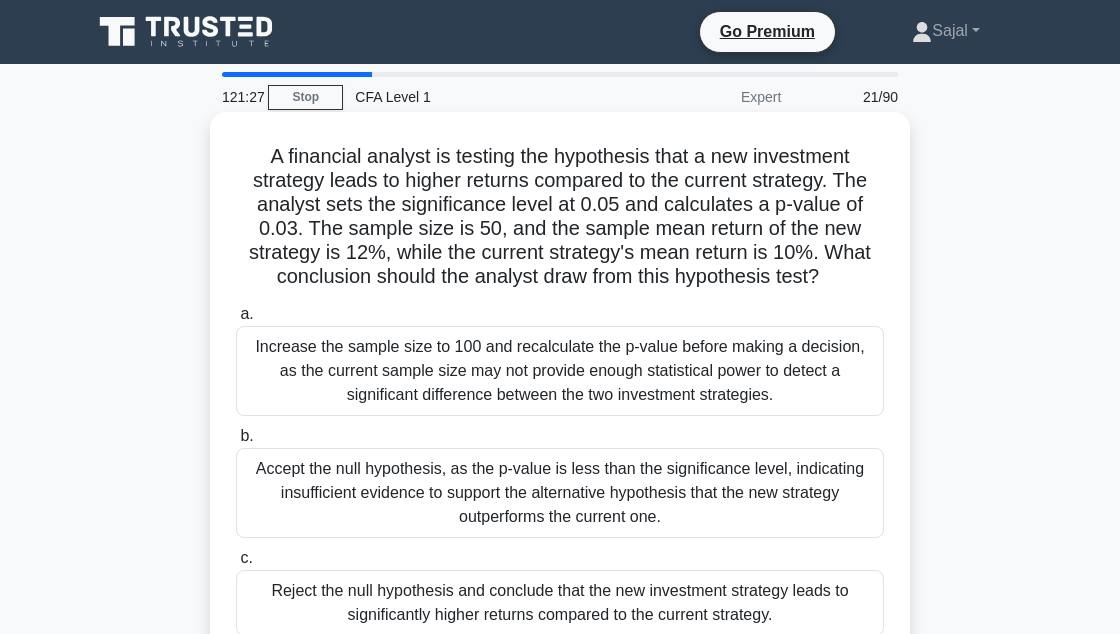 click on "Increase the sample size to 100 and recalculate the p-value before making a decision, as the current sample size may not provide enough statistical power to detect a significant difference between the two investment strategies." at bounding box center [560, 371] 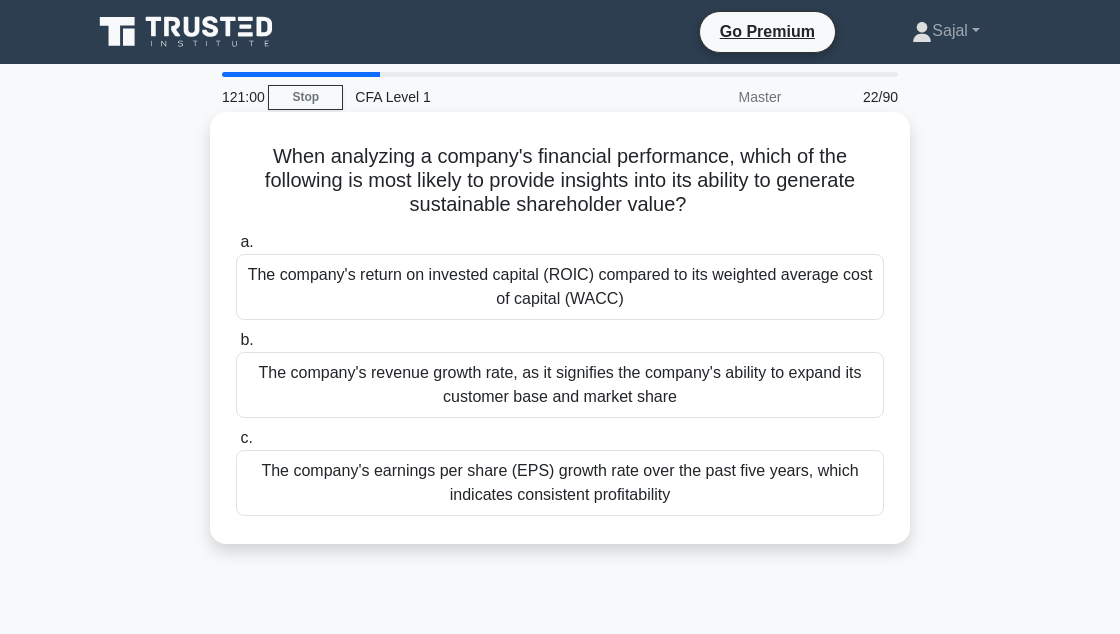 click on "The company's return on invested capital (ROIC) compared to its weighted average cost of capital (WACC)" at bounding box center [560, 287] 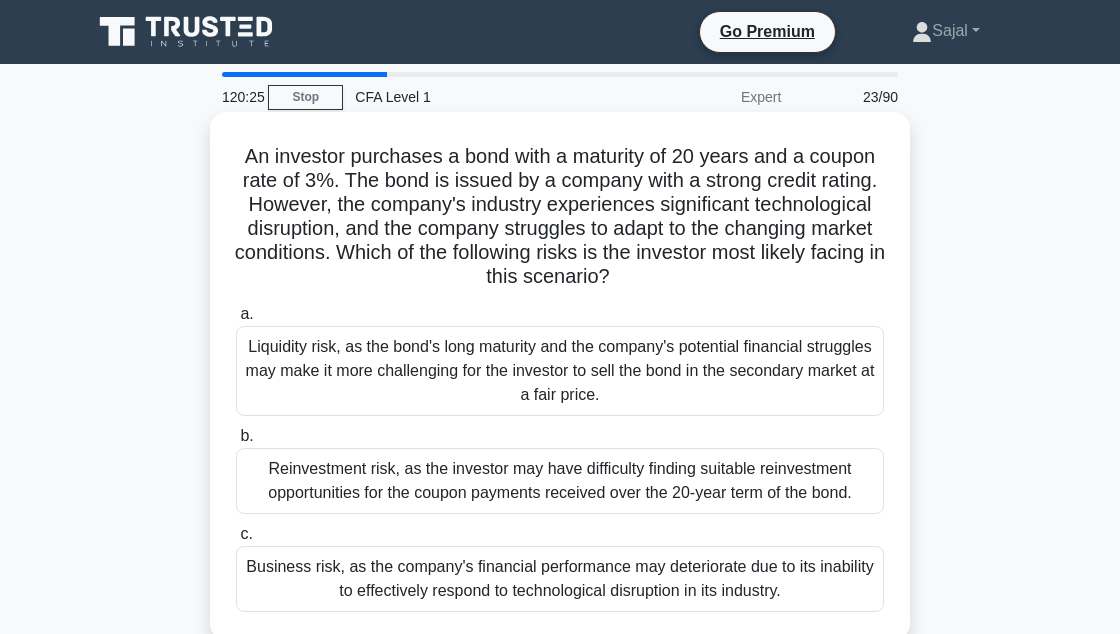 click on "Liquidity risk, as the bond's long maturity and the company's potential financial struggles may make it more challenging for the investor to sell the bond in the secondary market at a fair price." at bounding box center (560, 371) 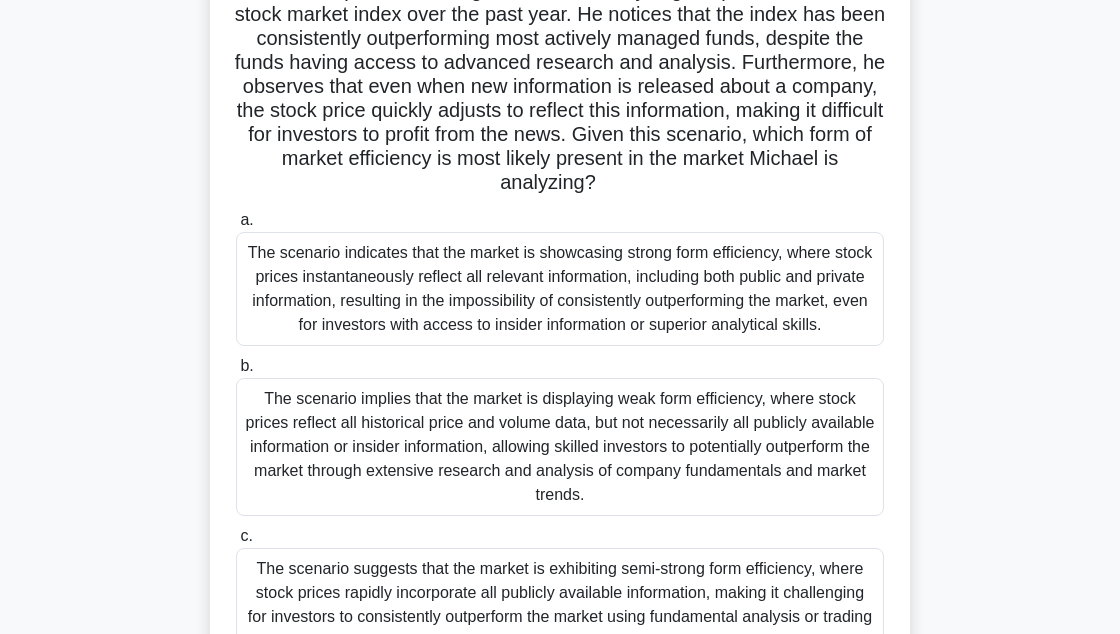 scroll, scrollTop: 172, scrollLeft: 0, axis: vertical 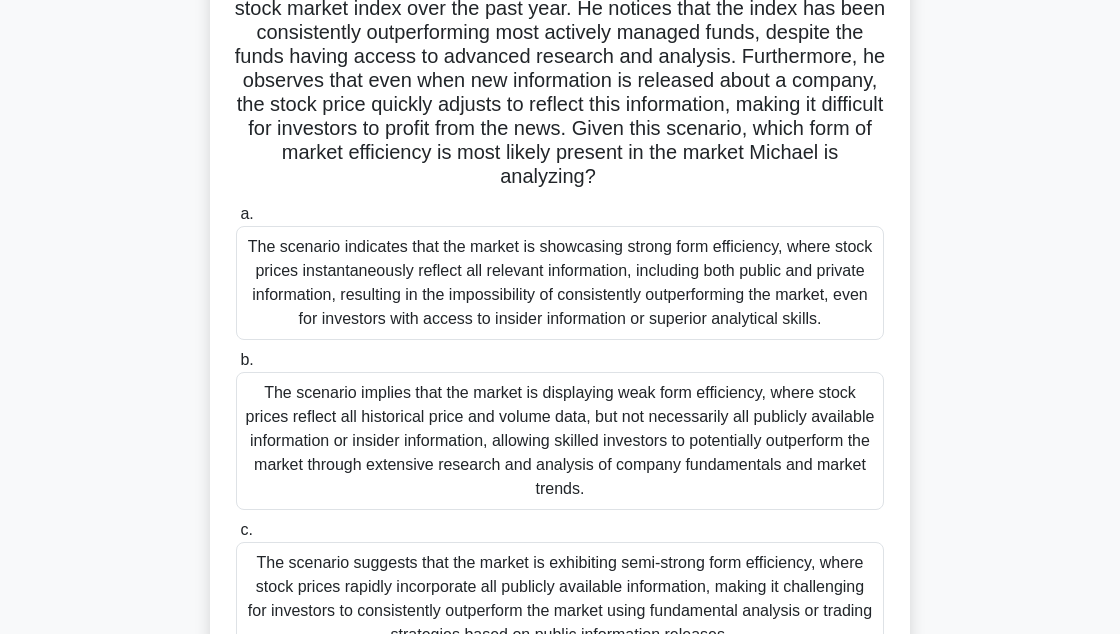 click on "The scenario suggests that the market is exhibiting semi-strong form efficiency, where stock prices rapidly incorporate all publicly available information, making it challenging for investors to consistently outperform the market using fundamental analysis or trading strategies based on public information releases." at bounding box center (560, 599) 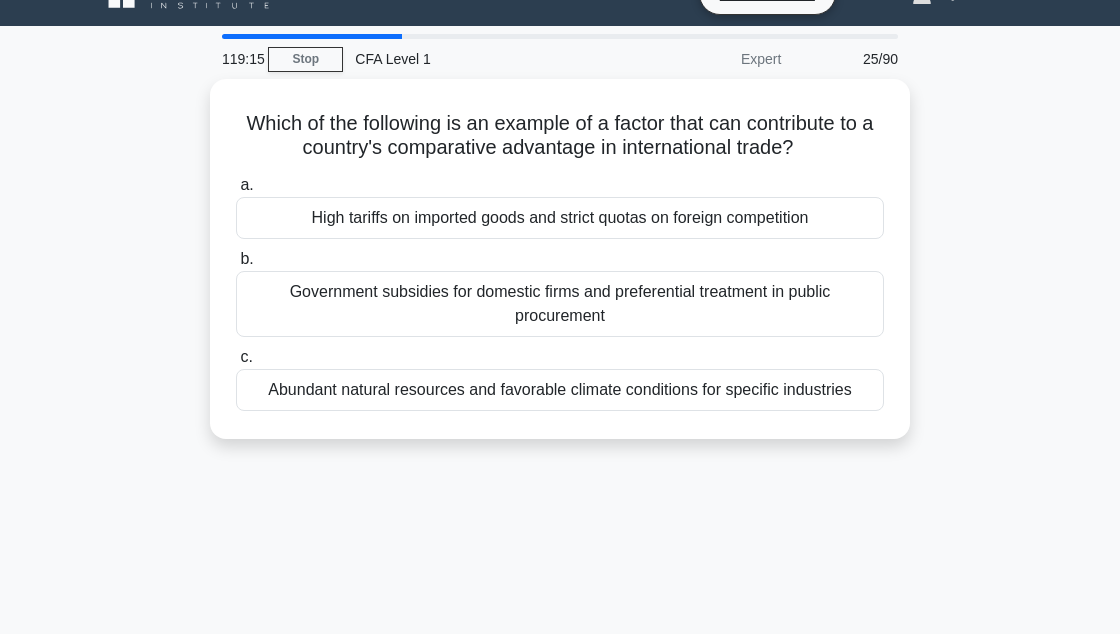 scroll, scrollTop: 0, scrollLeft: 0, axis: both 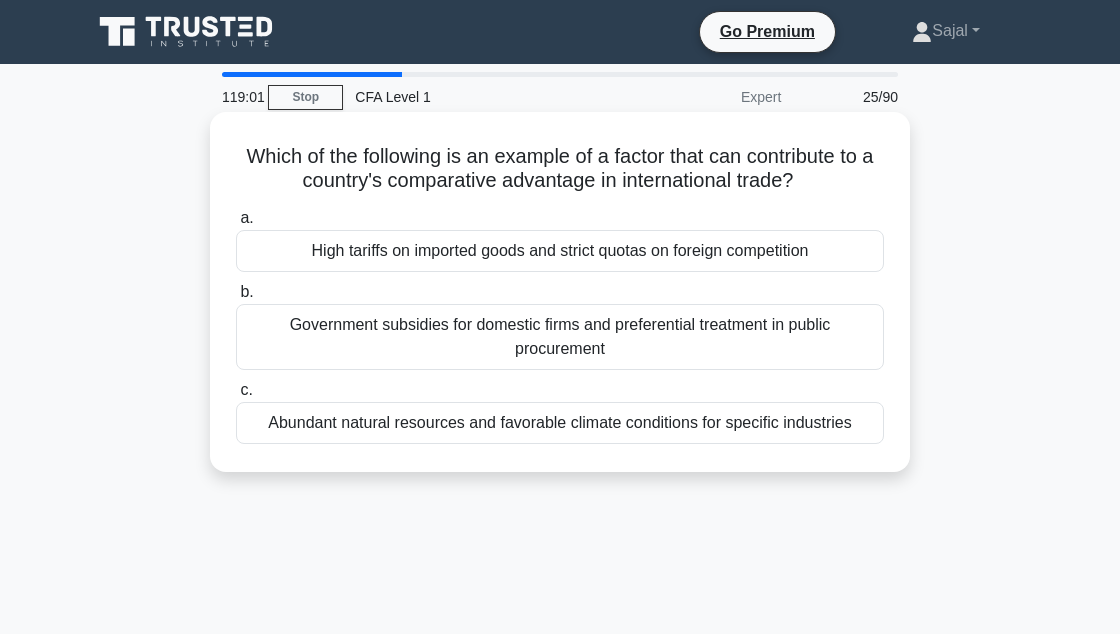 click on "Abundant natural resources and favorable climate conditions for specific industries" at bounding box center [560, 423] 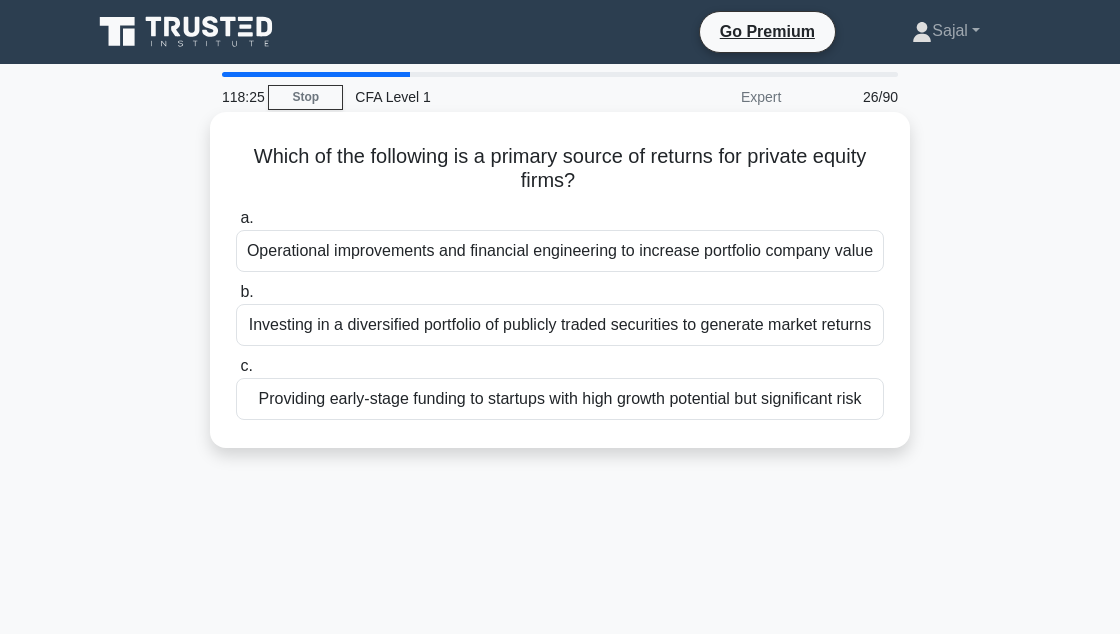 click on "Operational improvements and financial engineering to increase portfolio company value" at bounding box center (560, 251) 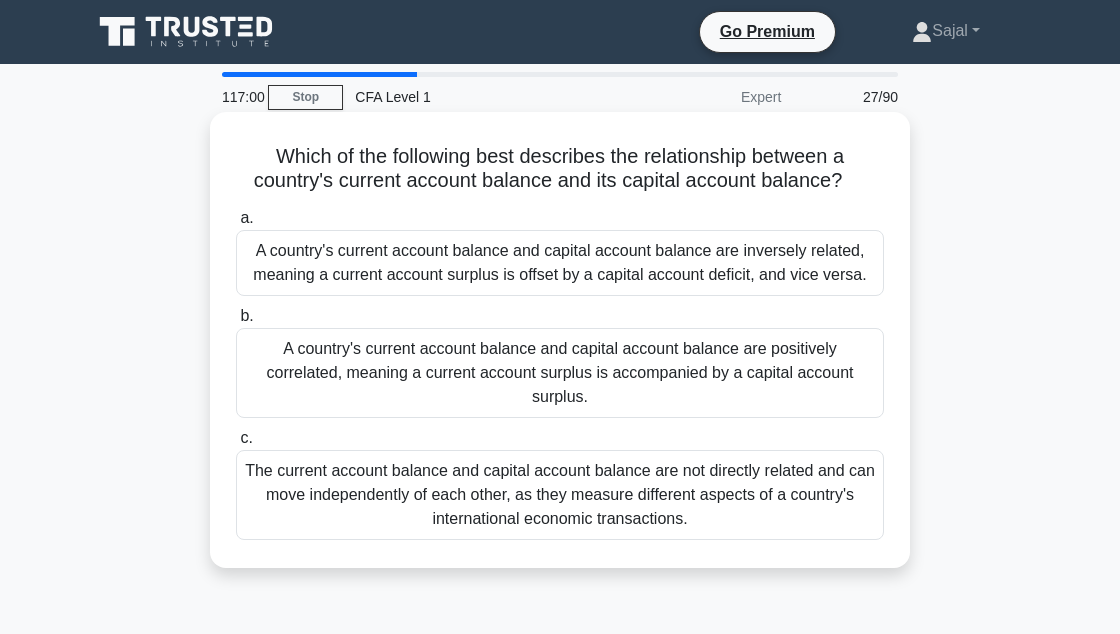 click on "A country's current account balance and capital account balance are inversely related, meaning a current account surplus is offset by a capital account deficit, and vice versa." at bounding box center (560, 263) 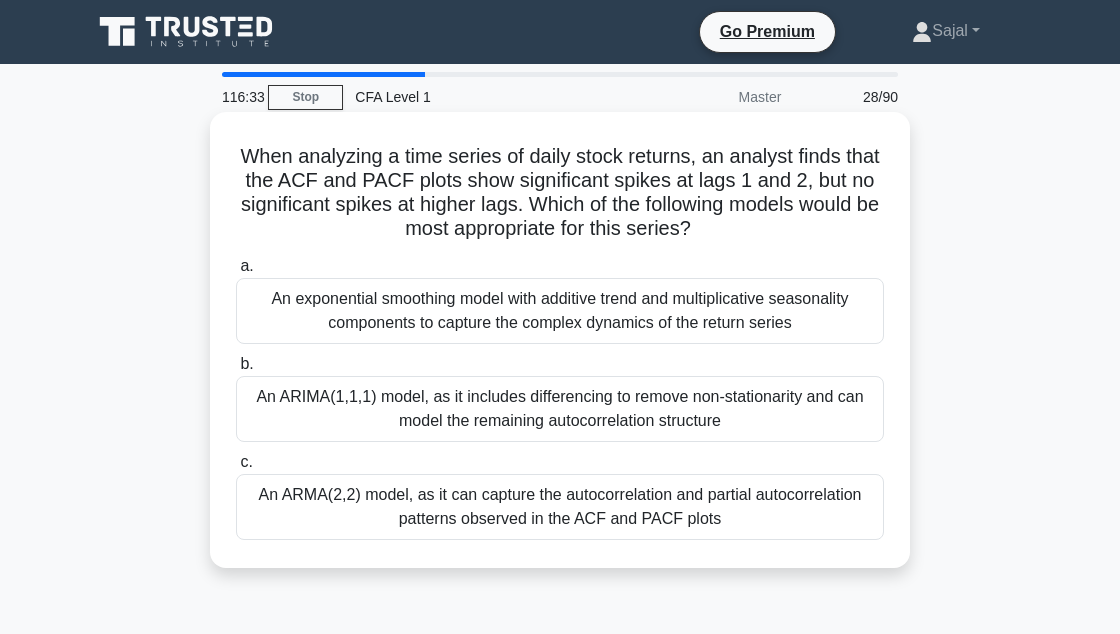 click on "An ARMA(2,2) model, as it can capture the autocorrelation and partial autocorrelation patterns observed in the ACF and PACF plots" at bounding box center (560, 507) 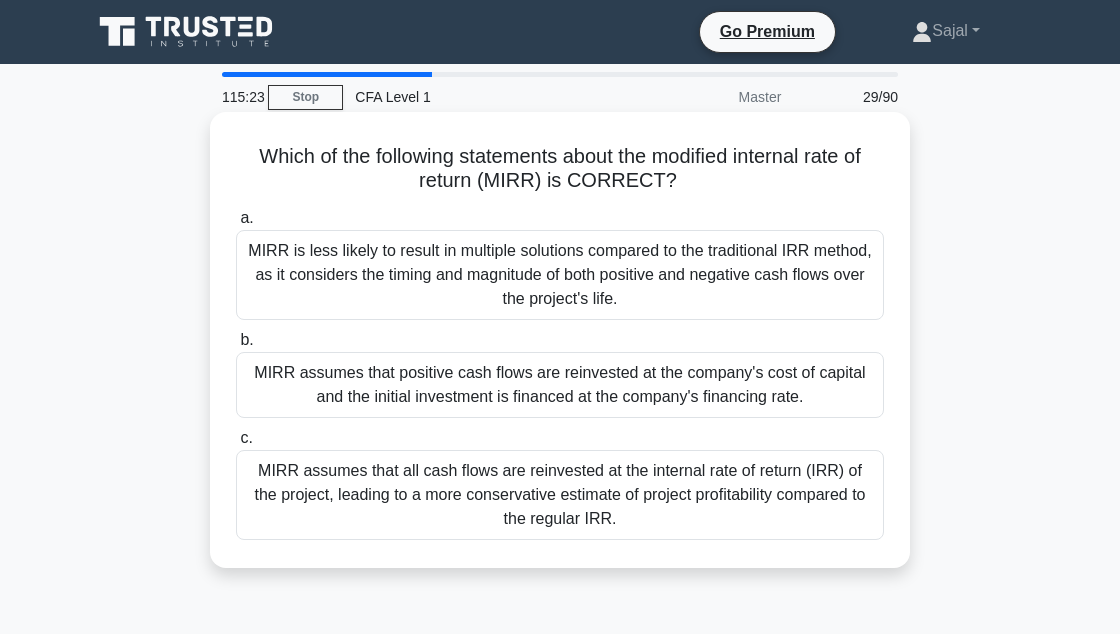 click on "MIRR is less likely to result in multiple solutions compared to the traditional IRR method, as it considers the timing and magnitude of both positive and negative cash flows over the project's life." at bounding box center (560, 275) 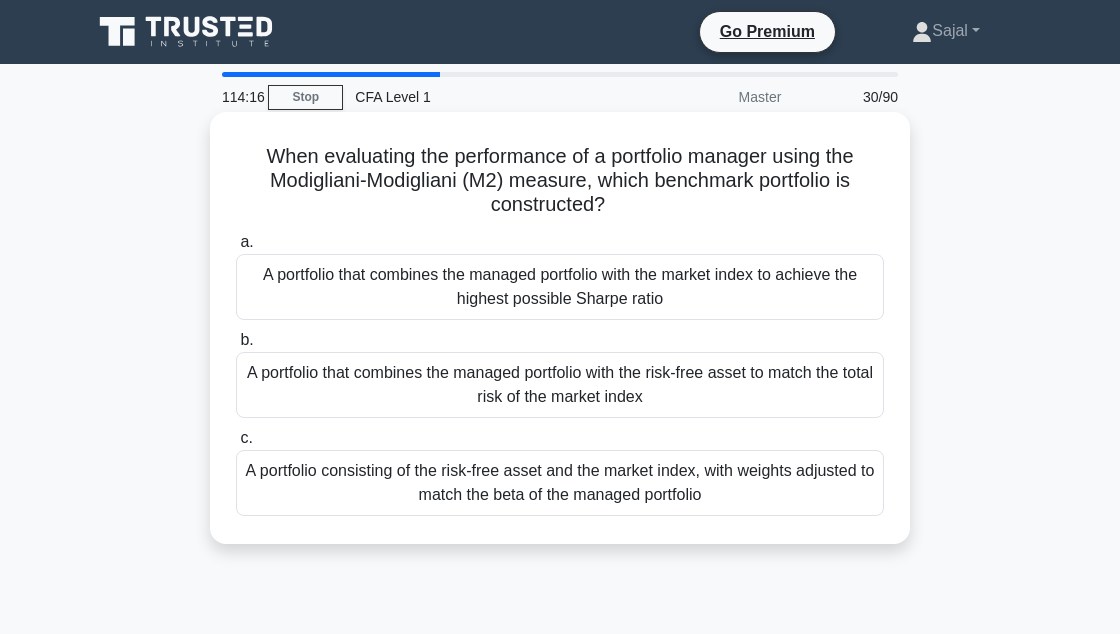 click on "A portfolio consisting of the risk-free asset and the market index, with weights adjusted to match the beta of the managed portfolio" at bounding box center [560, 483] 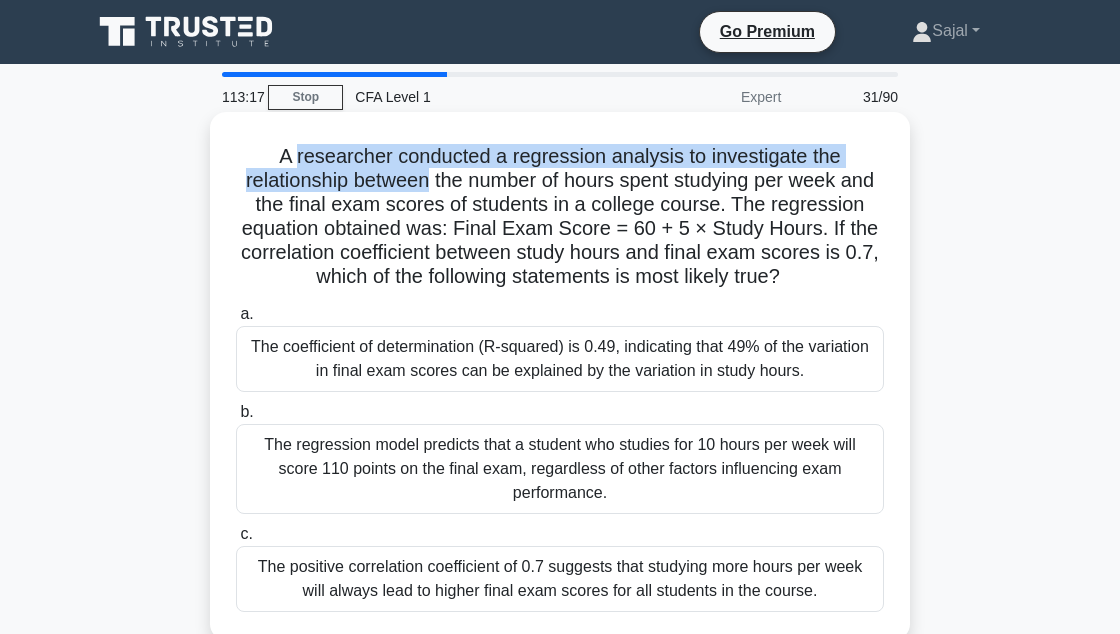 click on "A researcher conducted a regression analysis to investigate the relationship between the number of hours spent studying per week and the final exam scores of students in a college course. The regression equation obtained was: Final Exam Score = 60 + 5 × Study Hours. If the correlation coefficient between study hours and final exam scores is 0.7, which of the following statements is most likely true?
.spinner_0XTQ{transform-origin:center;animation:spinner_y6GP .75s linear infinite}@keyframes spinner_y6GP{100%{transform:rotate(360deg)}}" at bounding box center (560, 217) 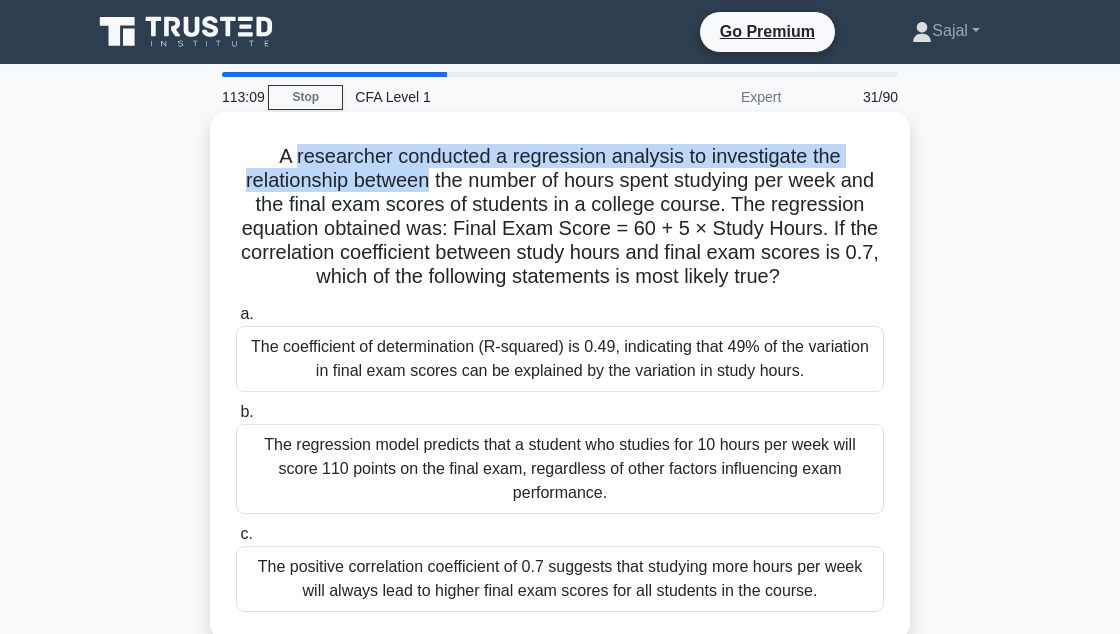 copy on "A researcher conducted a regression analysis to investigate the relationship between the number of hours spent studying per week and the final exam scores of students in a college course. The regression equation obtained was: Final Exam Score = 60 + 5 × Study Hours. If the correlation coefficient between study hours and final exam scores is 0.7, which of the following statements is most likely true?
.spinner_0XTQ{transform-origin:center;animation:spinner_y6GP .75s linear infinite}@keyframes spinner_y6GP{100%{transform:rotate(360deg)}}
a.
The coefficient of determination (R-squared) is 0.49, indicating that 49% of the variation in final exam scores can be explained by the variation in study hours.
b.
The regression model predicts that a student who studies for 10 hours per week will score 110 points on the final exam, regardless of other factor..." 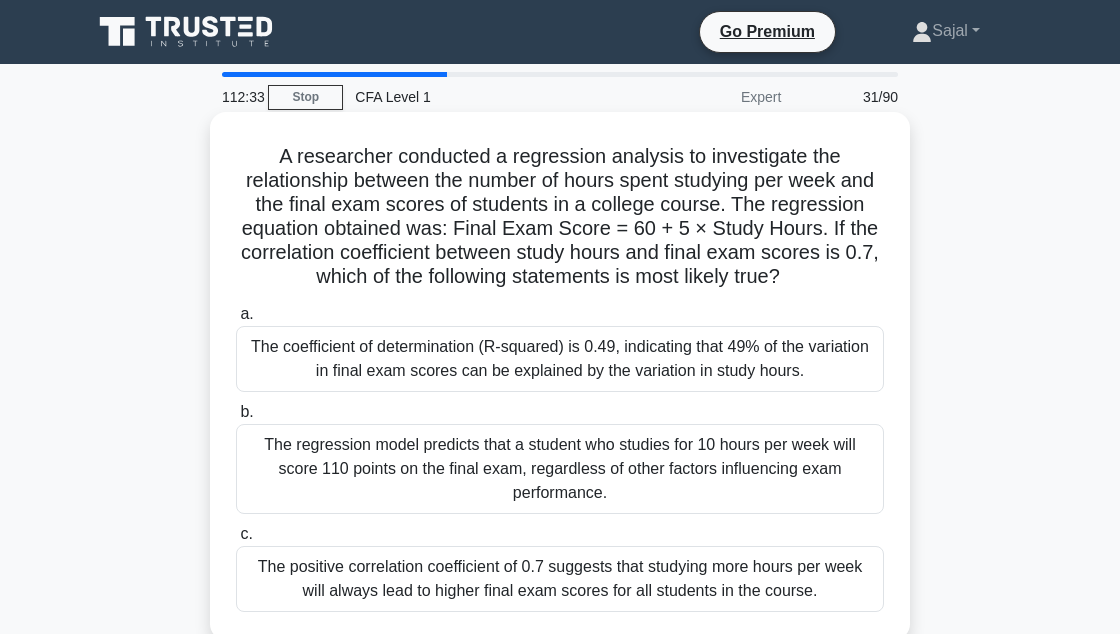 click on "The coefficient of determination (R-squared) is 0.49, indicating that 49% of the variation in final exam scores can be explained by the variation in study hours." at bounding box center [560, 359] 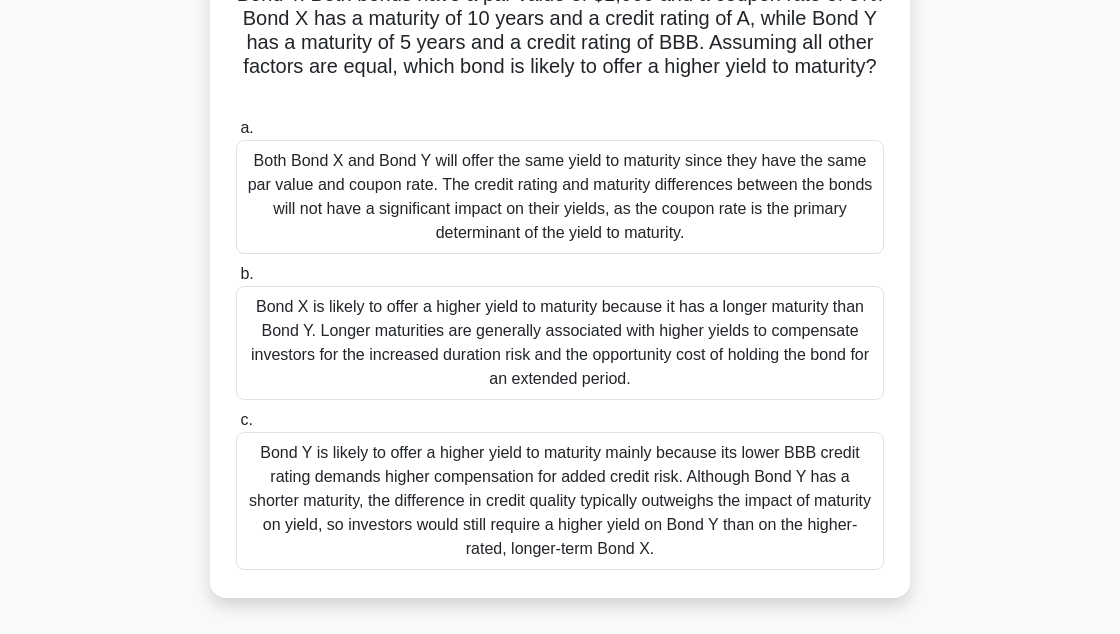 scroll, scrollTop: 202, scrollLeft: 0, axis: vertical 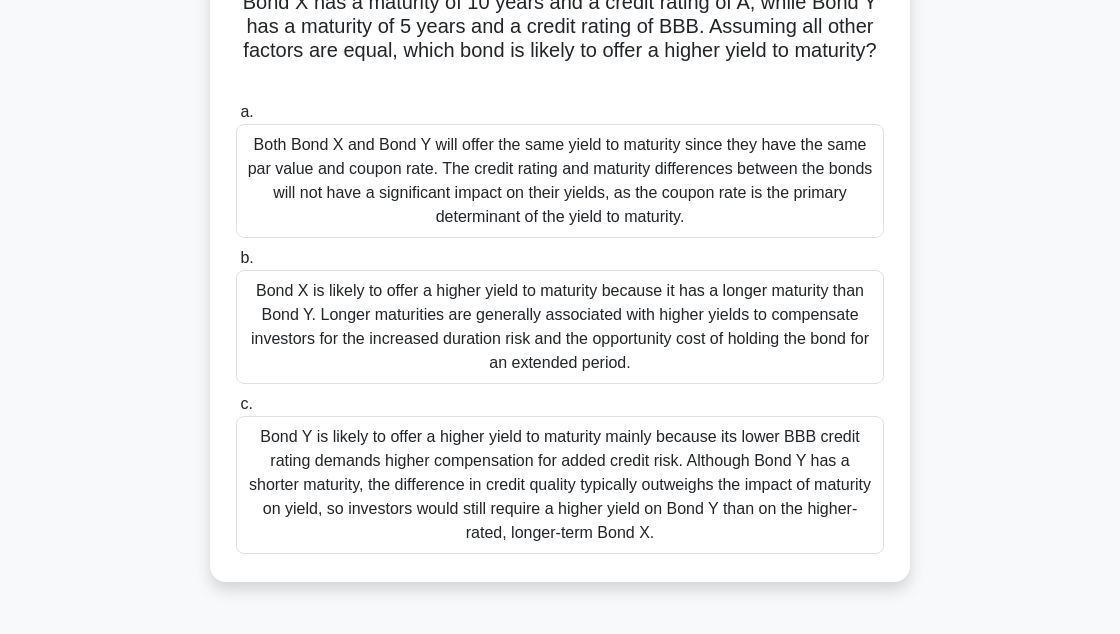 click on "Bond Y is likely to offer a higher yield to maturity mainly because its lower BBB credit rating demands higher compensation for added credit risk. Although Bond Y has a shorter maturity, the difference in credit quality typically outweighs the impact of maturity on yield, so investors would still require a higher yield on Bond Y than on the higher-rated, longer-term Bond X." at bounding box center [560, 485] 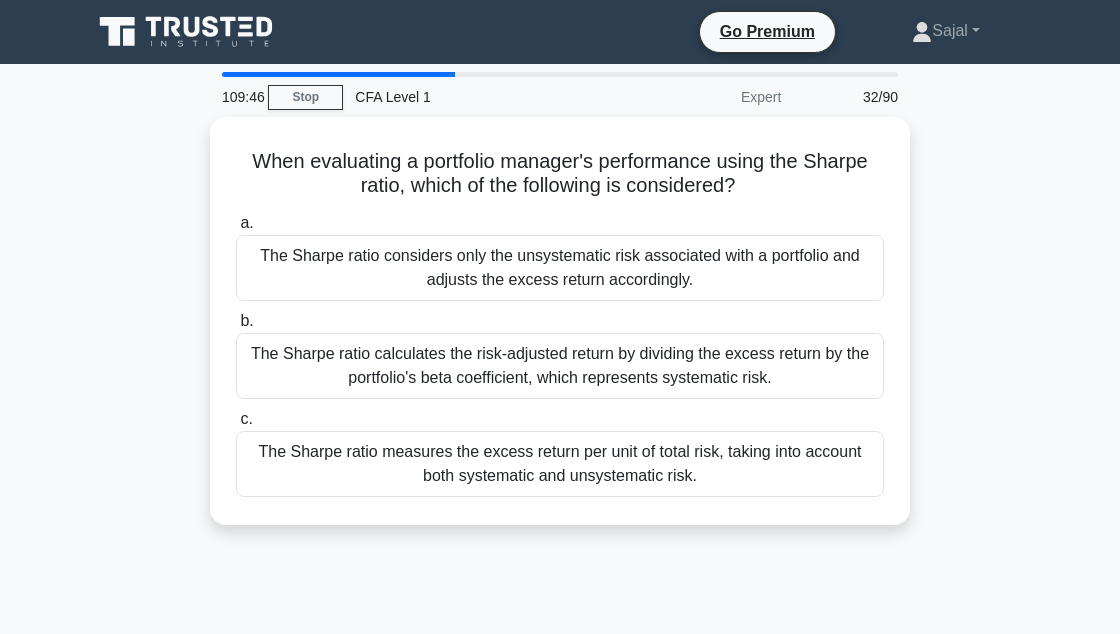 scroll, scrollTop: 12, scrollLeft: 0, axis: vertical 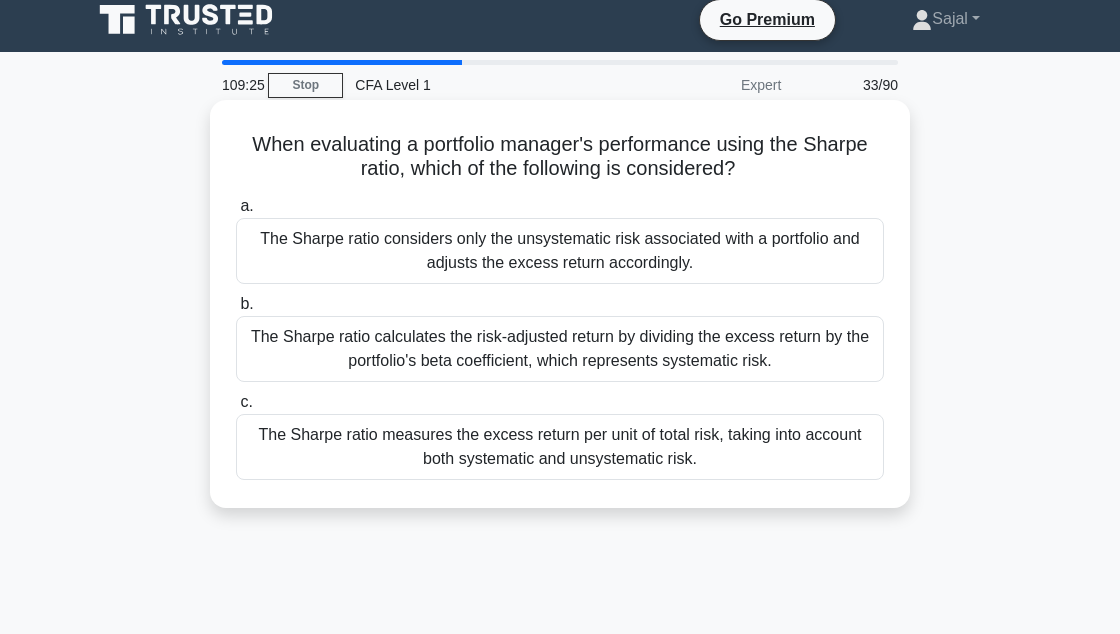 click on "The Sharpe ratio measures the excess return per unit of total risk, taking into account both systematic and unsystematic risk." at bounding box center [560, 447] 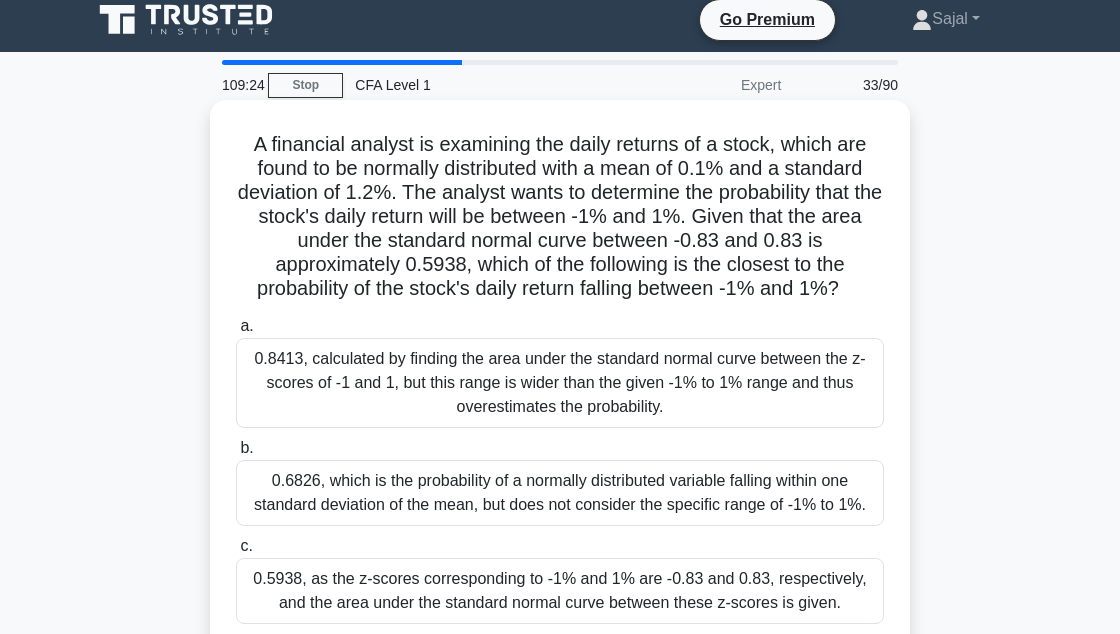scroll, scrollTop: 0, scrollLeft: 0, axis: both 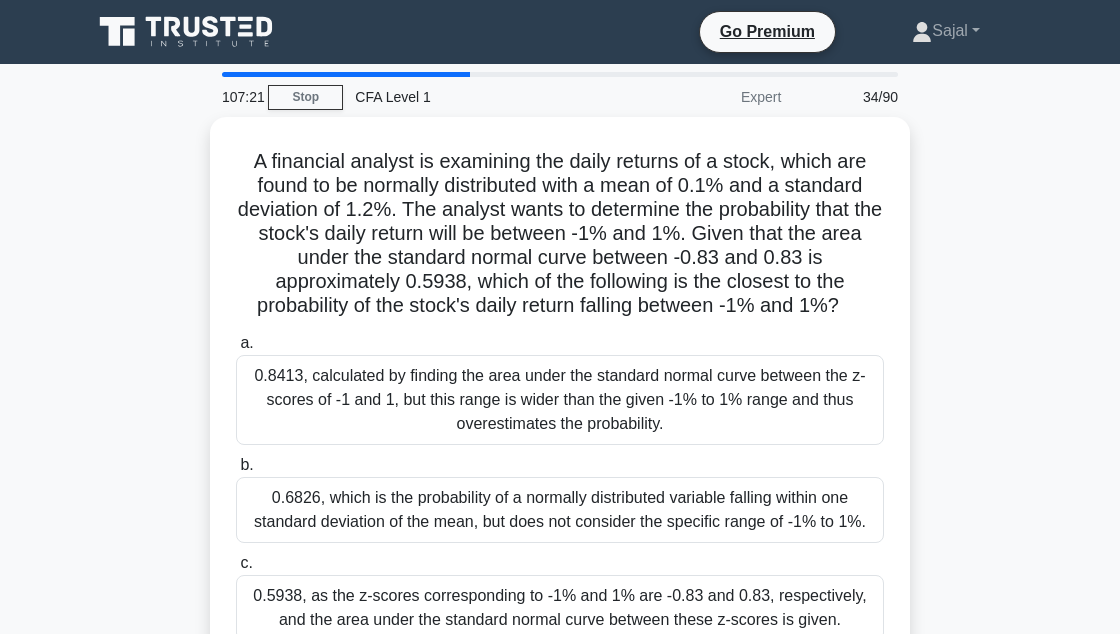 click on "0.5938, as the z-scores corresponding to -1% and 1% are -0.83 and 0.83, respectively, and the area under the standard normal curve between these z-scores is given." at bounding box center [560, 608] 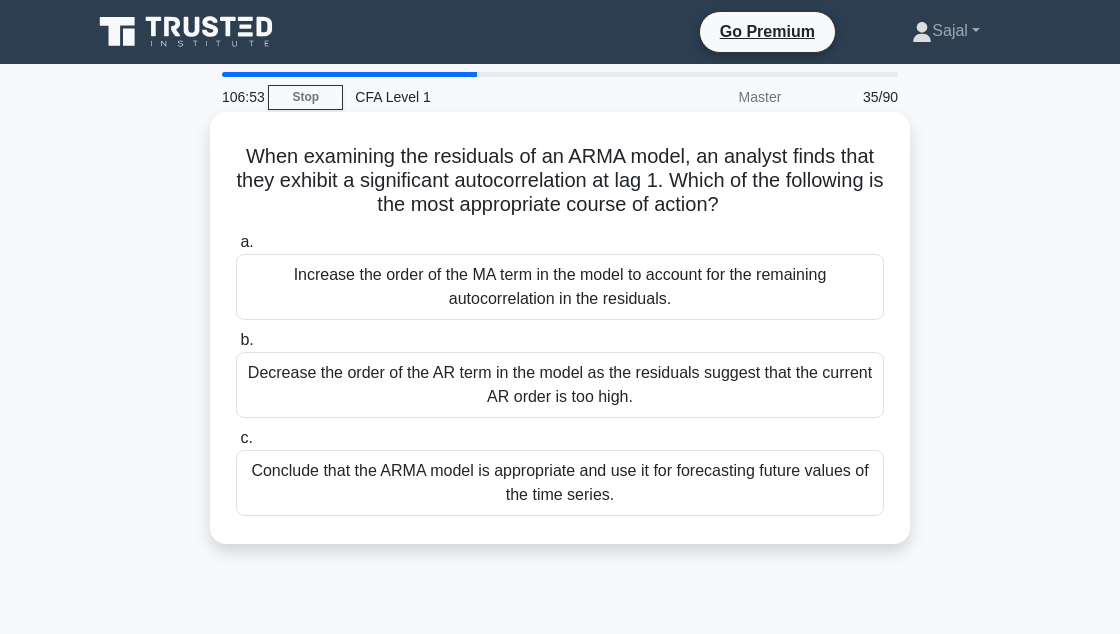 click on "Decrease the order of the AR term in the model as the residuals suggest that the current AR order is too high." at bounding box center (560, 385) 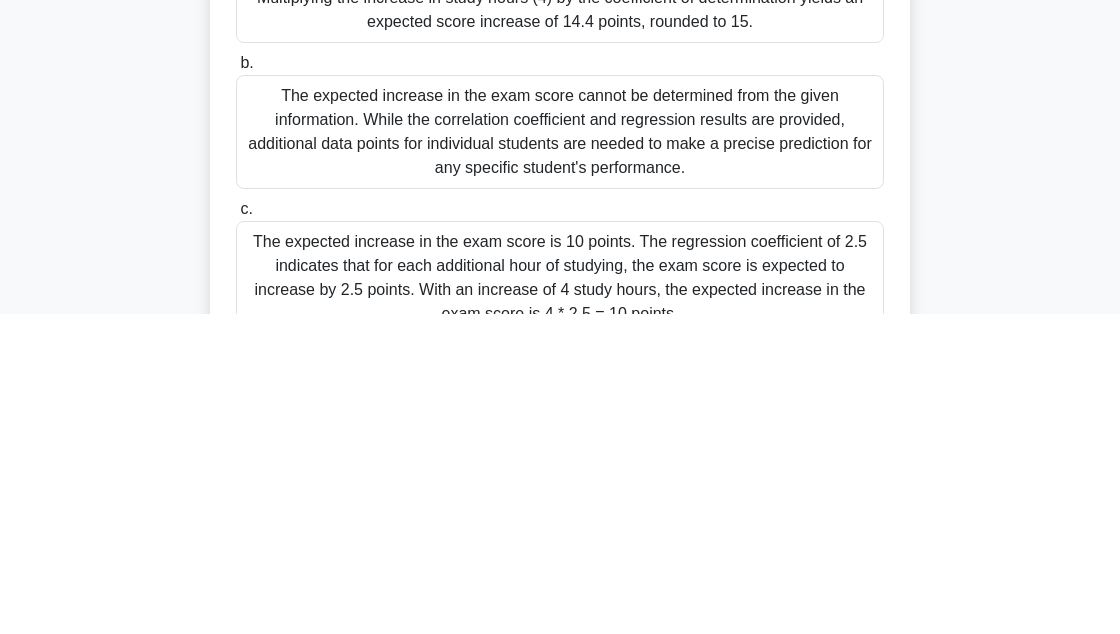 scroll, scrollTop: 156, scrollLeft: 0, axis: vertical 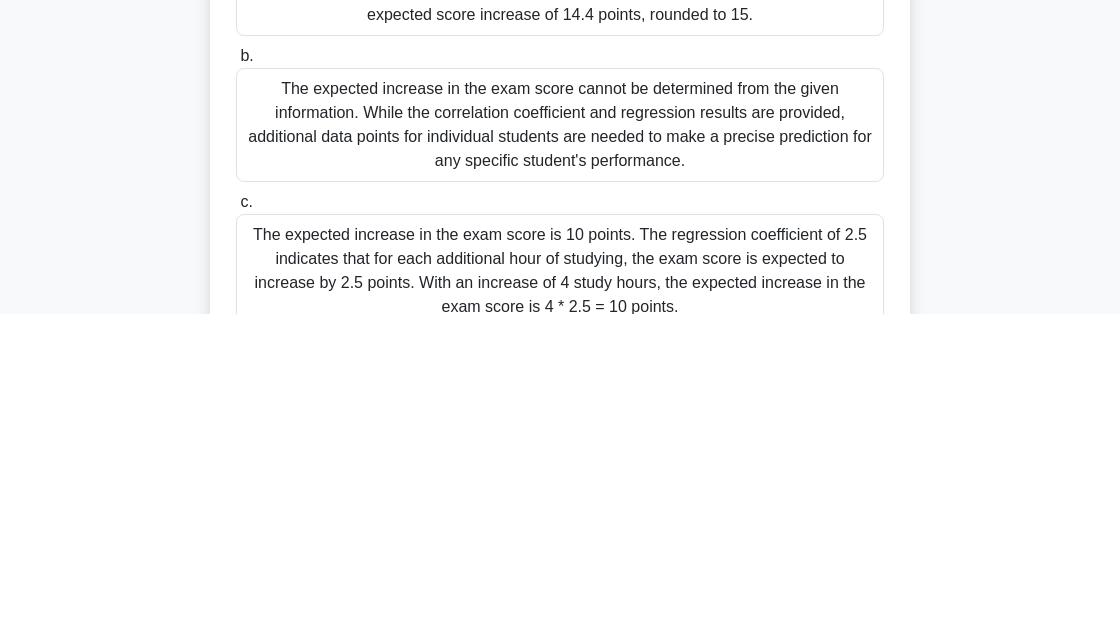click on "The expected increase in the exam score is 10 points. The regression coefficient of 2.5 indicates that for each additional hour of studying, the exam score is expected to increase by 2.5 points. With an increase of 4 study hours, the expected increase in the exam score is 4 * 2.5 = 10 points." at bounding box center [560, 591] 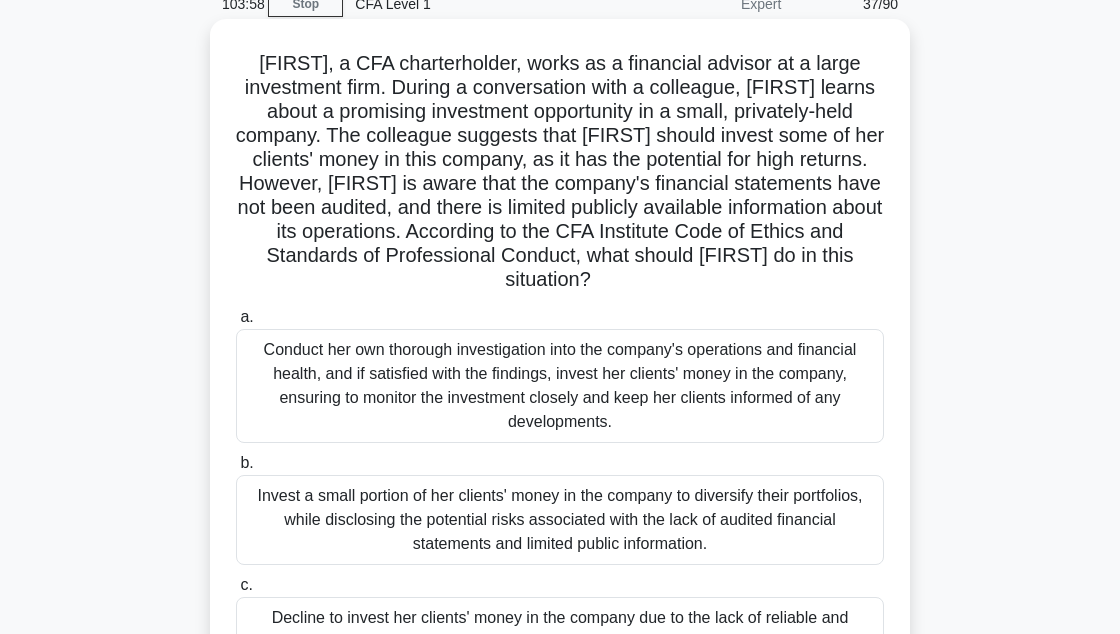 scroll, scrollTop: 95, scrollLeft: 0, axis: vertical 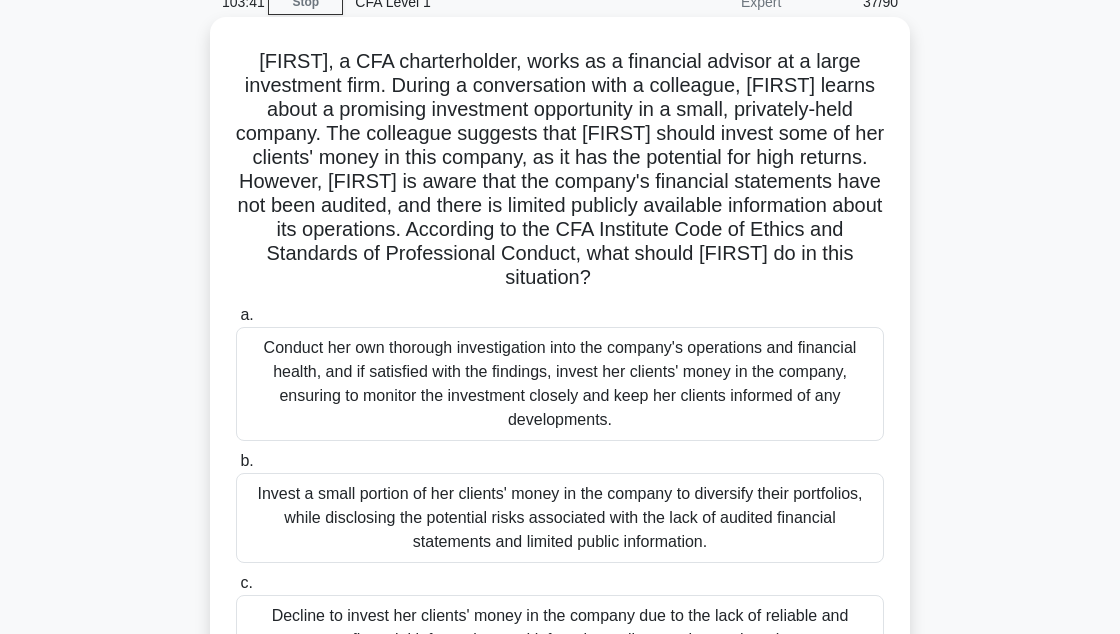 click on "Conduct her own thorough investigation into the company's operations and financial health, and if satisfied with the findings, invest her clients' money in the company, ensuring to monitor the investment closely and keep her clients informed of any developments." at bounding box center (560, 384) 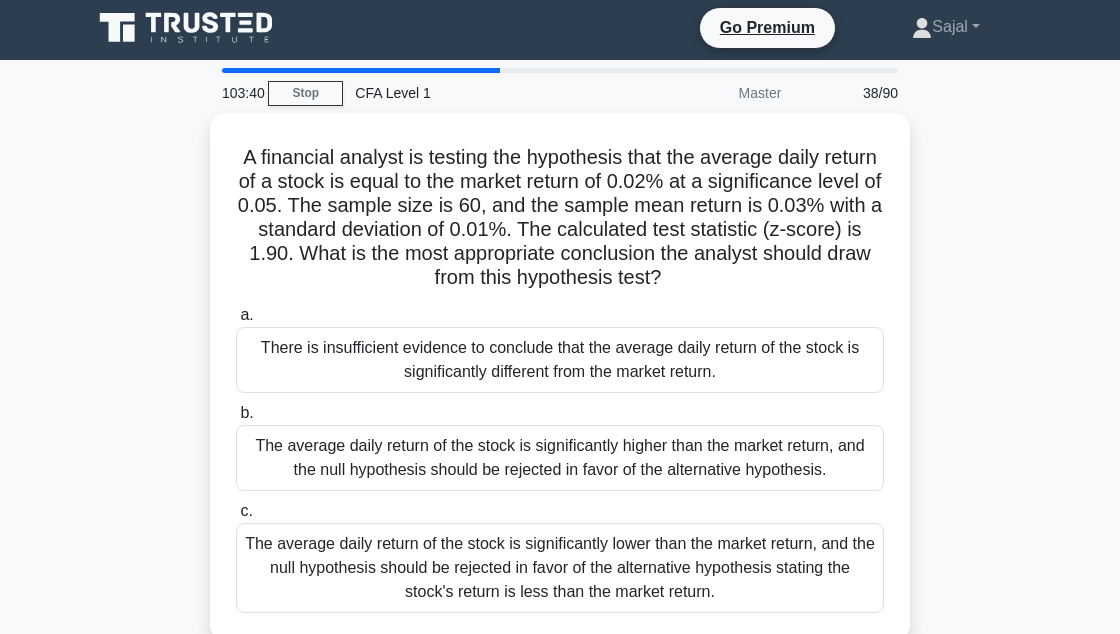 scroll, scrollTop: 0, scrollLeft: 0, axis: both 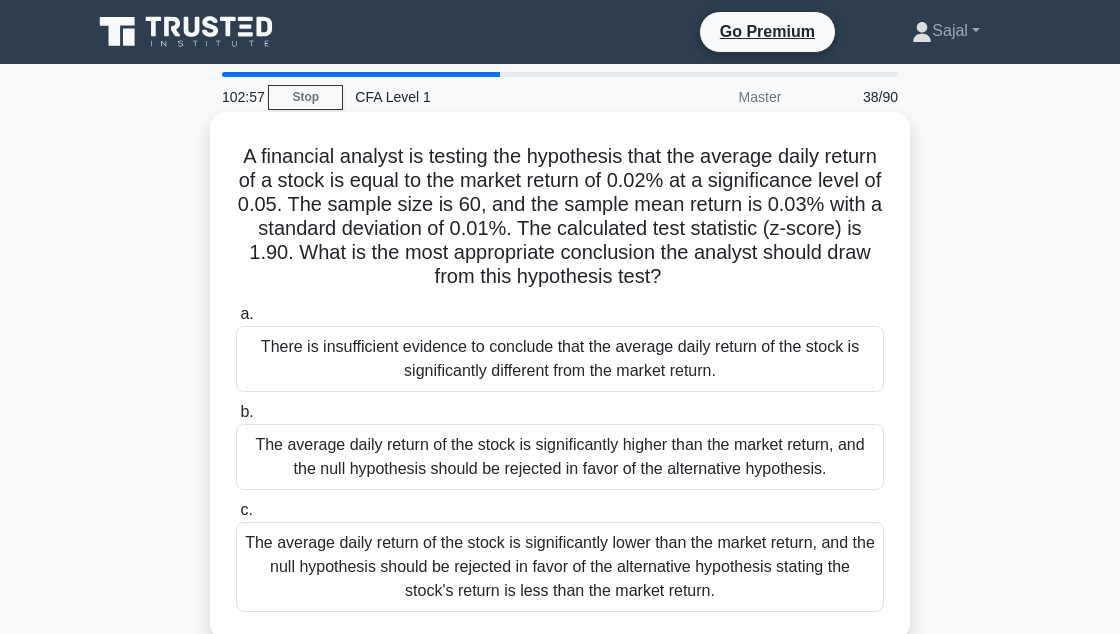 click on "The average daily return of the stock is significantly higher than the market return, and the null hypothesis should be rejected in favor of the alternative hypothesis." at bounding box center [560, 457] 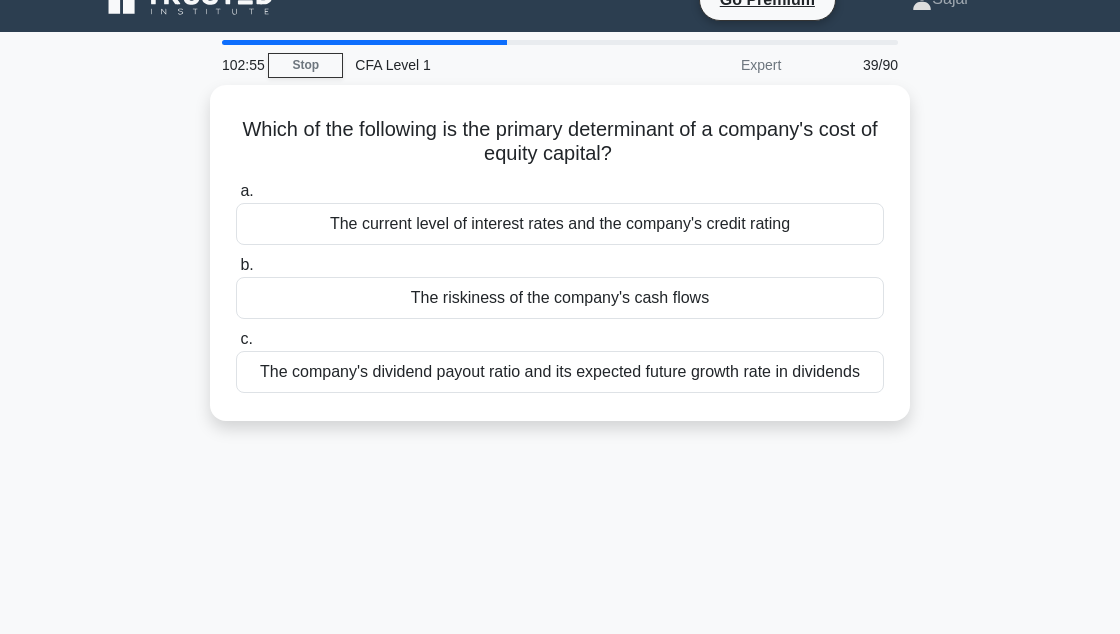 scroll, scrollTop: 35, scrollLeft: 0, axis: vertical 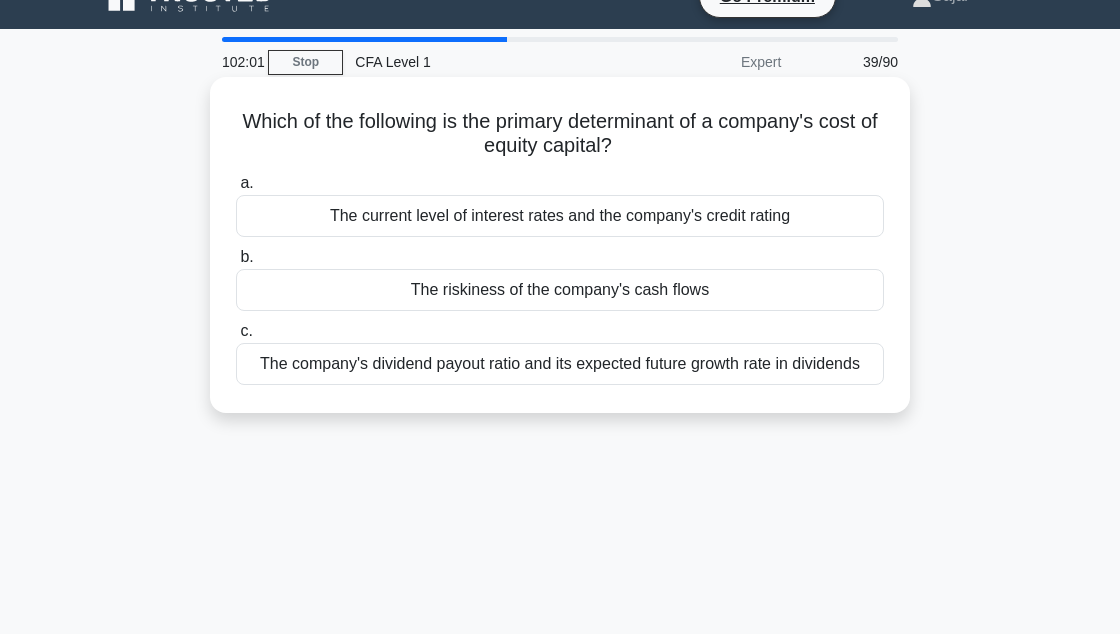 click on "The riskiness of the company's cash flows" at bounding box center [560, 290] 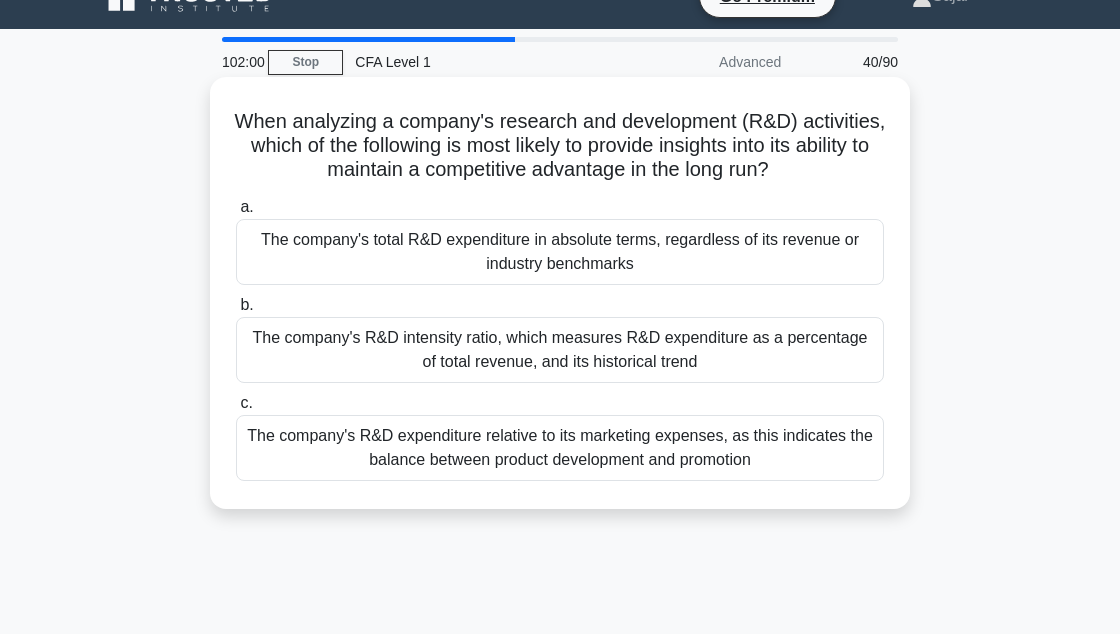 scroll, scrollTop: 0, scrollLeft: 0, axis: both 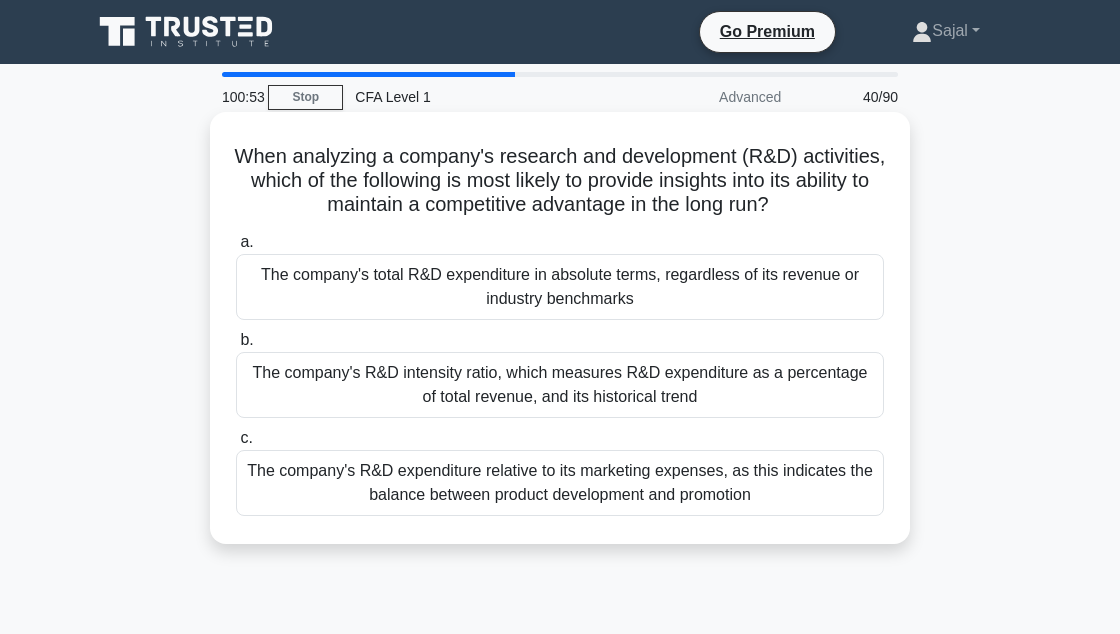 click on "The company's R&D intensity ratio, which measures R&D expenditure as a percentage of total revenue, and its historical trend" at bounding box center (560, 385) 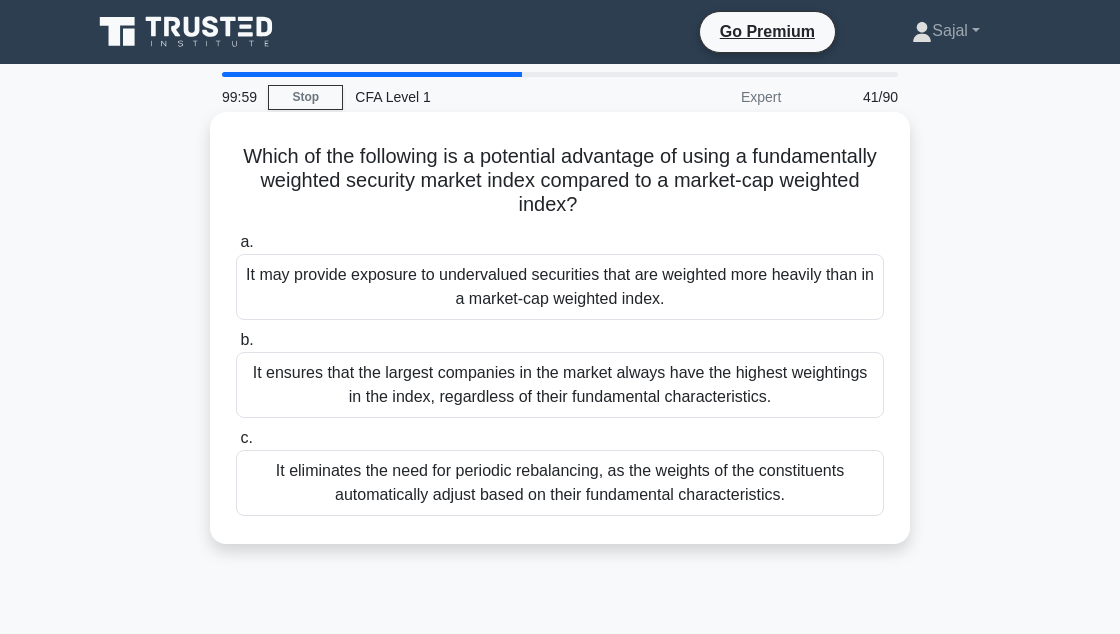click on "It may provide exposure to undervalued securities that are weighted more heavily than in a market-cap weighted index." at bounding box center (560, 287) 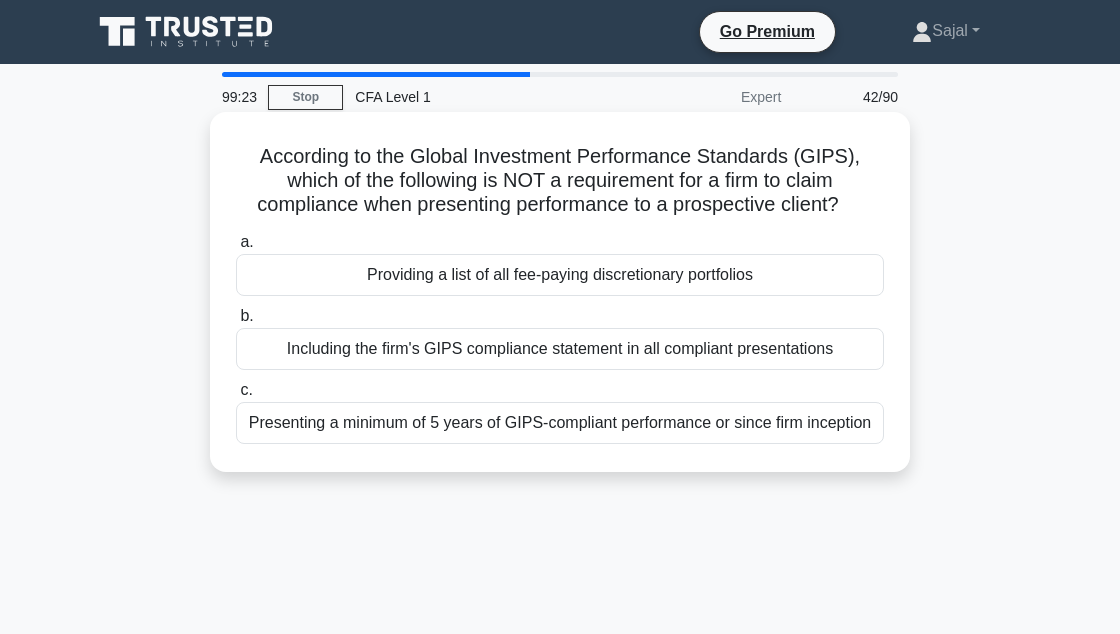 click on "Providing a list of all fee-paying discretionary portfolios" at bounding box center [560, 275] 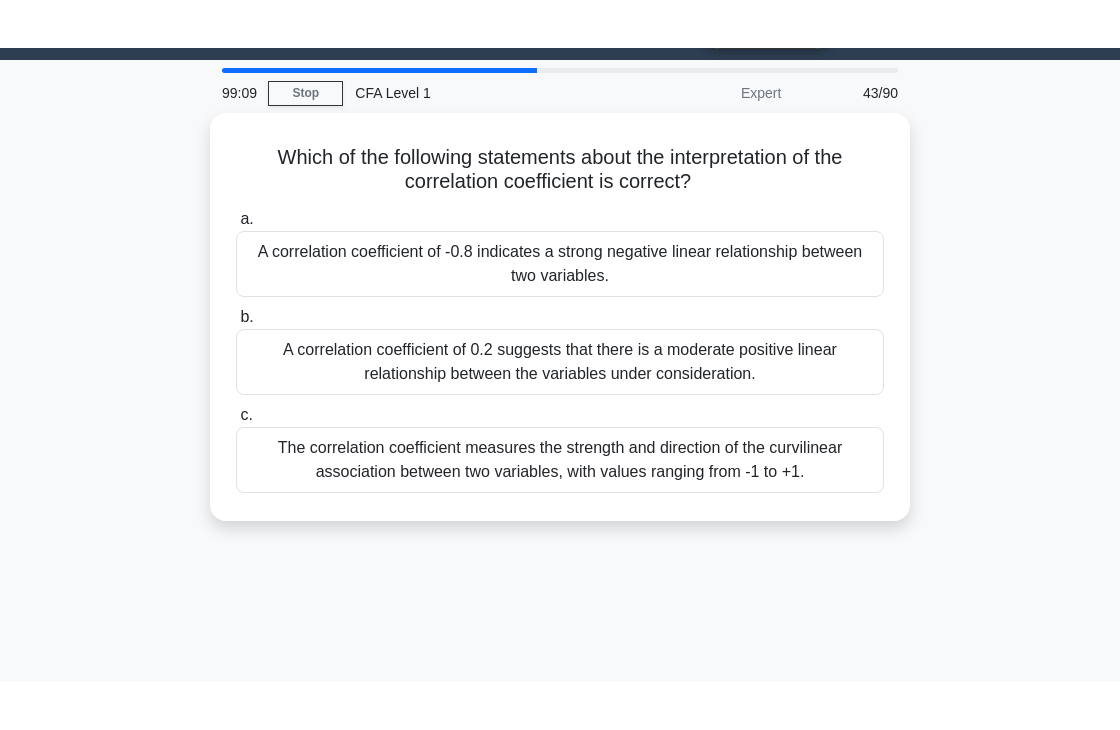 scroll, scrollTop: 0, scrollLeft: 0, axis: both 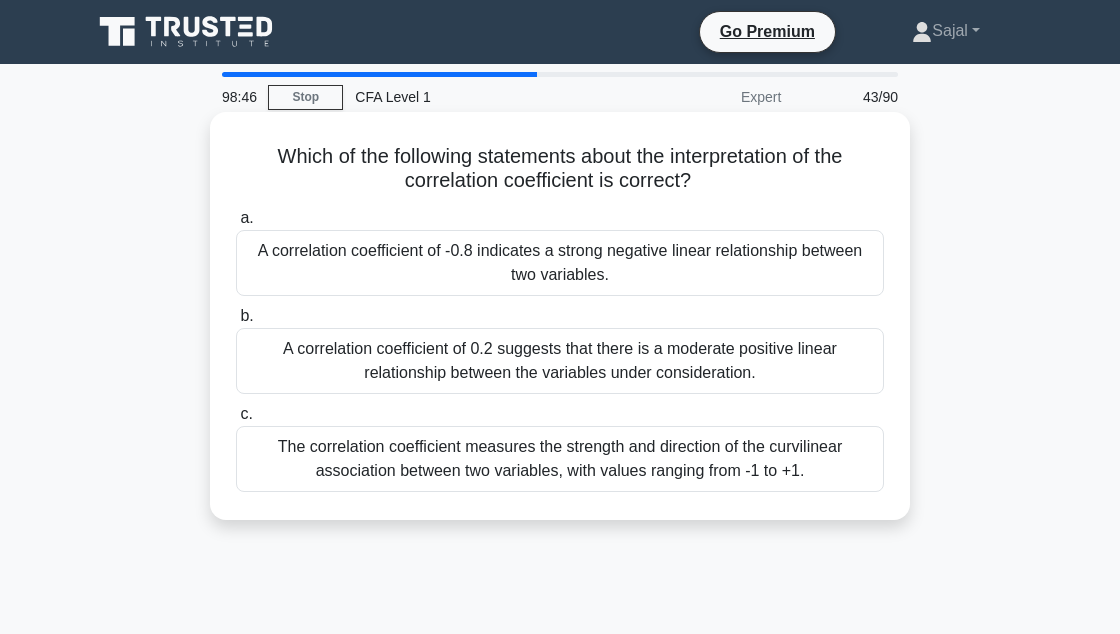 copy on "Which of the following statements about the interpretation of the correlation coefficient is correct?
.spinner_0XTQ{transform-origin:center;animation:spinner_y6GP .75s linear infinite}@keyframes spinner_y6GP{100%{transform:rotate(360deg)}}
a.
A correlation coefficient of -0.8 indicates a strong negative linear relationship between two variables.
b.
A correlation coefficient of 0.2 suggests that there is a moderate positive linear relationship between the variables under consideration.
c.
The correlation coefficient measures the strength and direction of the curvilinear association between two variables, with values ranging from -1 to +1." 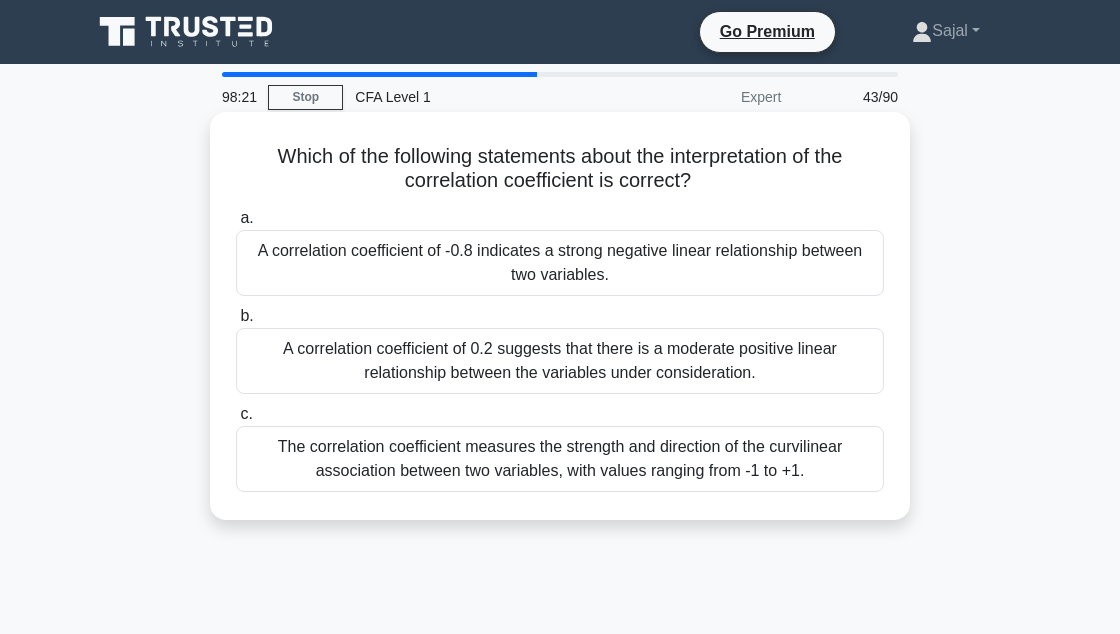 click on "A correlation coefficient of -0.8 indicates a strong negative linear relationship between two variables." at bounding box center (560, 263) 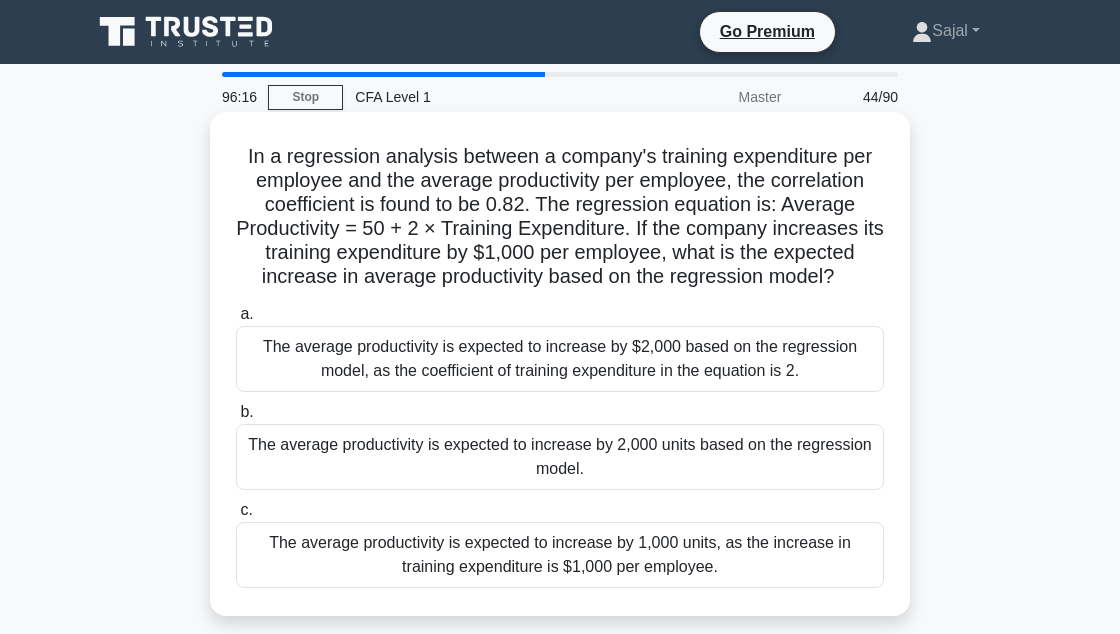 click on "The average productivity is expected to increase by $2,000 based on the regression model, as the coefficient of training expenditure in the equation is 2." at bounding box center (560, 359) 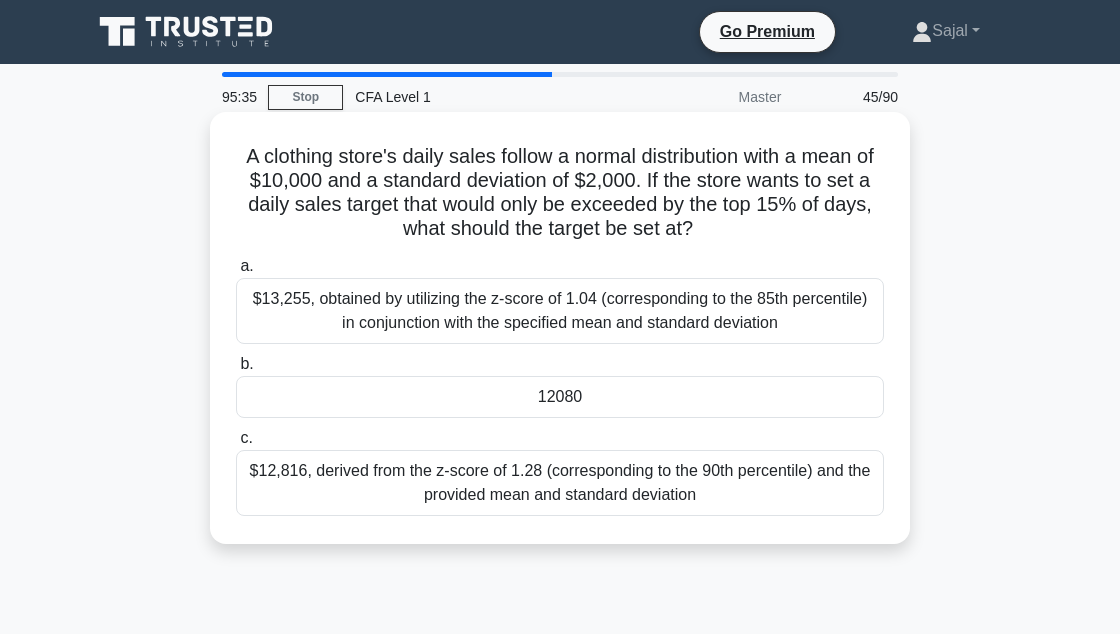 click on "$13,255, obtained by utilizing the z-score of 1.04 (corresponding to the 85th percentile) in conjunction with the specified mean and standard deviation" at bounding box center (560, 311) 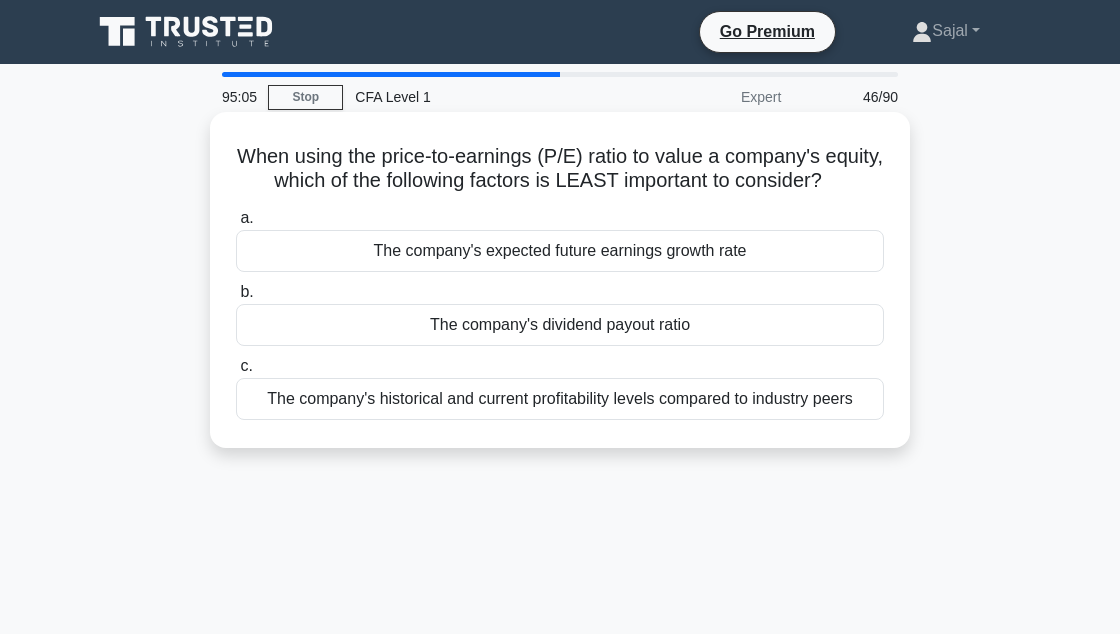 copy on "When using the price-to-earnings (P/E) ratio to value a company's equity, which of the following factors is LEAST important to consider?
.spinner_0XTQ{transform-origin:center;animation:spinner_y6GP .75s linear infinite}@keyframes spinner_y6GP{100%{transform:rotate(360deg)}}
a.
The company's expected future earnings growth rate
b.
The company's dividend payout ratio
c.
The company's historical and current profitability levels compared to industry peers" 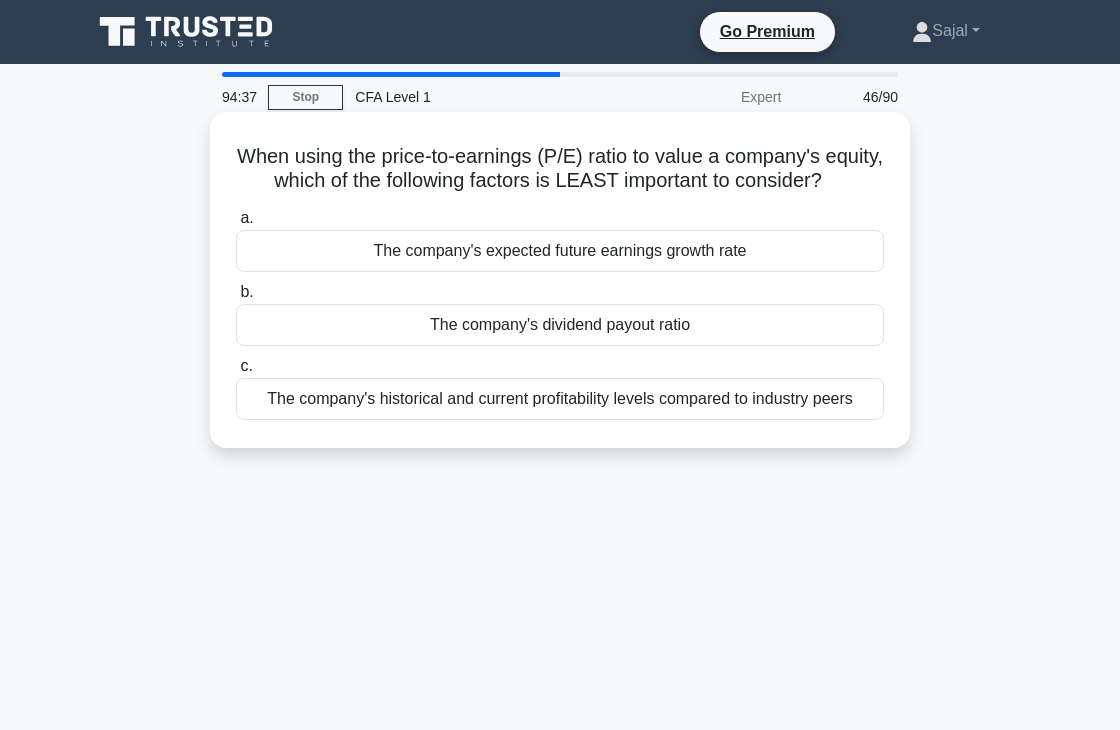 click on "The company's dividend payout ratio" at bounding box center (560, 325) 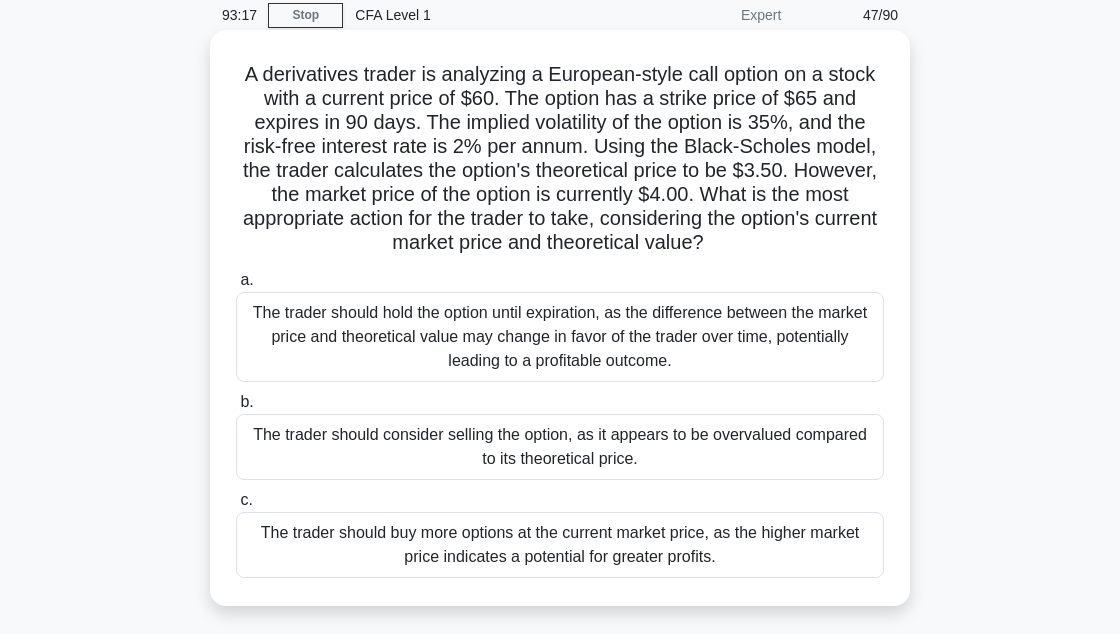scroll, scrollTop: 82, scrollLeft: 0, axis: vertical 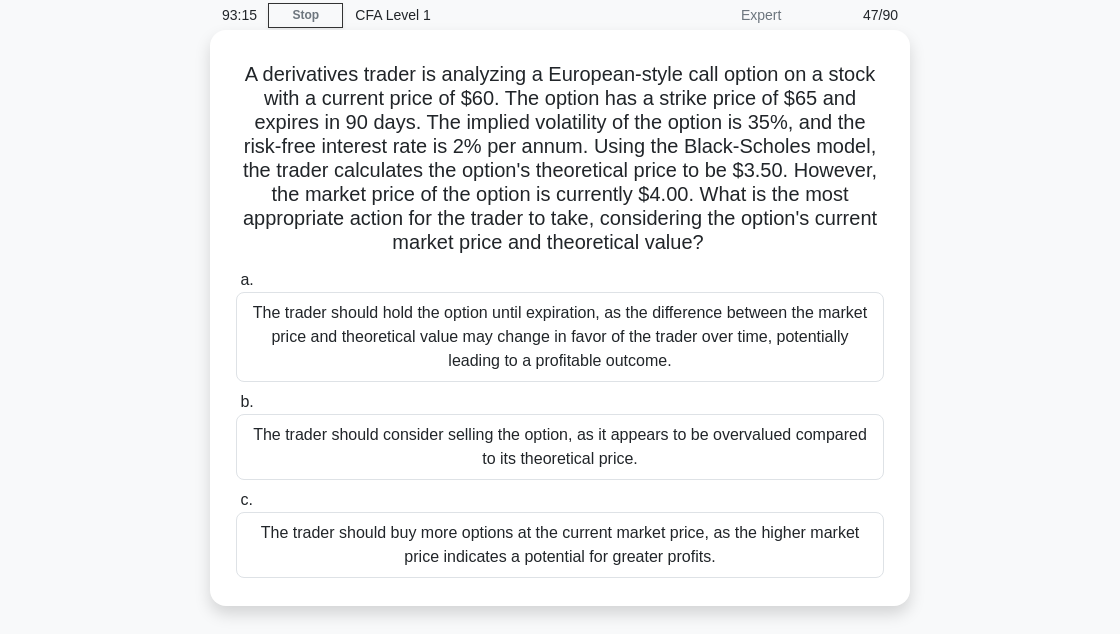 copy on "A derivatives trader is analyzing a European-style call option on a stock with a current price of $60. The option has a strike price of $65 and expires in 90 days. The implied volatility of the option is 35%, and the risk-free interest rate is 2% per annum. Using the Black-Scholes model, the trader calculates the option's theoretical price to be $3.50. However, the market price of the option is currently $4.00. What is the most appropriate action for the trader to take, considering the option's current market price and theoretical value?
.spinner_0XTQ{transform-origin:center;animation:spinner_y6GP .75s linear infinite}@keyframes spinner_y6GP{100%{transform:rotate(360deg)}}
a.
The trader should hold the option until expiration, as the difference between the market price and theoretical value may change in favor of the trader over time, potentially leading to a profitable outcome.
..." 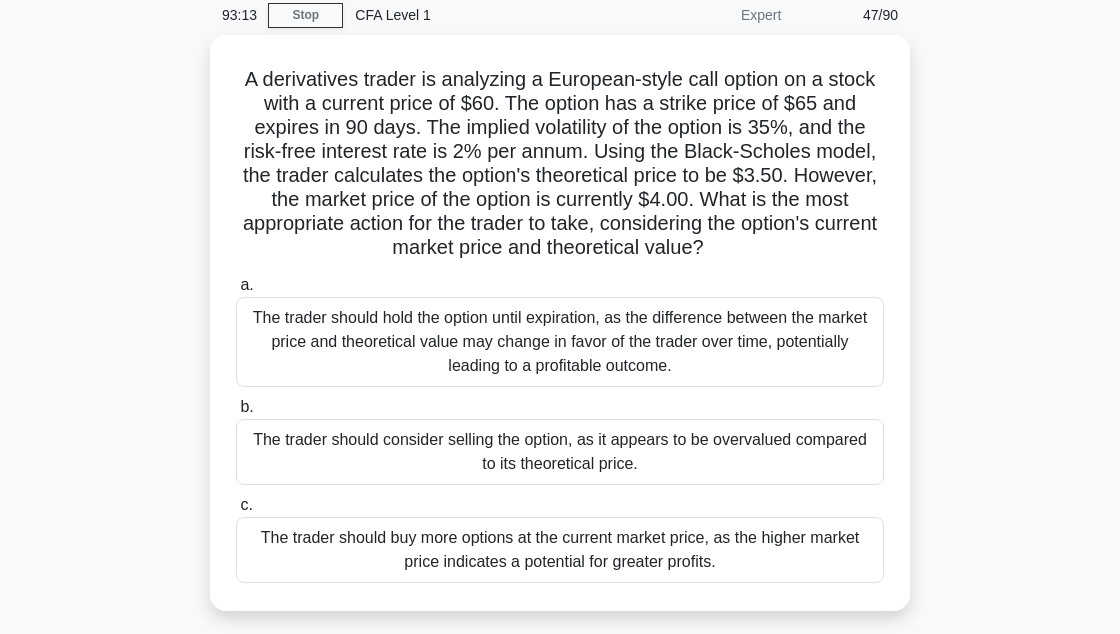 scroll, scrollTop: 100, scrollLeft: 0, axis: vertical 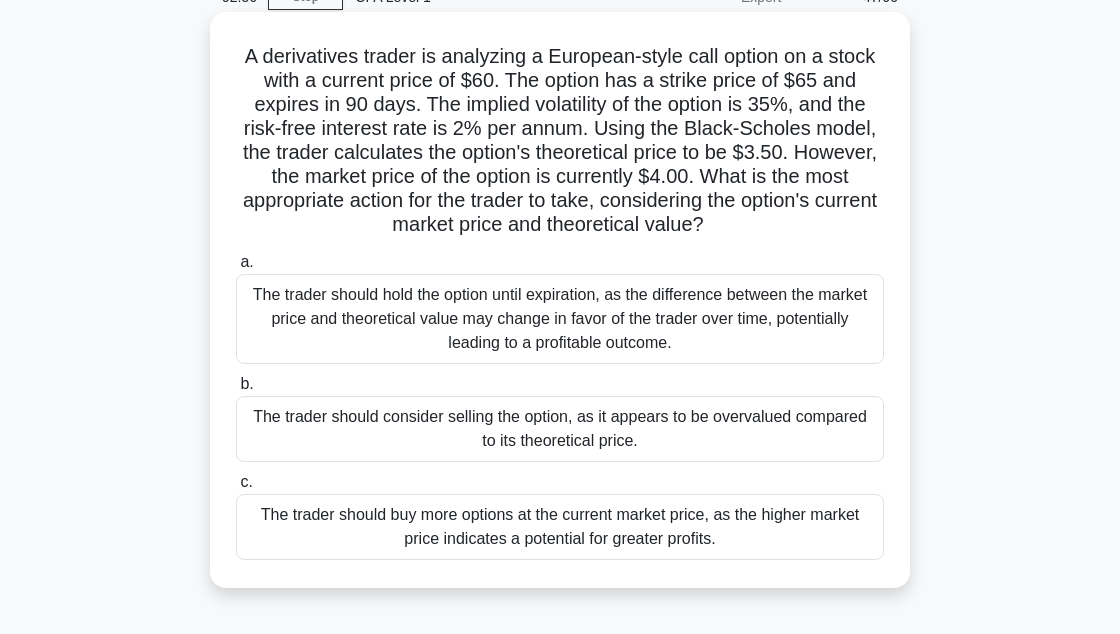 click on "The trader should consider selling the option, as it appears to be overvalued compared to its theoretical price." at bounding box center (560, 429) 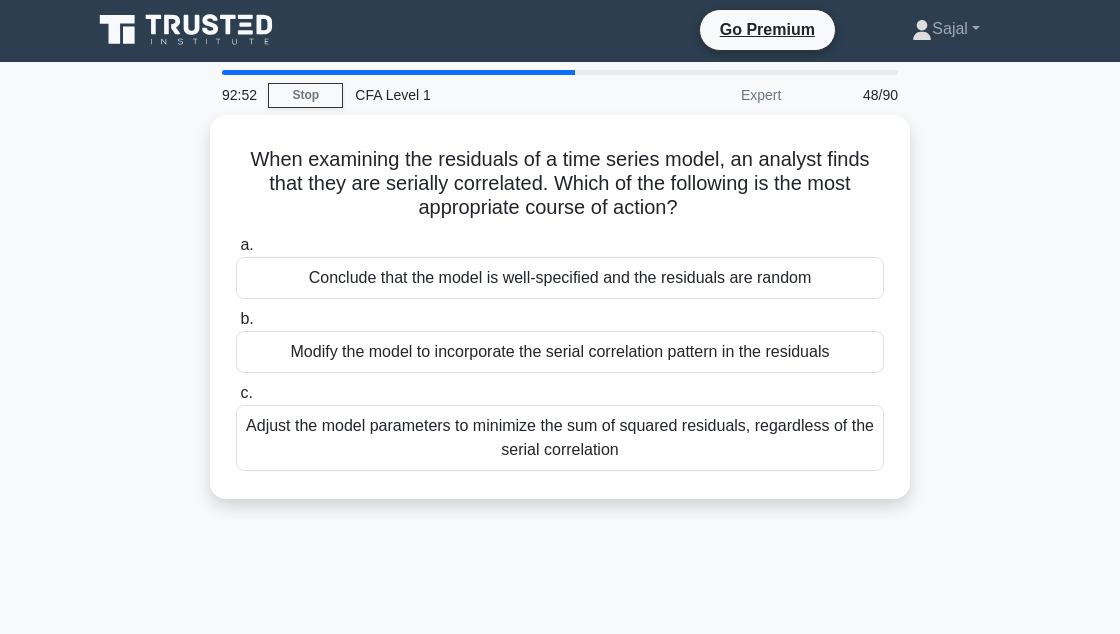 scroll, scrollTop: 0, scrollLeft: 0, axis: both 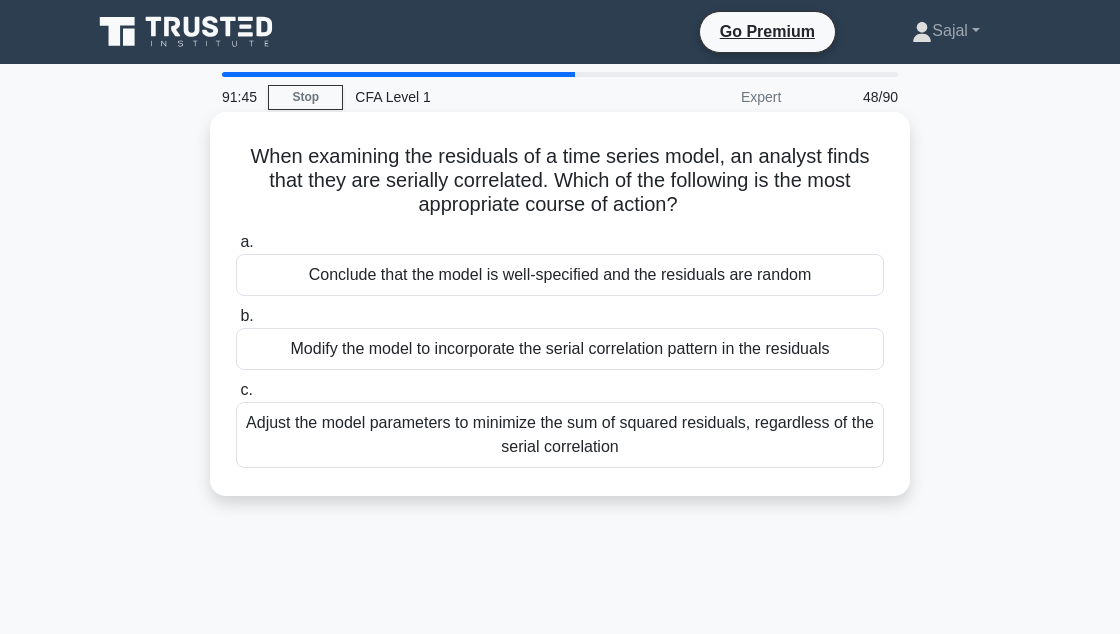 click on "Adjust the model parameters to minimize the sum of squared residuals, regardless of the serial correlation" at bounding box center [560, 435] 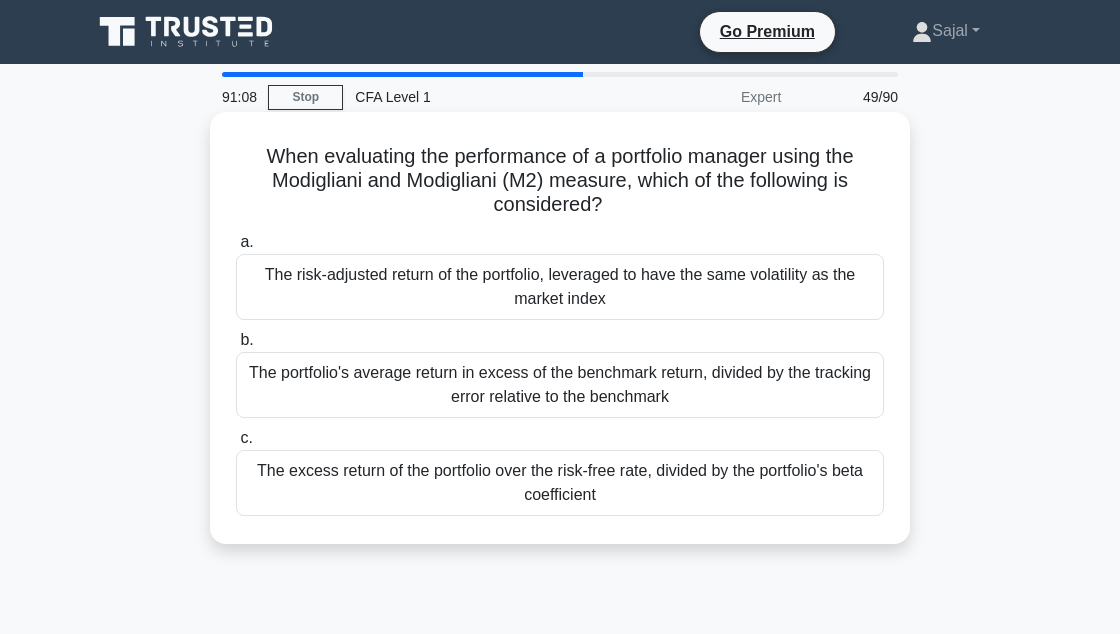 click on "The risk-adjusted return of the portfolio, leveraged to have the same volatility as the market index" at bounding box center [560, 287] 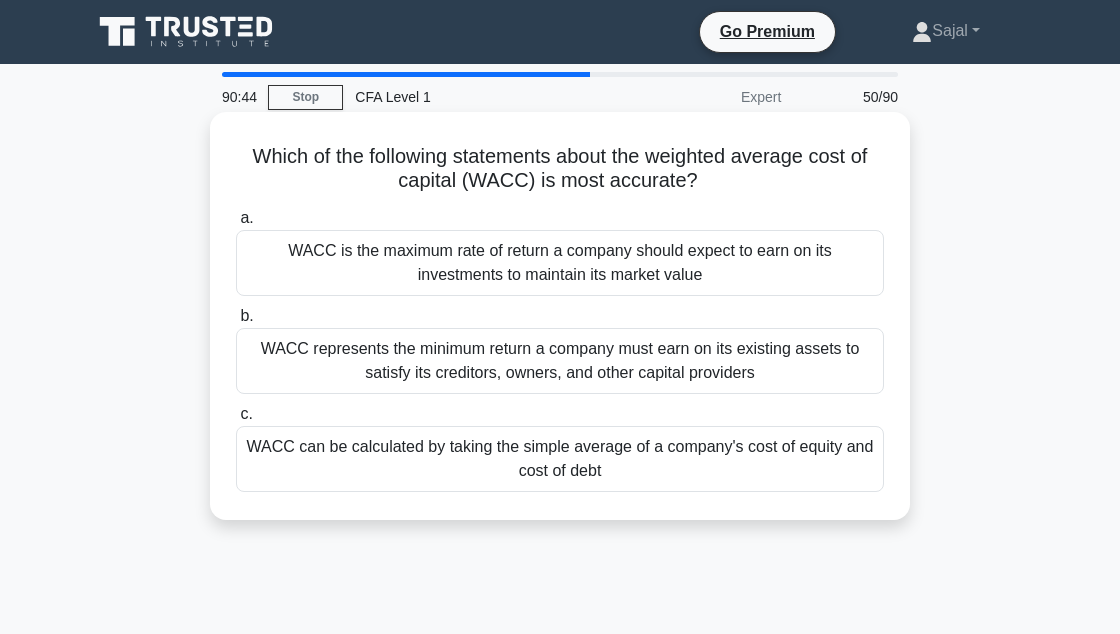 click on "WACC represents the minimum return a company must earn on its existing assets to satisfy its creditors, owners, and other capital providers" at bounding box center [560, 361] 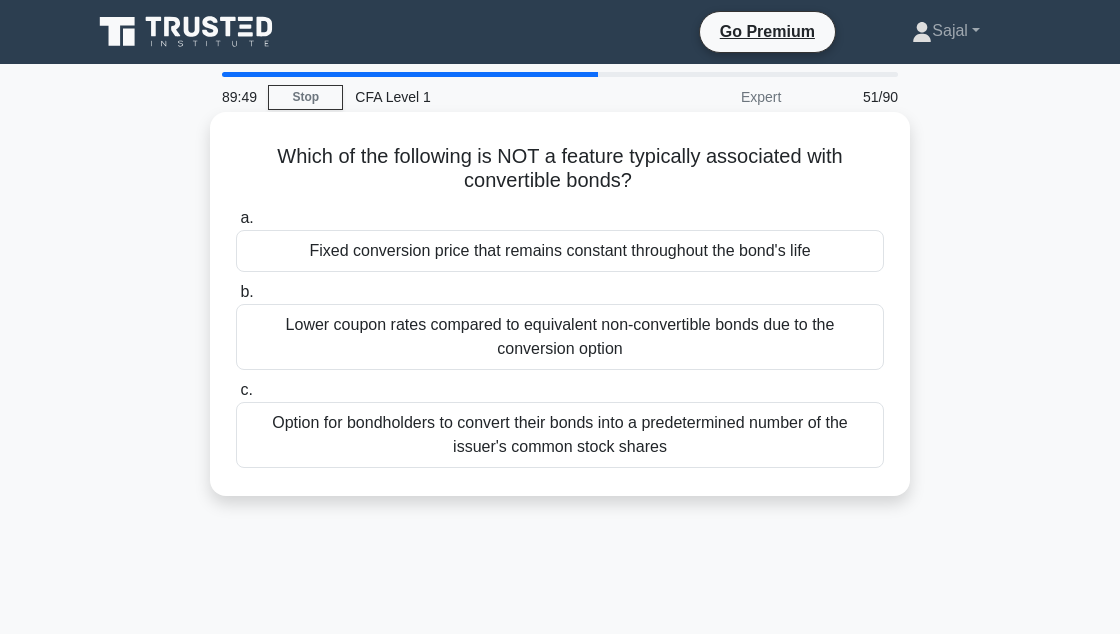 copy on "Which of the following is NOT a feature typically associated with convertible bonds?
.spinner_0XTQ{transform-origin:center;animation:spinner_y6GP .75s linear infinite}@keyframes spinner_y6GP{100%{transform:rotate(360deg)}}
a.
Fixed conversion price that remains constant throughout the bond's life
b.
Lower coupon rates compared to equivalent non-convertible bonds due to the conversion option
c.
Option for bondholders to convert their bonds into a predetermined number of the issuer's common stock shares" 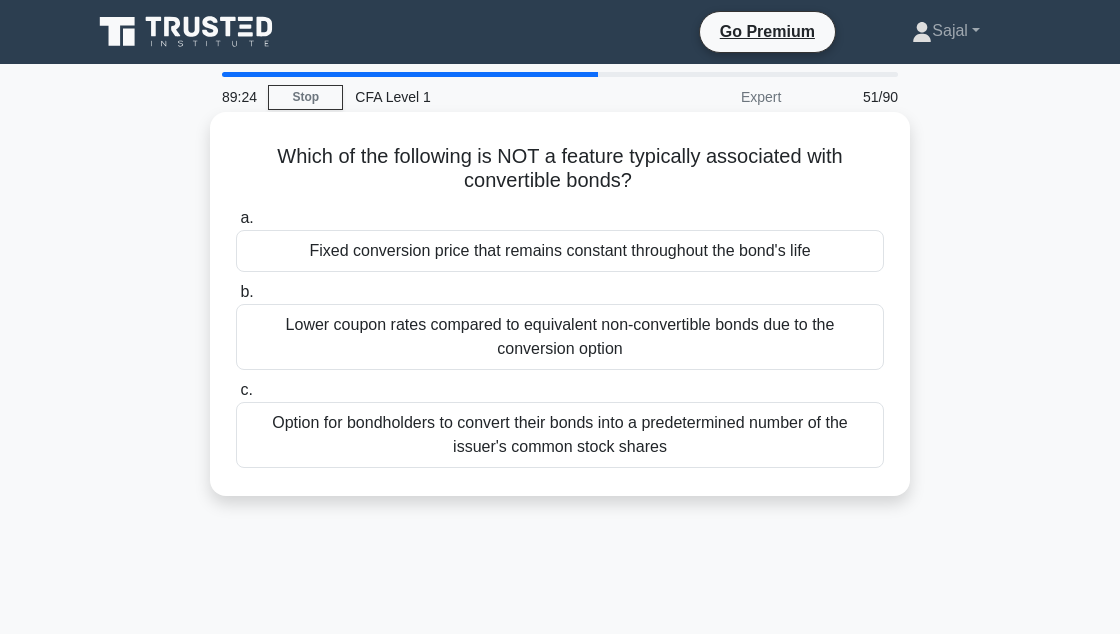 click on "Fixed conversion price that remains constant throughout the bond's life" at bounding box center [560, 251] 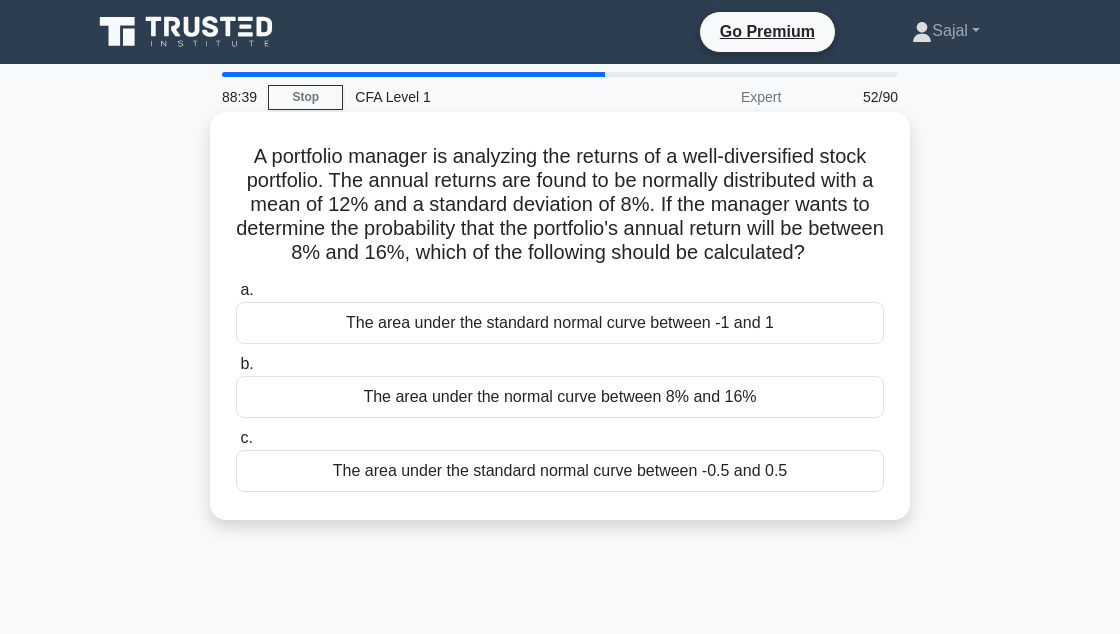 copy on "A portfolio manager is analyzing the returns of a well-diversified stock portfolio. The annual returns are found to be normally distributed with a mean of 12% and a standard deviation of 8%. If the manager wants to determine the probability that the portfolio's annual return will be between 8% and 16%, which of the following should be calculated?
.spinner_0XTQ{transform-origin:center;animation:spinner_y6GP .75s linear infinite}@keyframes spinner_y6GP{100%{transform:rotate(360deg)}}
a.
The area under the standard normal curve between -1 and 1
b.
The area under the normal curve between 8% and 16%
c.
The area under the standard normal curve between -0.5 and 0.5" 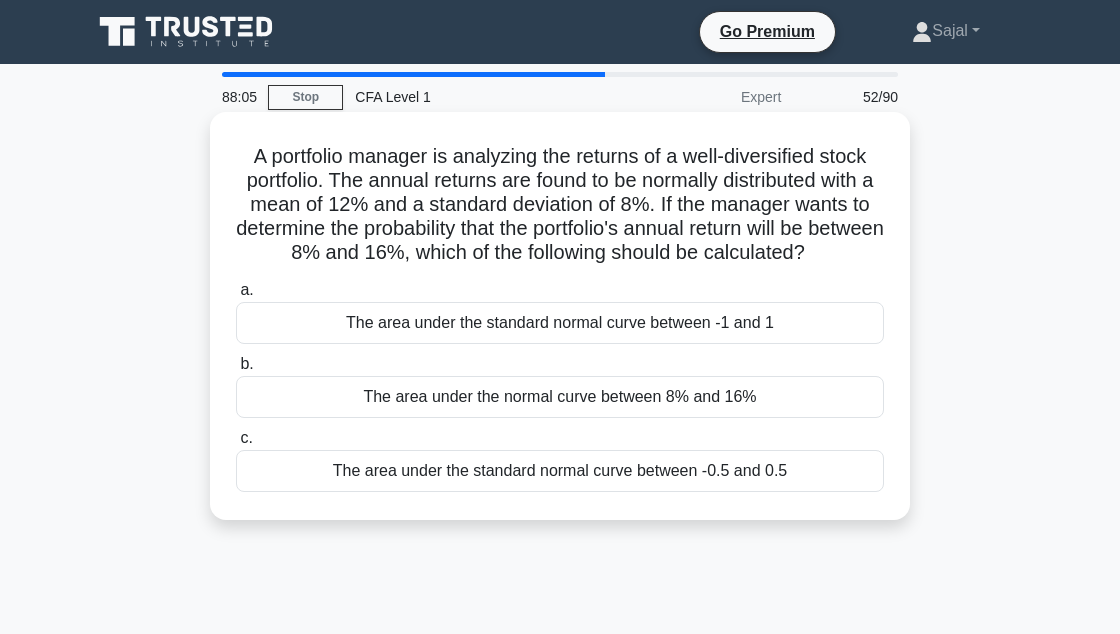 click on "The area under the standard normal curve between -0.5 and 0.5" at bounding box center (560, 471) 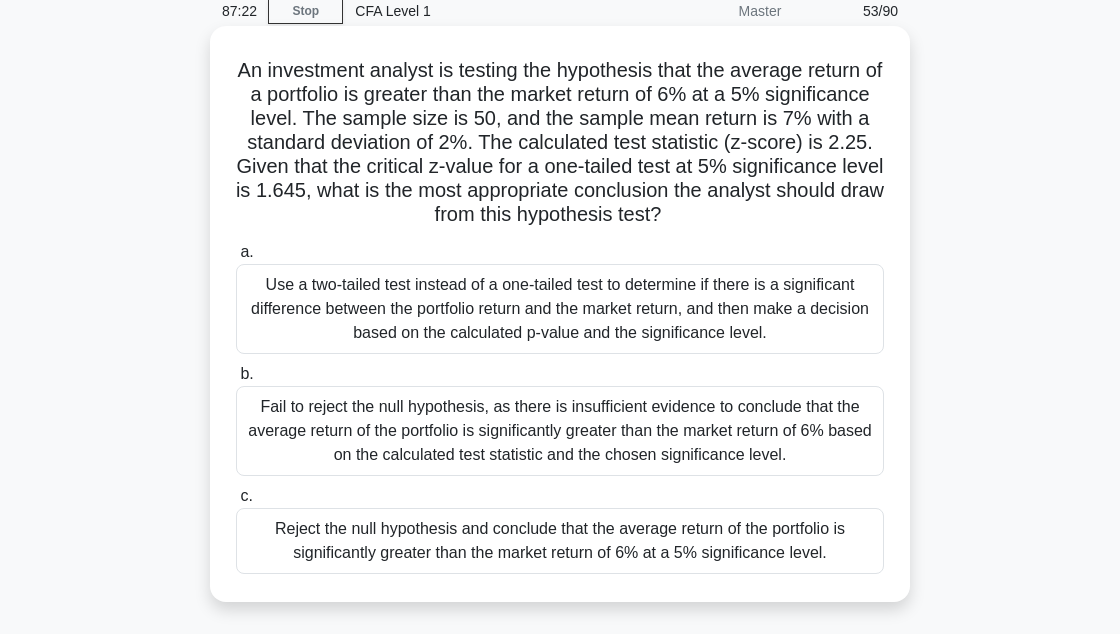 scroll, scrollTop: 86, scrollLeft: 0, axis: vertical 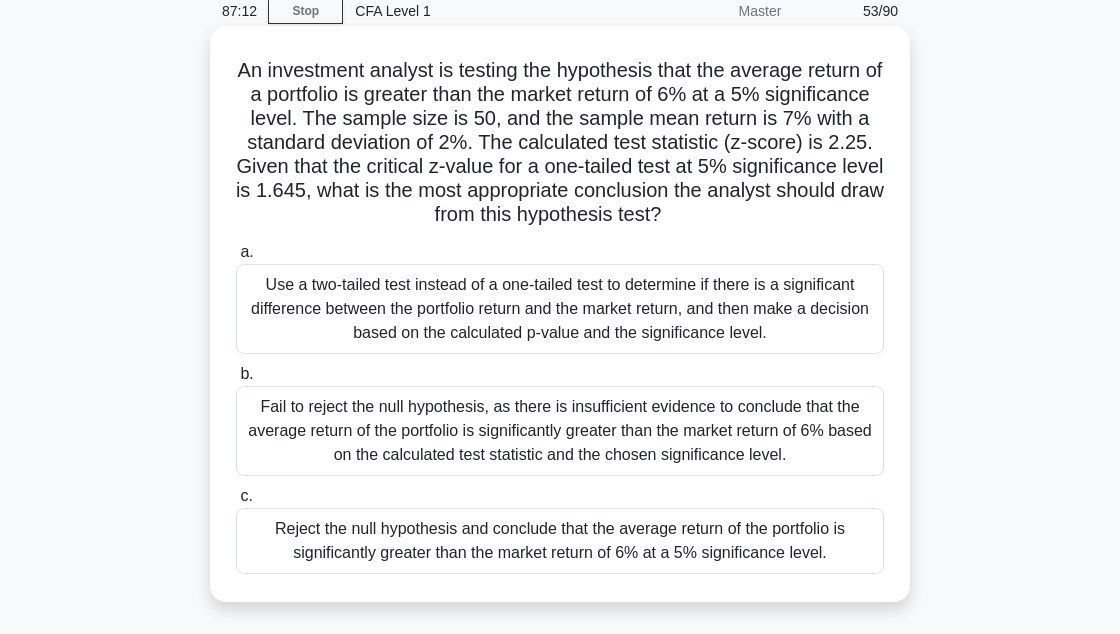 click on "Reject the null hypothesis and conclude that the average return of the portfolio is significantly greater than the market return of 6% at a 5% significance level." at bounding box center (560, 541) 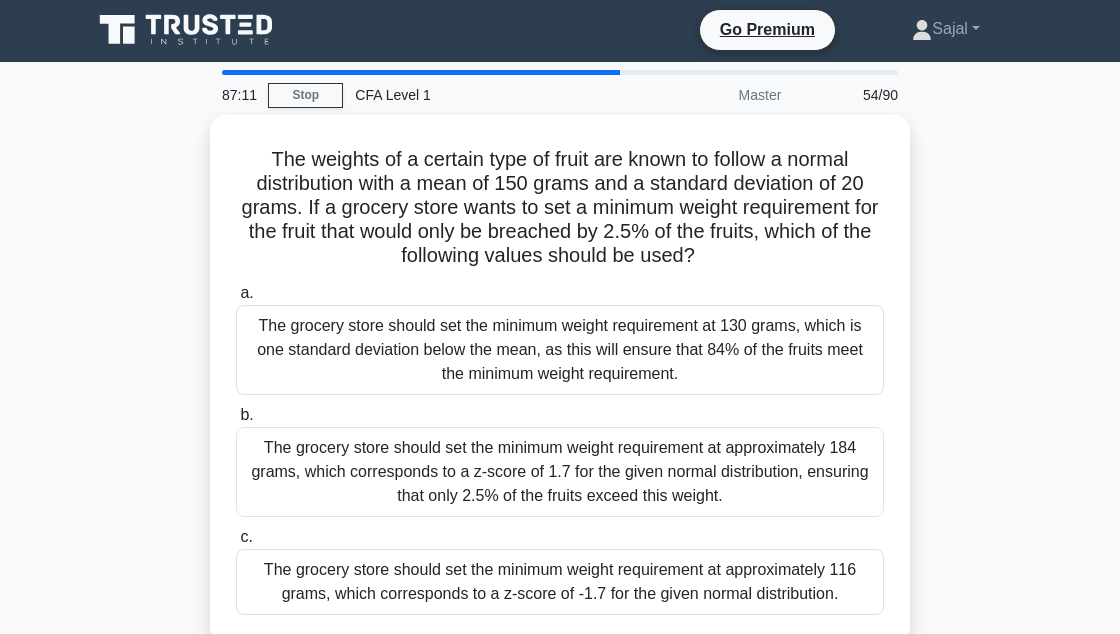 scroll, scrollTop: 0, scrollLeft: 0, axis: both 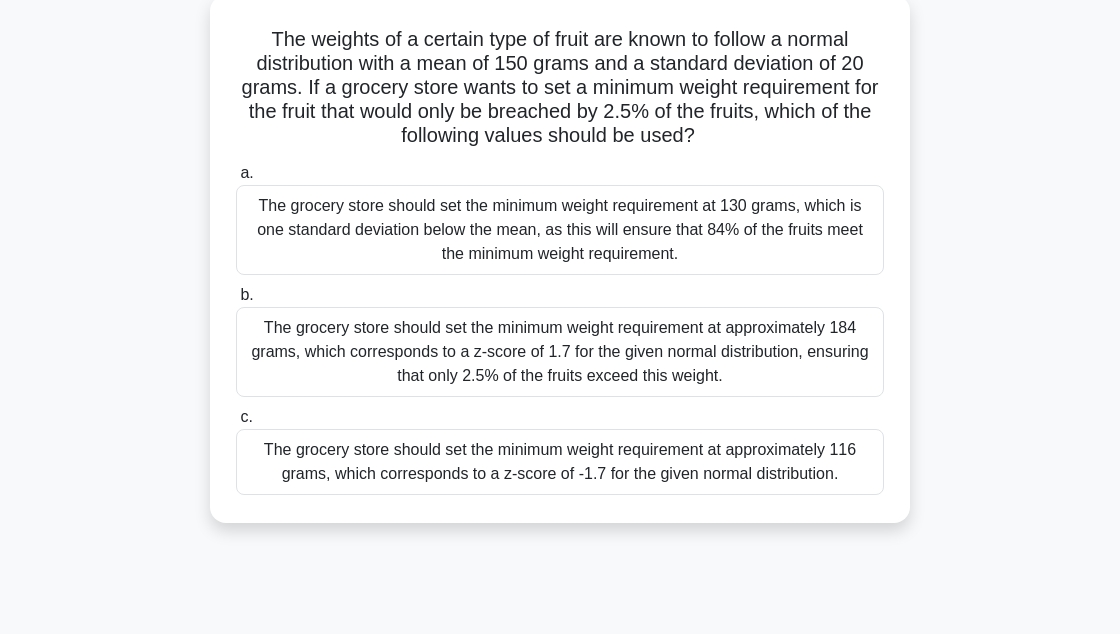 click on "The grocery store should set the minimum weight requirement at approximately 116 grams, which corresponds to a z-score of -1.7 for the given normal distribution." at bounding box center (560, 462) 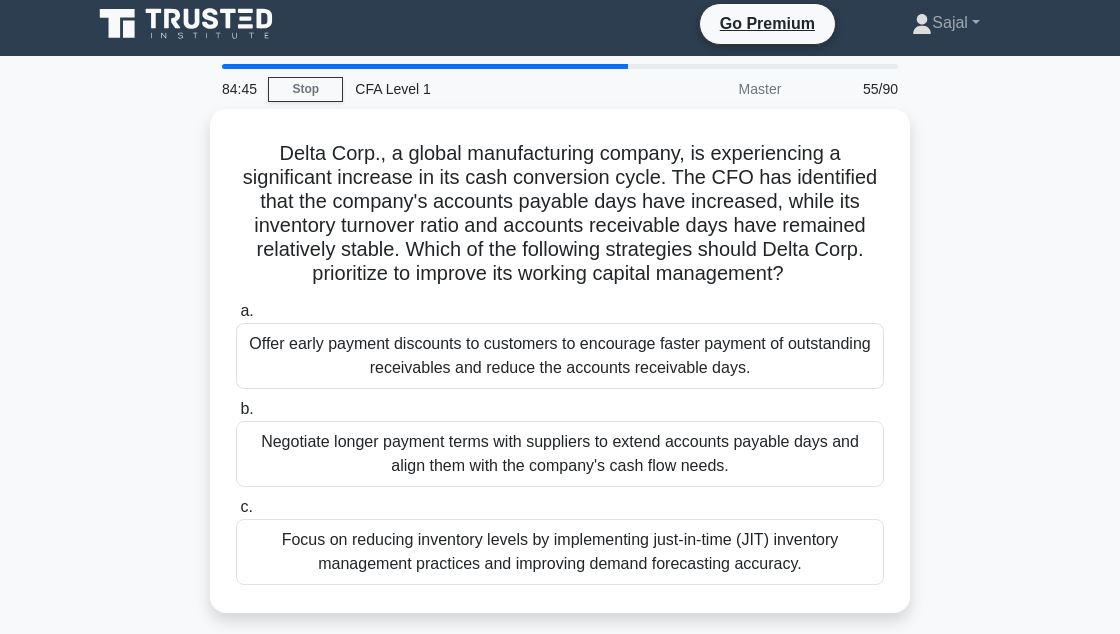 scroll, scrollTop: 0, scrollLeft: 0, axis: both 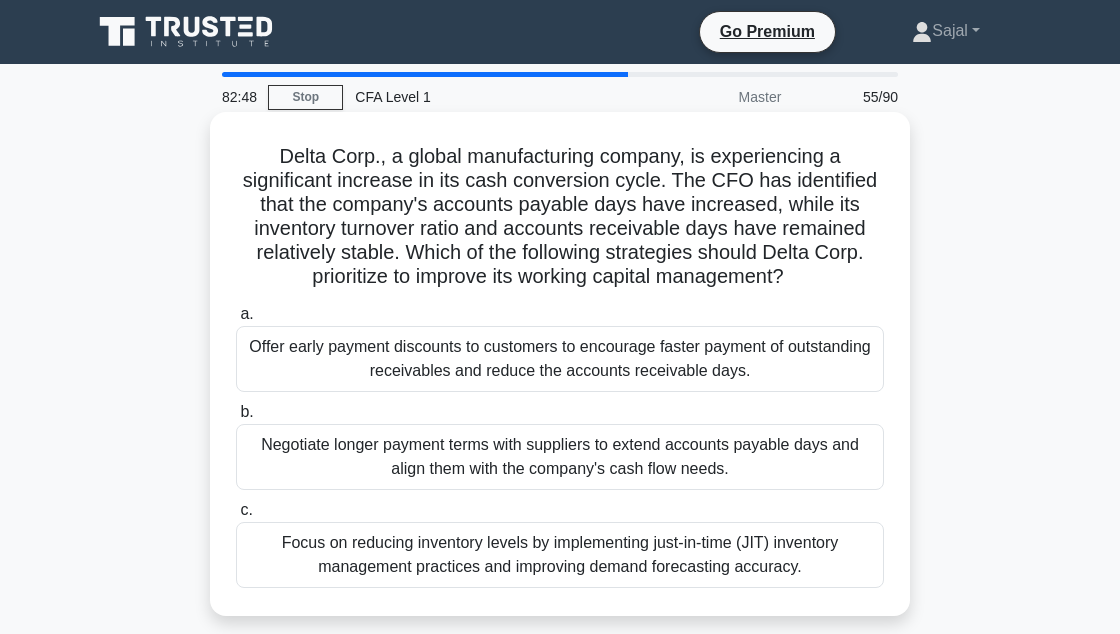 copy on "Delta Corp., a global manufacturing company, is experiencing a significant increase in its cash conversion cycle. The CFO has identified that the company's accounts payable days have increased, while its inventory turnover ratio and accounts receivable days have remained relatively stable. Which of the following strategies should Delta Corp. prioritize to improve its working capital management?
.spinner_0XTQ{transform-origin:center;animation:spinner_y6GP .75s linear infinite}@keyframes spinner_y6GP{100%{transform:rotate(360deg)}}
a.
Offer early payment discounts to customers to encourage faster payment of outstanding receivables and reduce the accounts receivable days.
b.
Negotiate longer payment terms with suppliers to extend accounts payable days and align them with the company's cash flow needs.
c.
..." 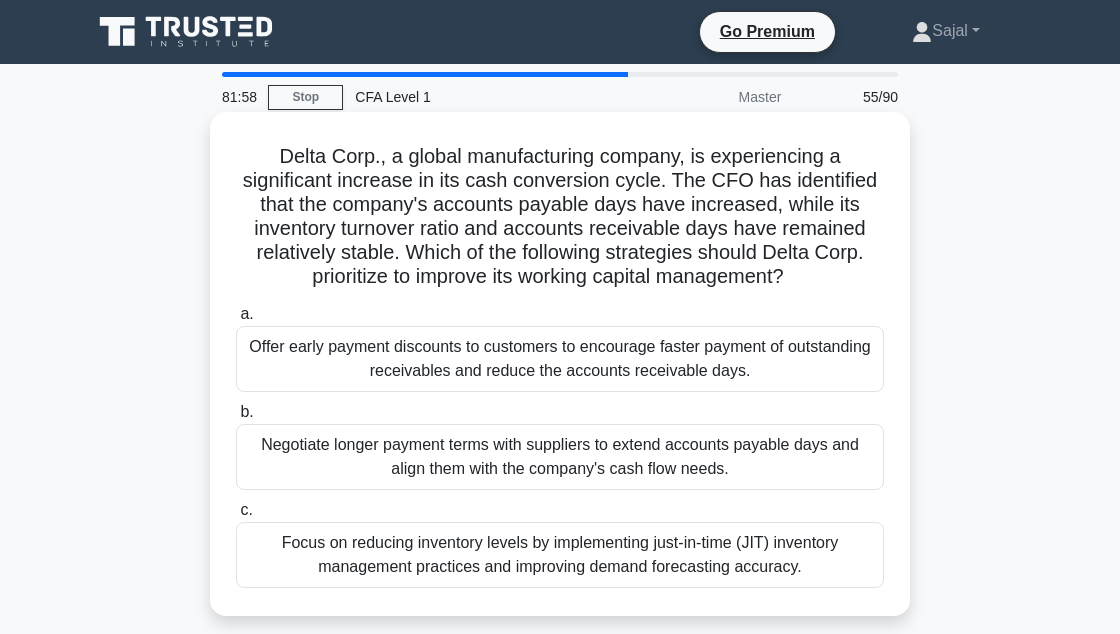 click on "Negotiate longer payment terms with suppliers to extend accounts payable days and align them with the company's cash flow needs." at bounding box center (560, 457) 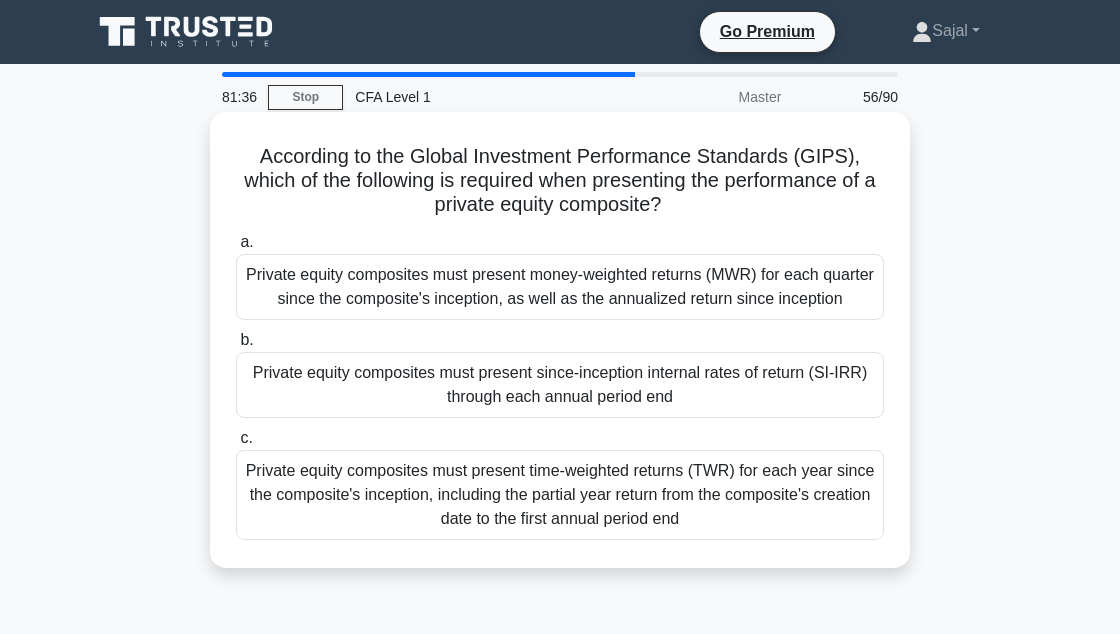 click on "Private equity composites must present time-weighted returns (TWR) for each year since the composite's inception, including the partial year return from the composite's creation date to the first annual period end" at bounding box center [560, 495] 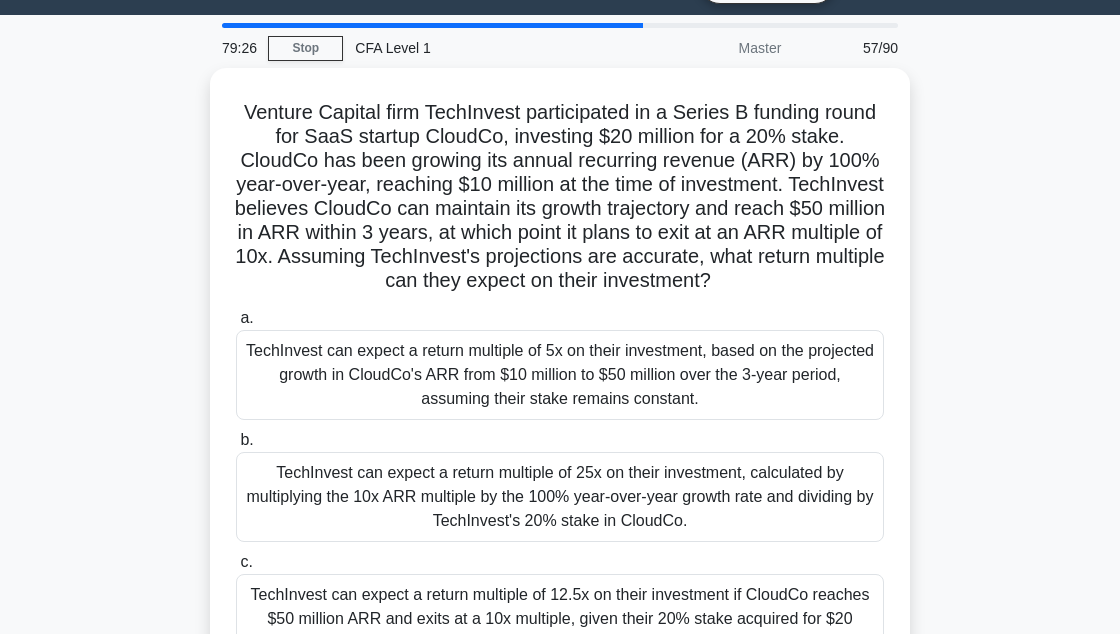 scroll, scrollTop: 140, scrollLeft: 0, axis: vertical 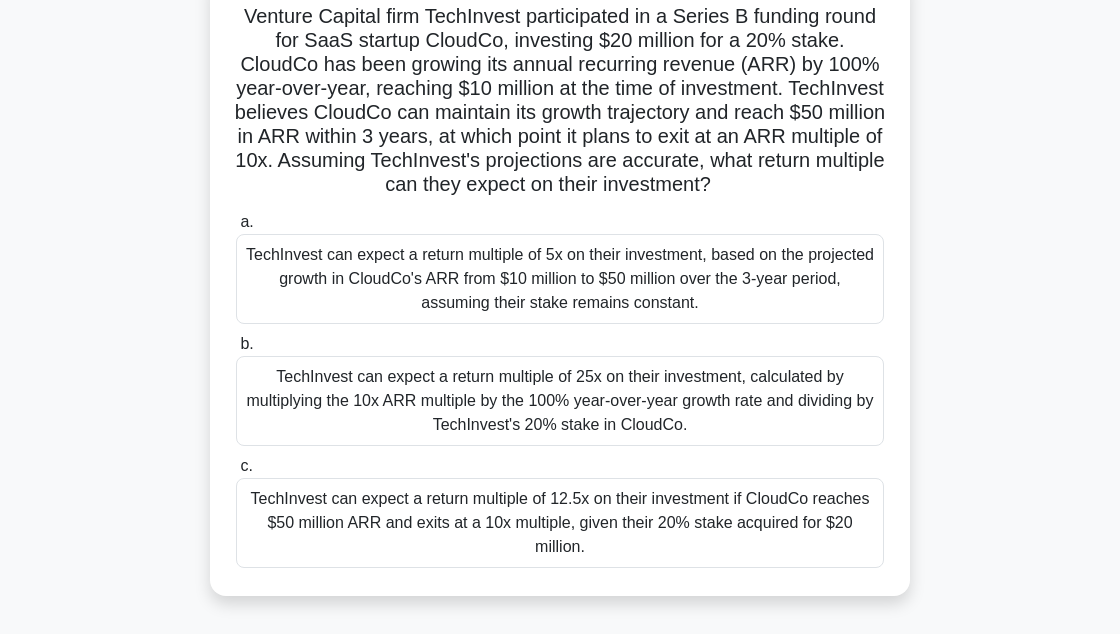 click on "TechInvest can expect a return multiple of 12.5x on their investment if CloudCo reaches $50 million ARR and exits at a 10x multiple, given their 20% stake acquired for $20 million." at bounding box center (560, 523) 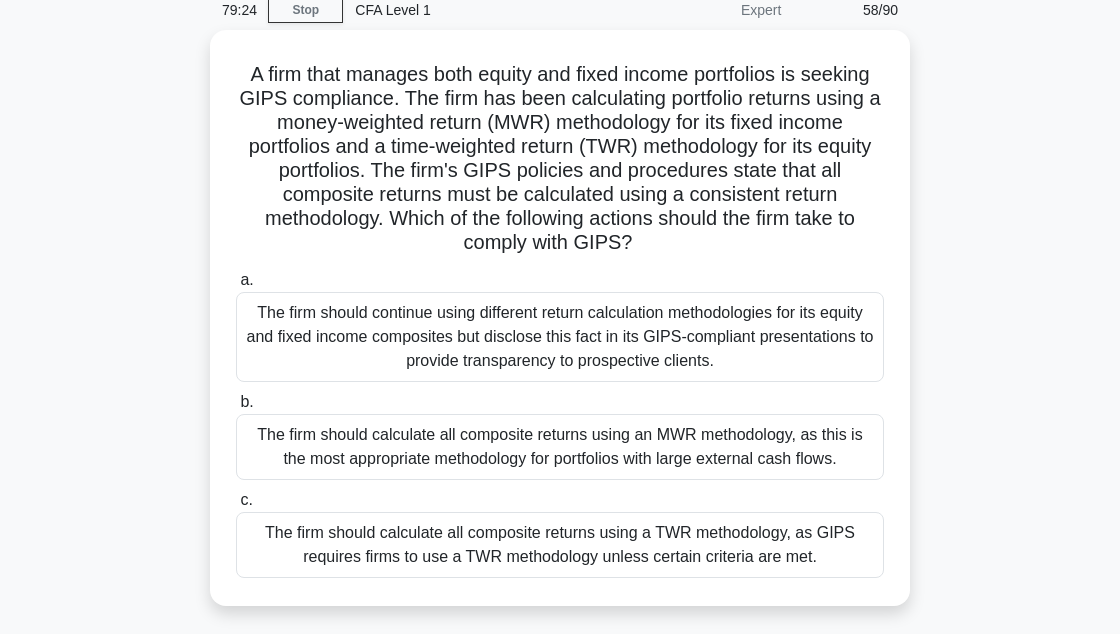 scroll, scrollTop: 0, scrollLeft: 0, axis: both 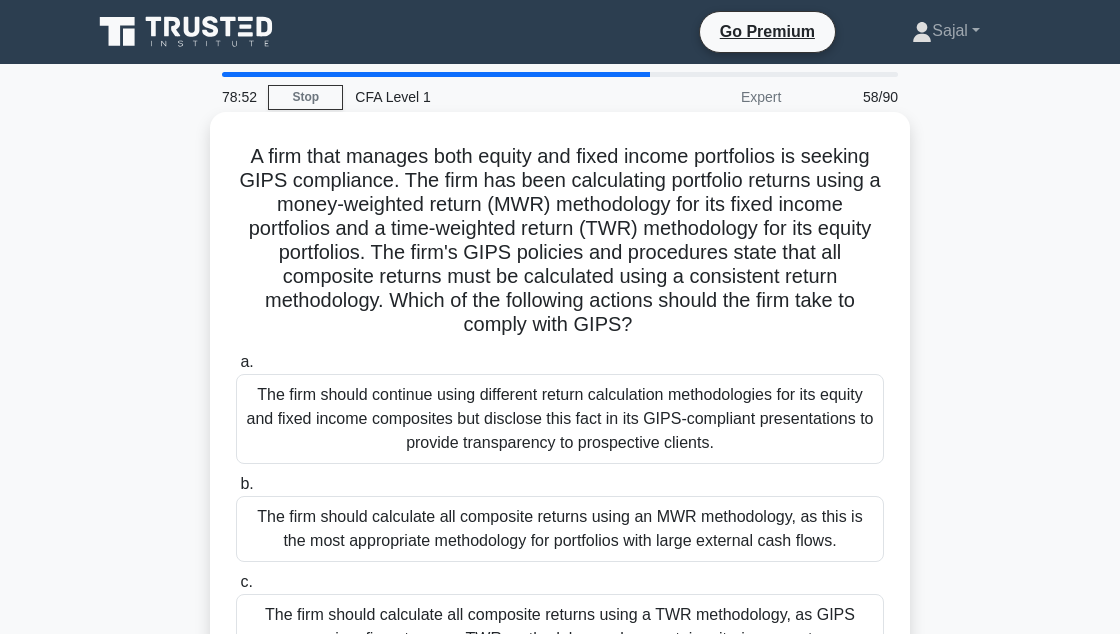 click on "The firm should continue using different return calculation methodologies for its equity and fixed income composites but disclose this fact in its GIPS-compliant presentations to provide transparency to prospective clients." at bounding box center (560, 419) 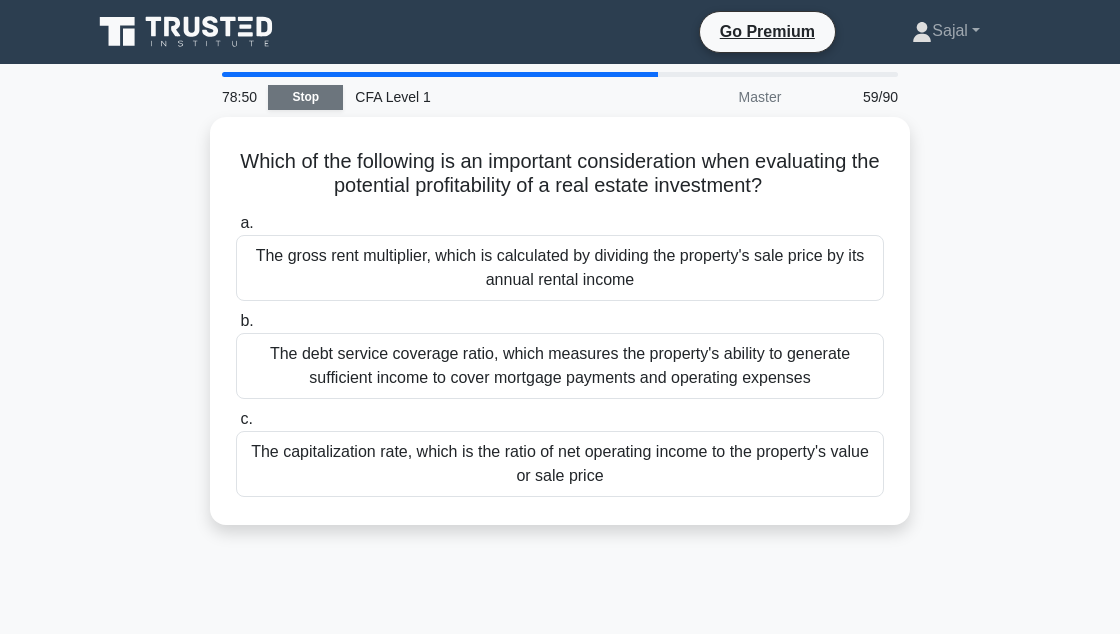 click on "Stop" at bounding box center [305, 97] 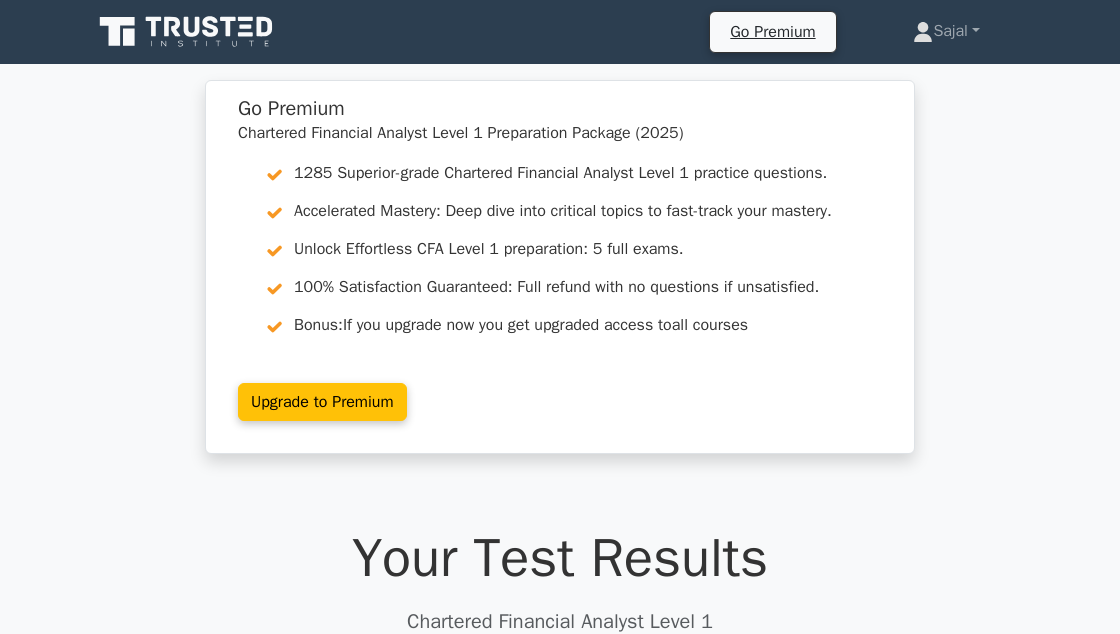 scroll, scrollTop: 641, scrollLeft: 0, axis: vertical 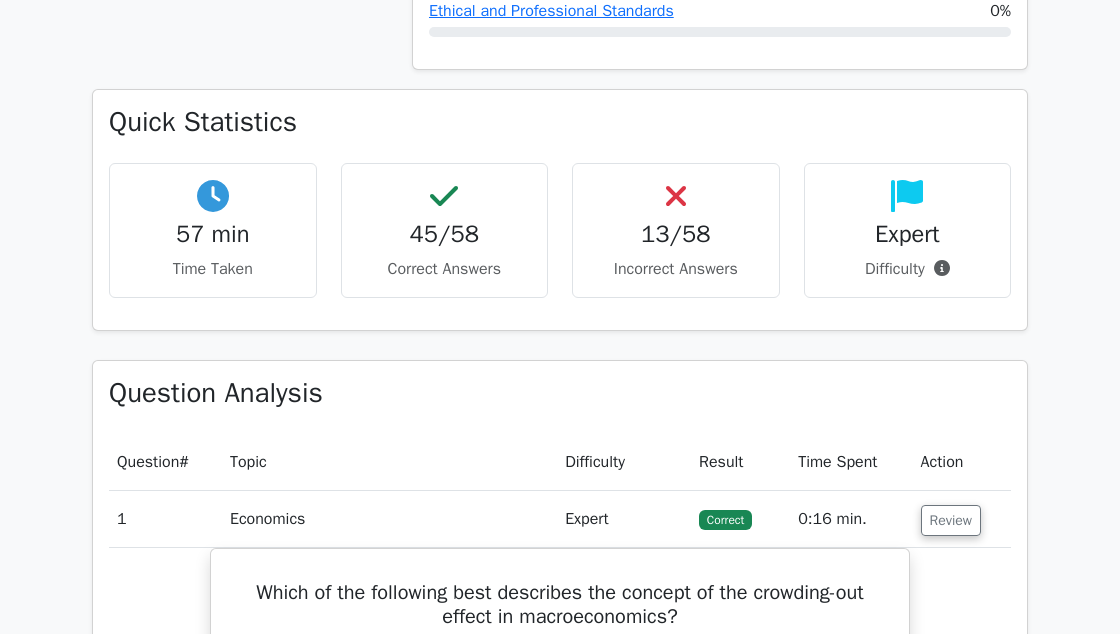 click on "Incorrect Answers" at bounding box center (676, 269) 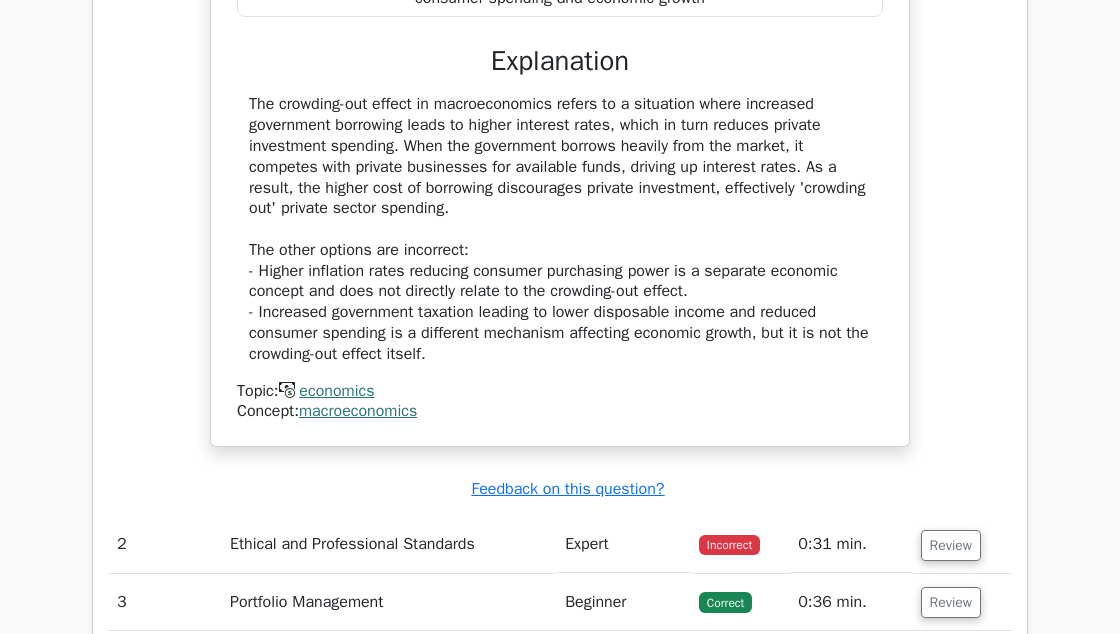 scroll, scrollTop: 2189, scrollLeft: 0, axis: vertical 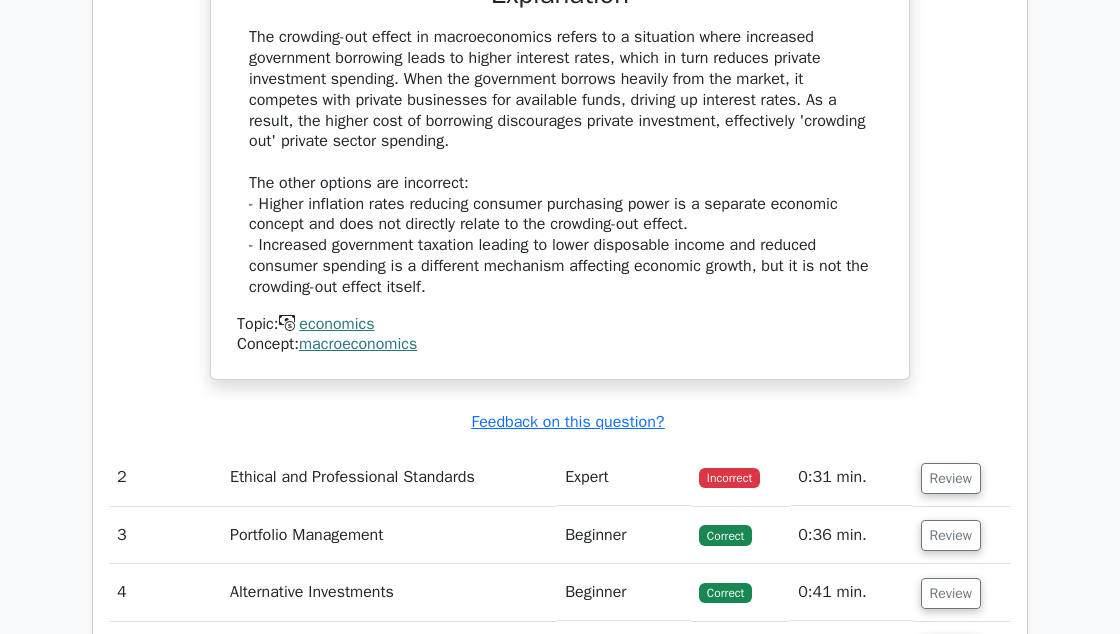 click on "Review" at bounding box center [962, 477] 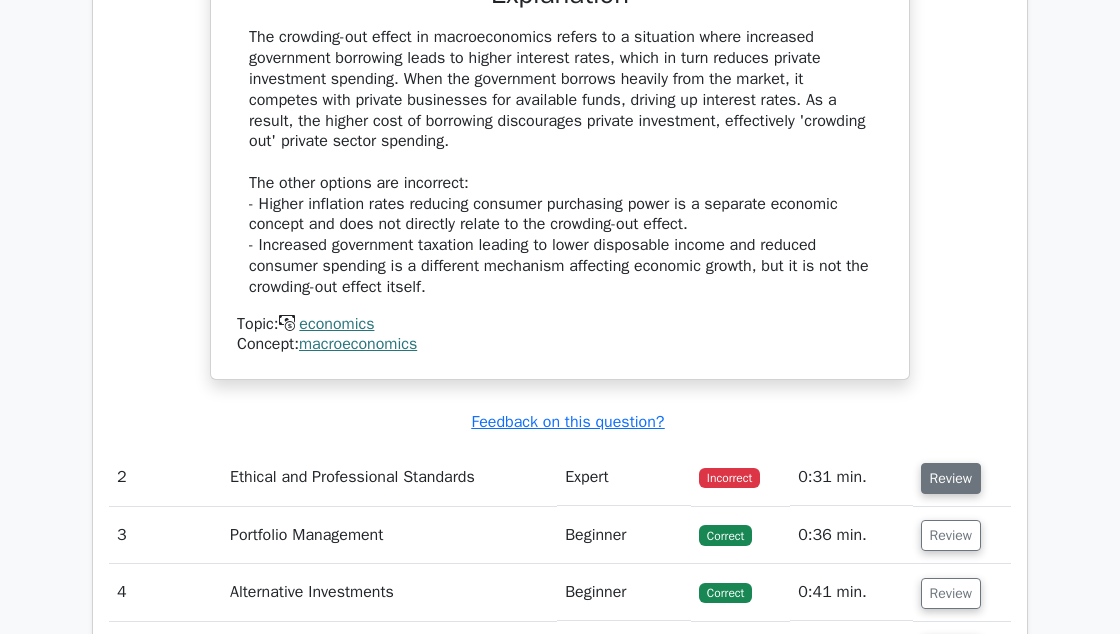 click on "Review" at bounding box center [951, 478] 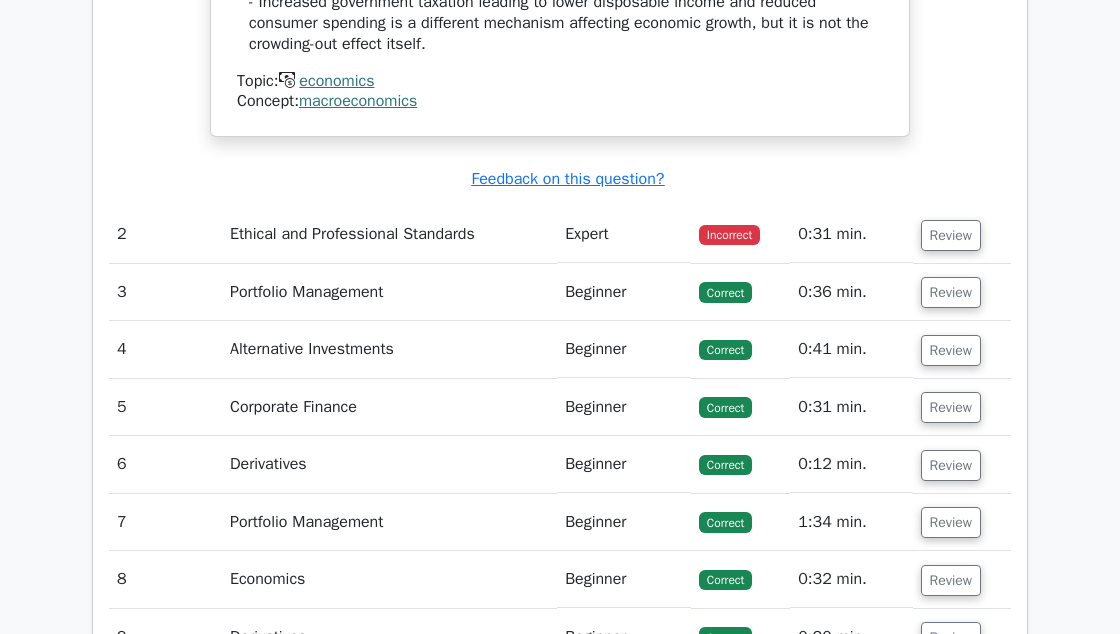 scroll, scrollTop: 2438, scrollLeft: 0, axis: vertical 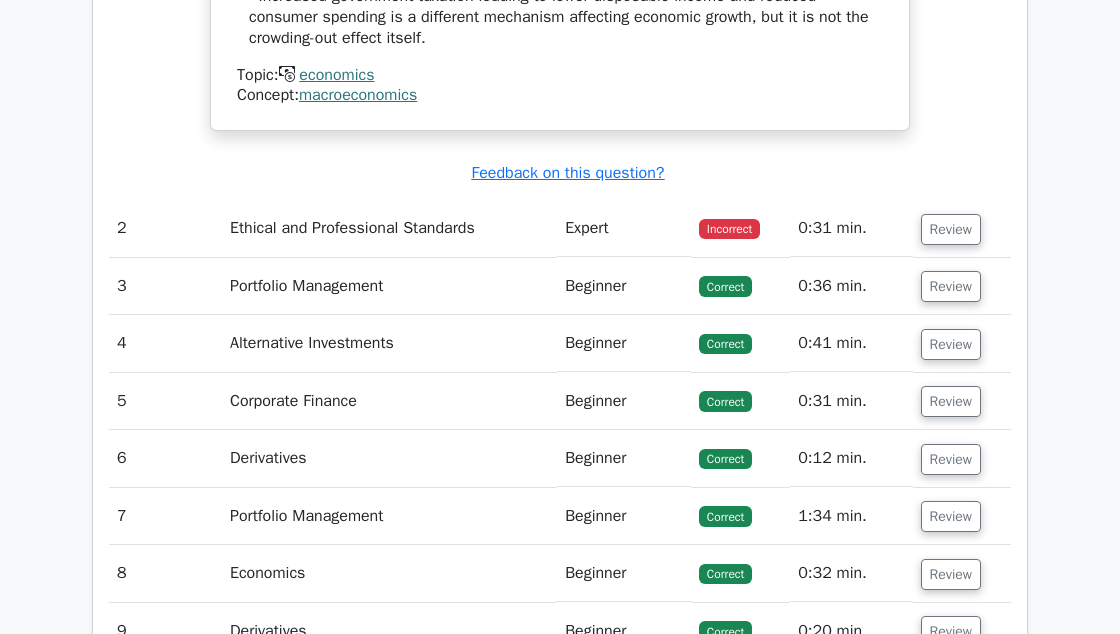 click on "Incorrect" at bounding box center (729, 229) 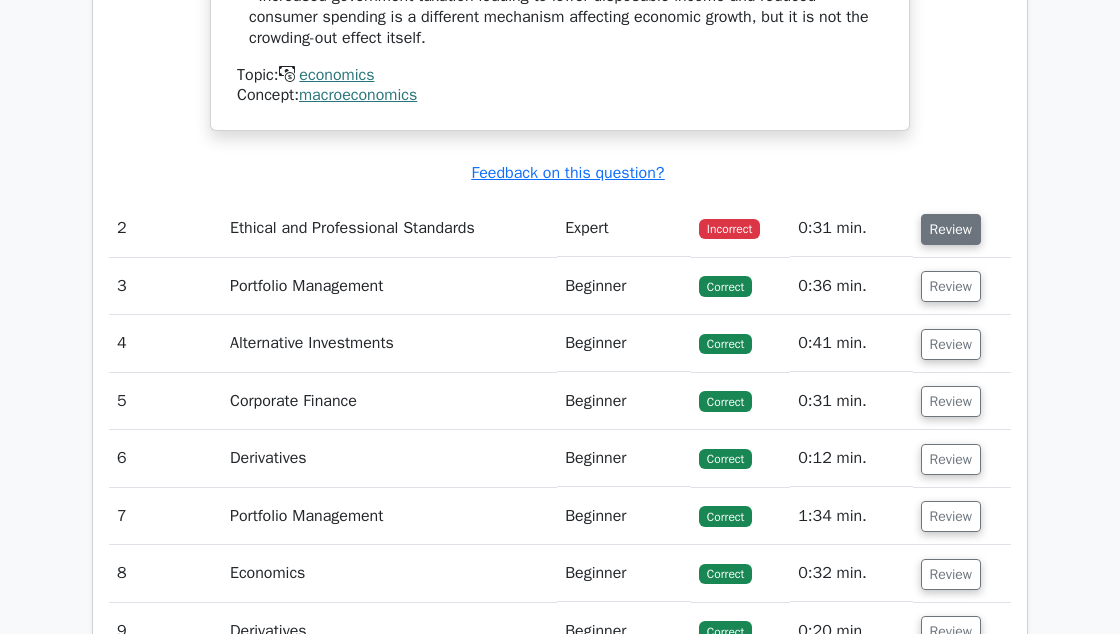 click on "Review" at bounding box center [951, 229] 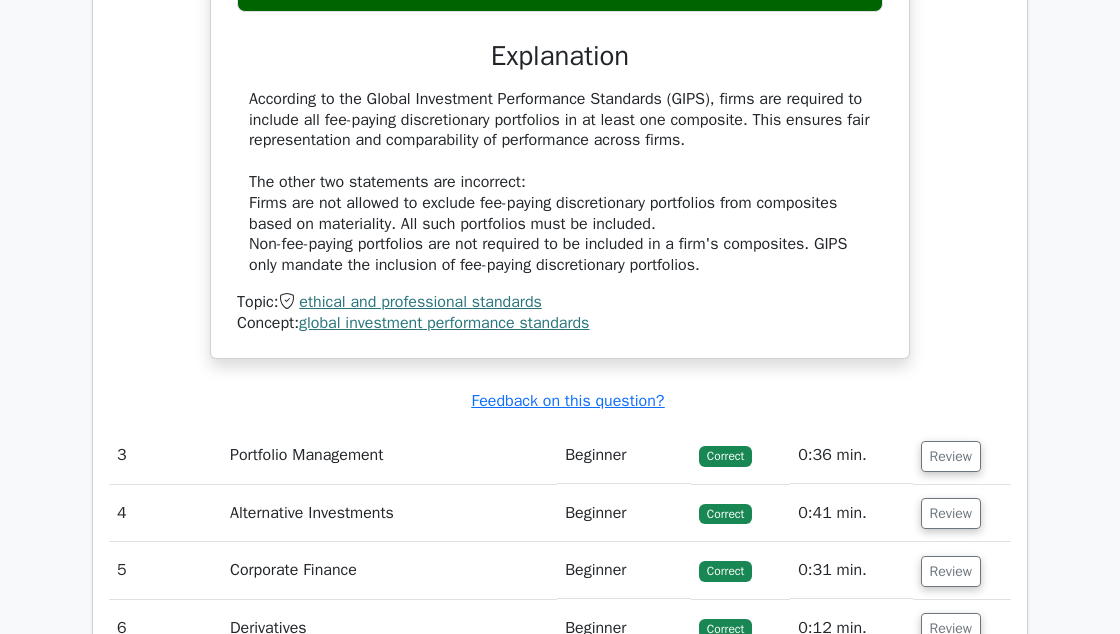 scroll, scrollTop: 3056, scrollLeft: 0, axis: vertical 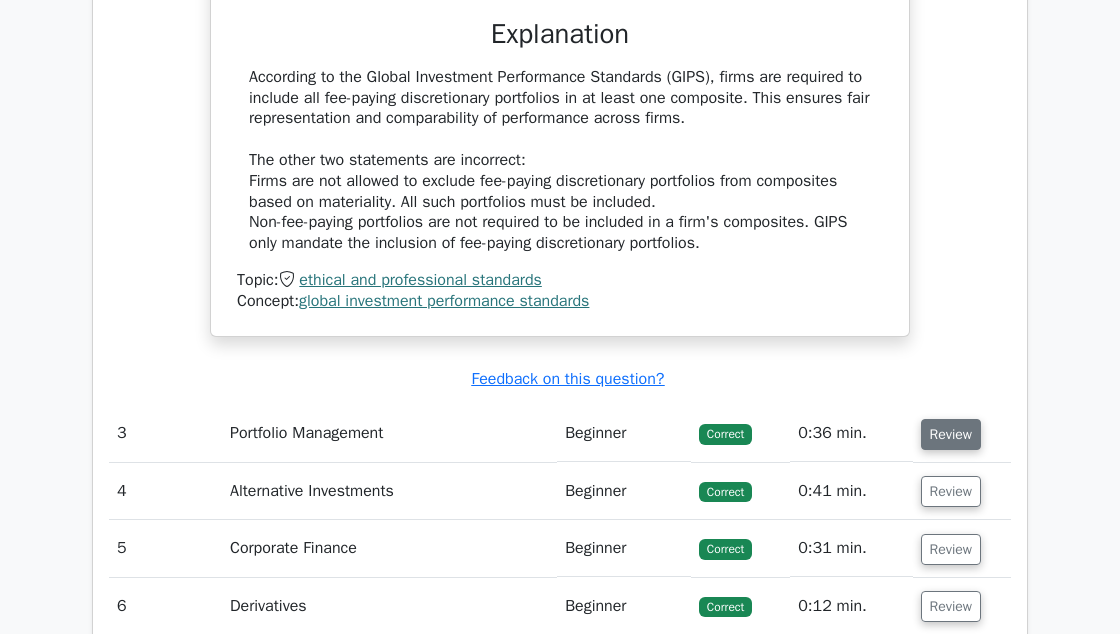 click on "Review" at bounding box center [951, 434] 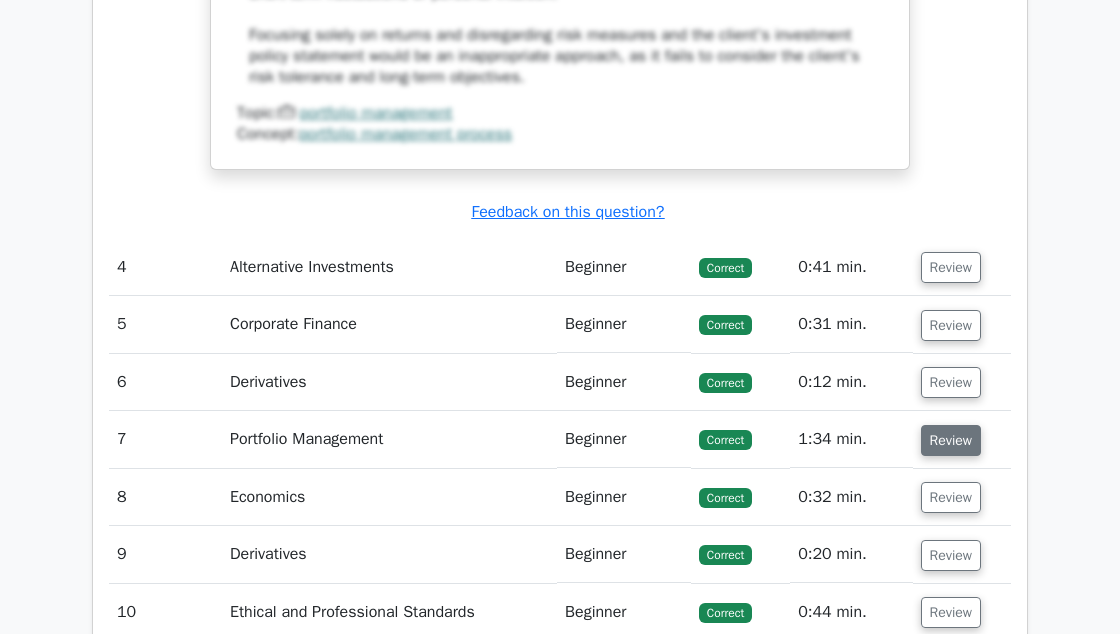 scroll, scrollTop: 4261, scrollLeft: 0, axis: vertical 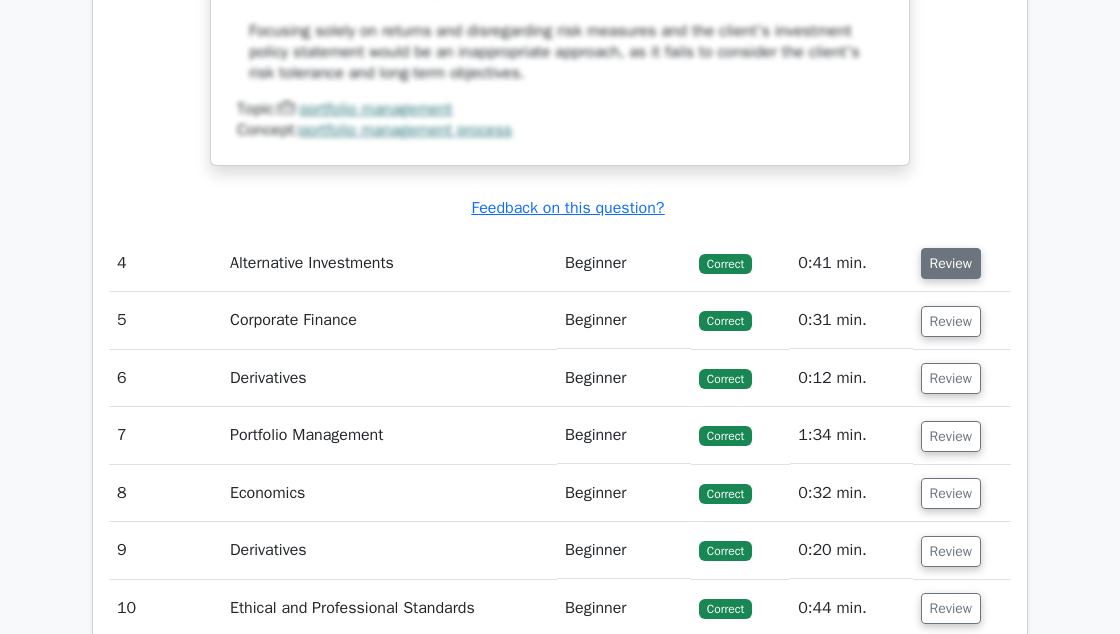 click on "Review" at bounding box center [951, 263] 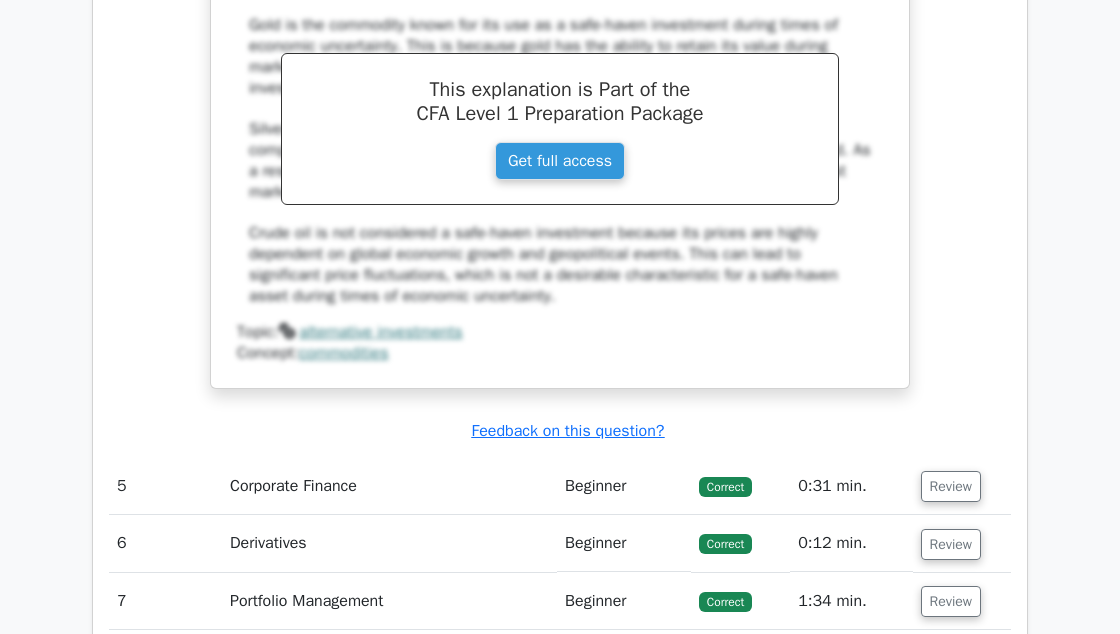 scroll, scrollTop: 4987, scrollLeft: 0, axis: vertical 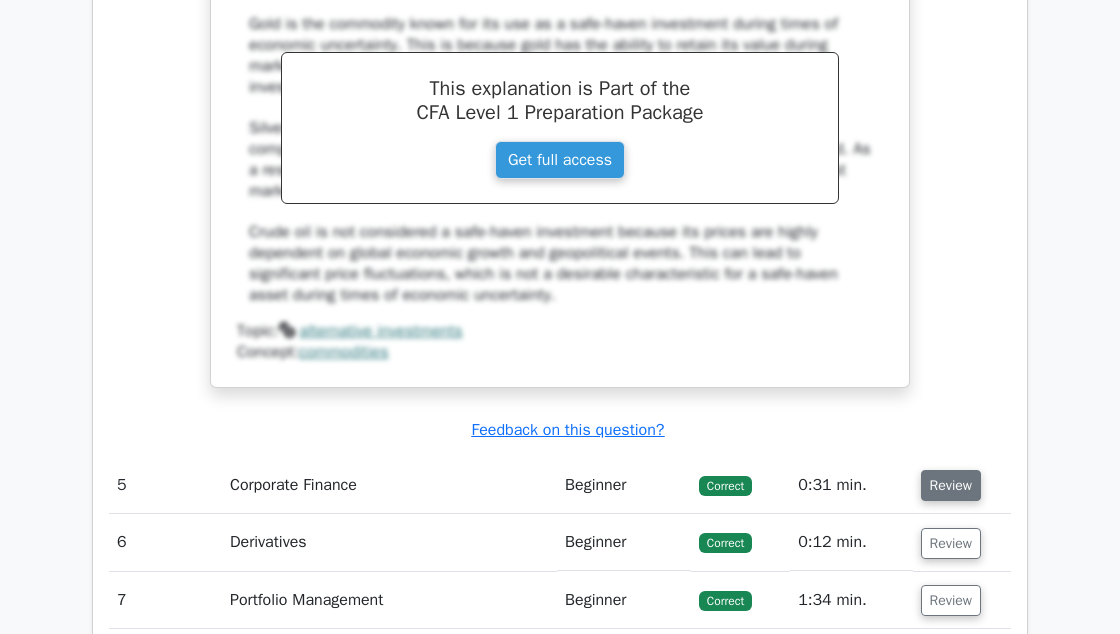 click on "Review" at bounding box center (951, 485) 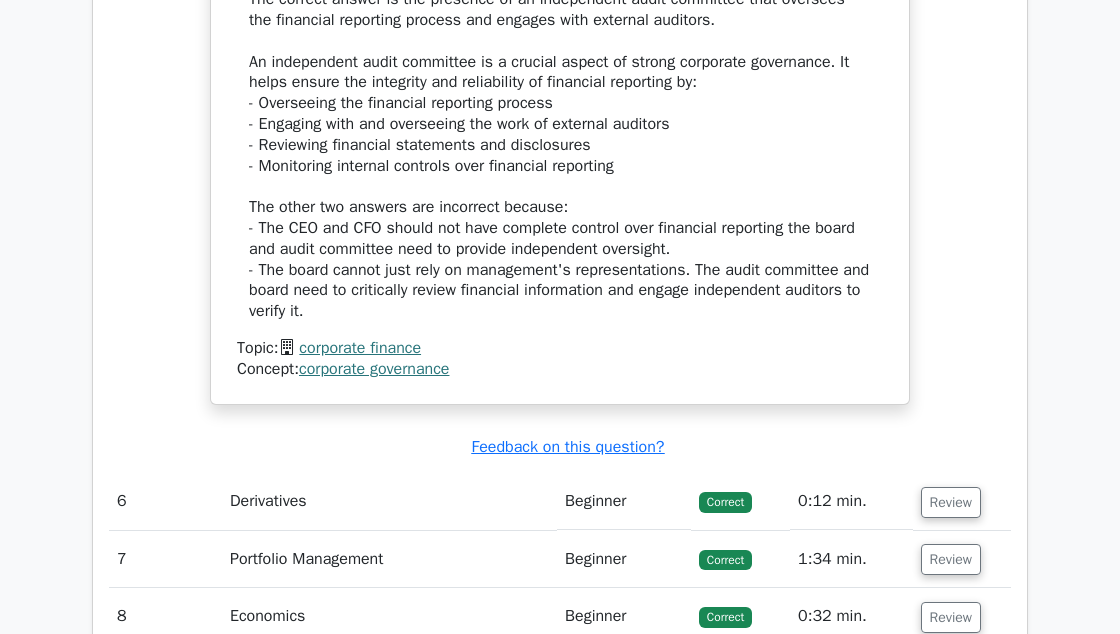 scroll, scrollTop: 5960, scrollLeft: 0, axis: vertical 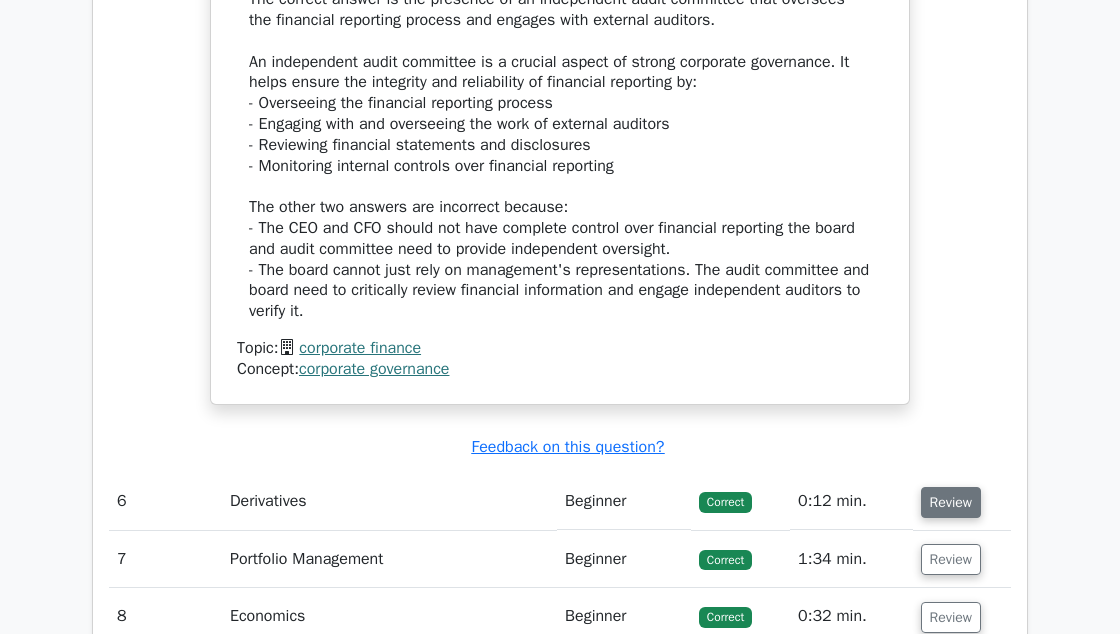 click on "Review" at bounding box center (951, 502) 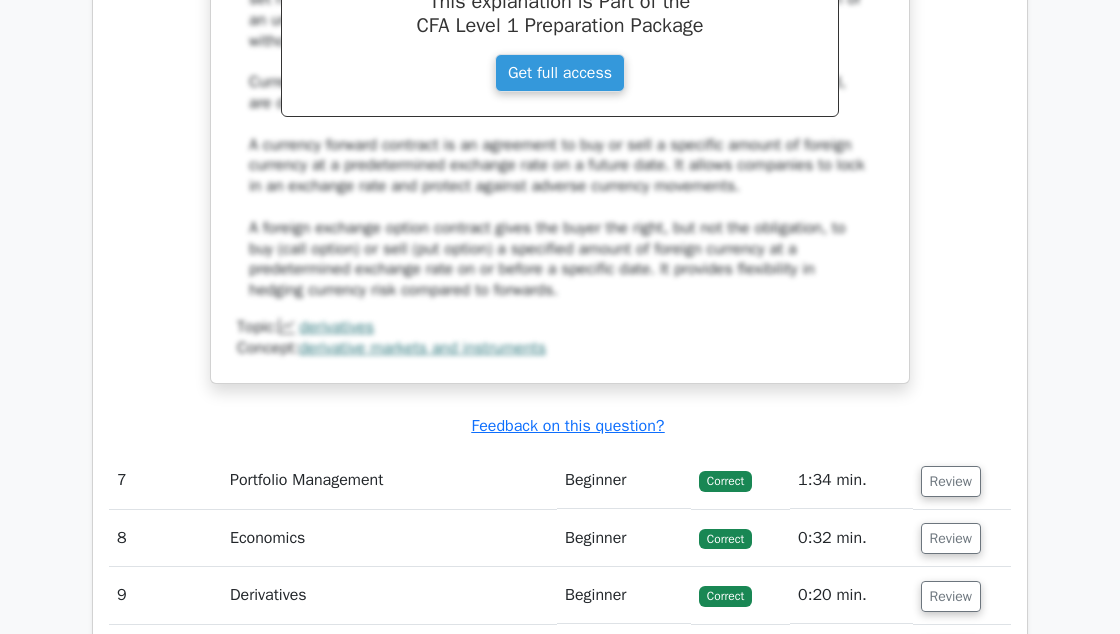 scroll, scrollTop: 6930, scrollLeft: 0, axis: vertical 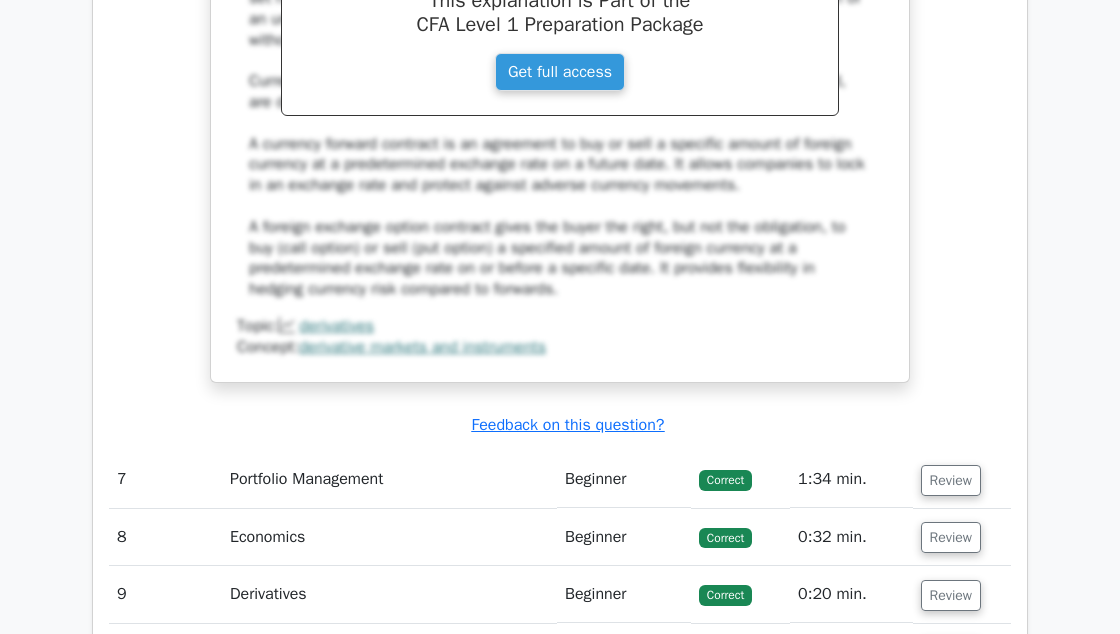 click on "Review" at bounding box center [951, 480] 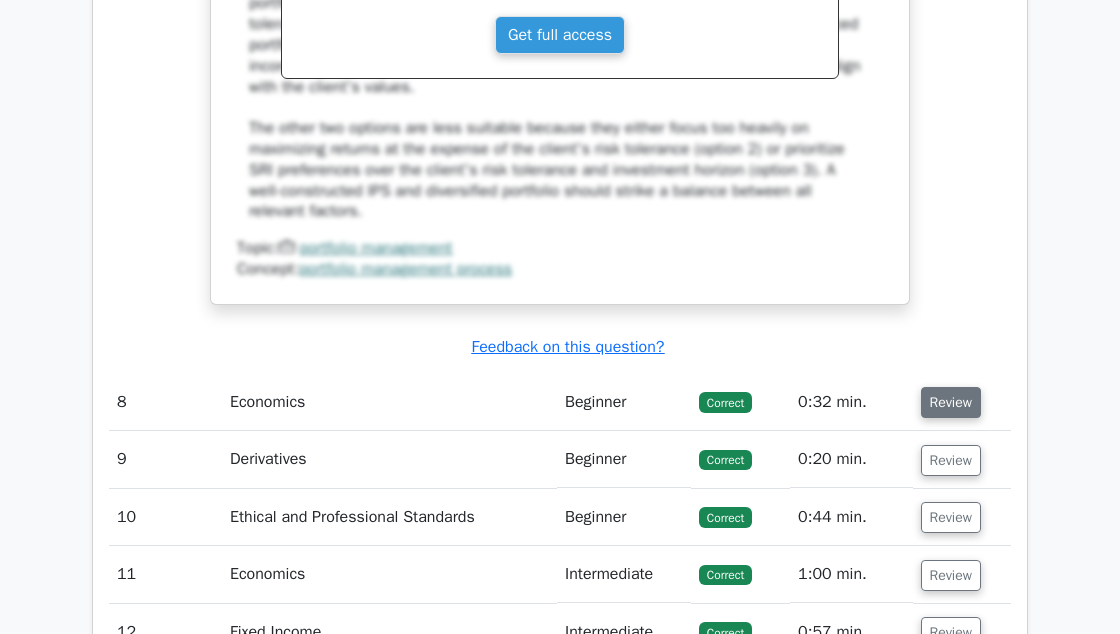 scroll, scrollTop: 8138, scrollLeft: 0, axis: vertical 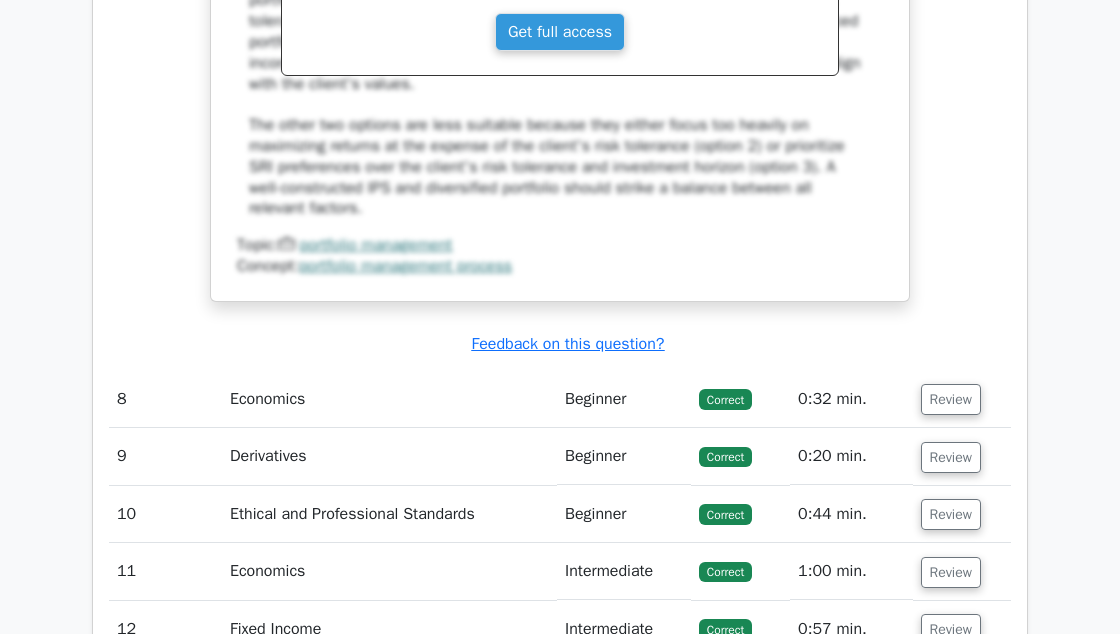 click on "Review" at bounding box center (951, 399) 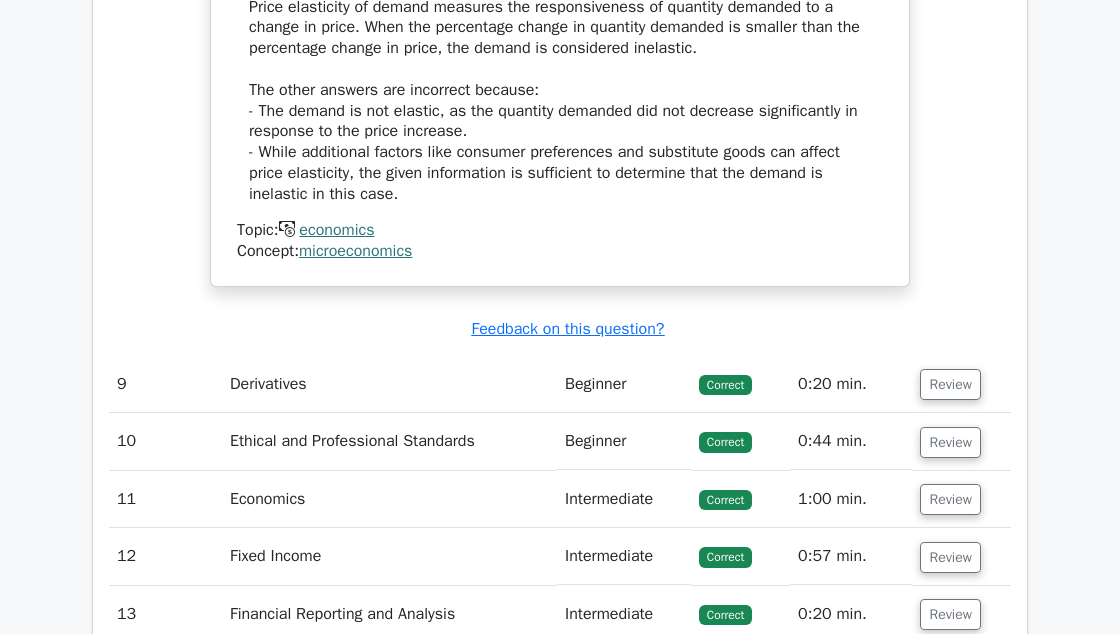 scroll, scrollTop: 9155, scrollLeft: 0, axis: vertical 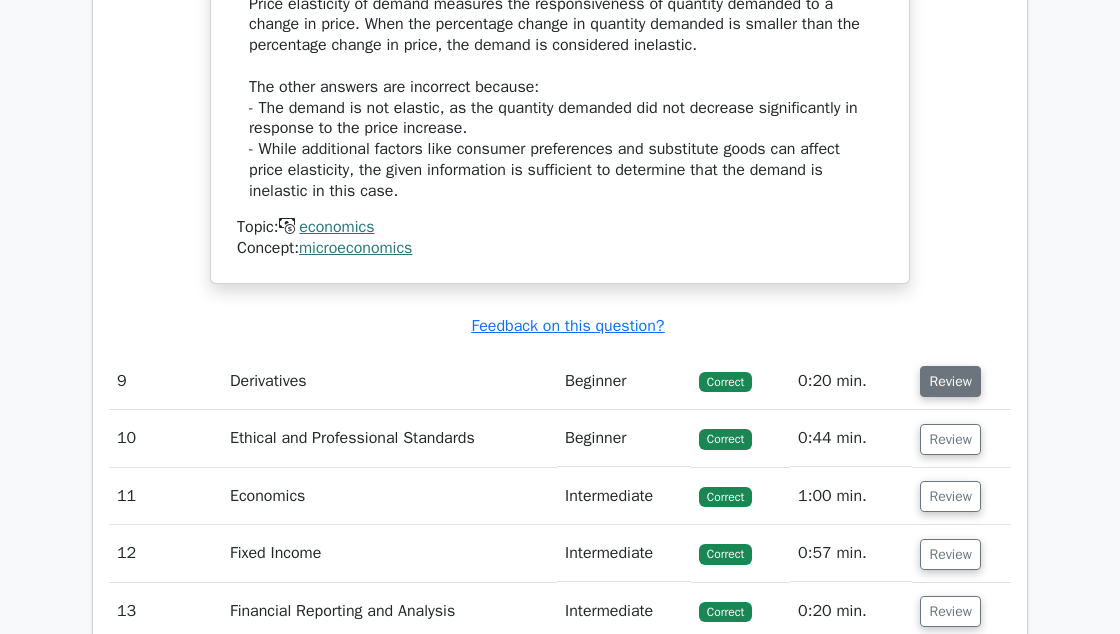 click on "Review" at bounding box center (950, 381) 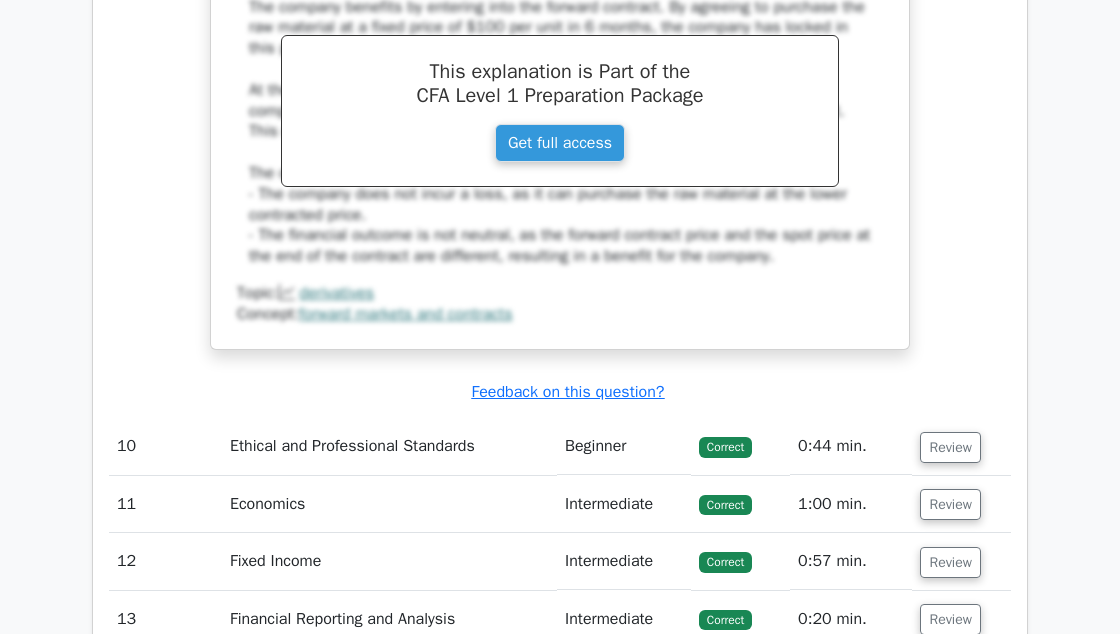 scroll, scrollTop: 10053, scrollLeft: 0, axis: vertical 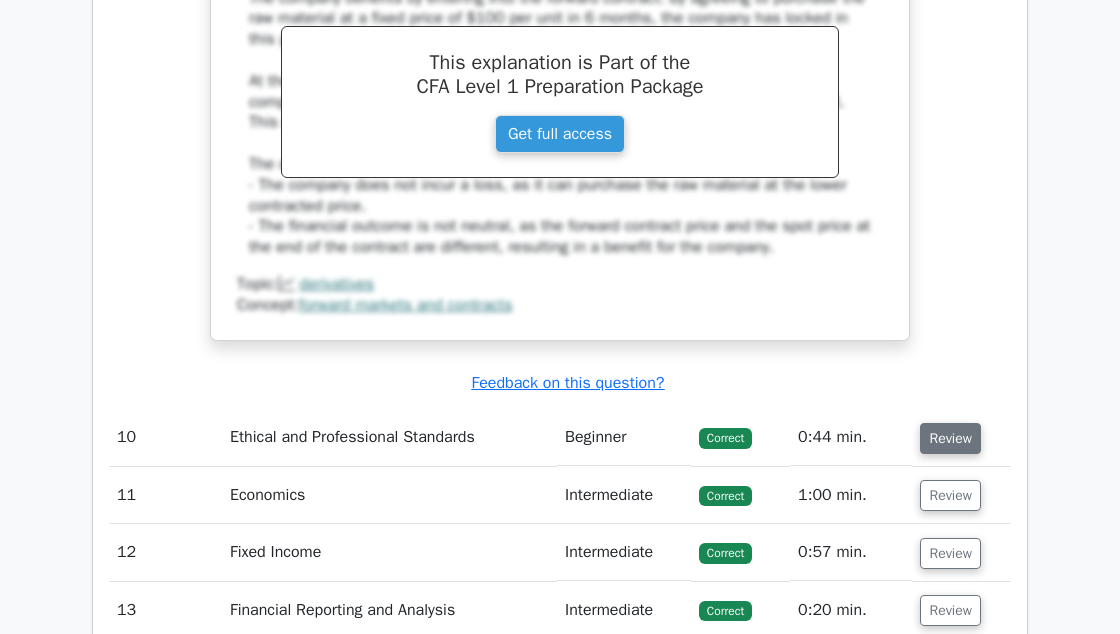 click on "Review" at bounding box center [950, 438] 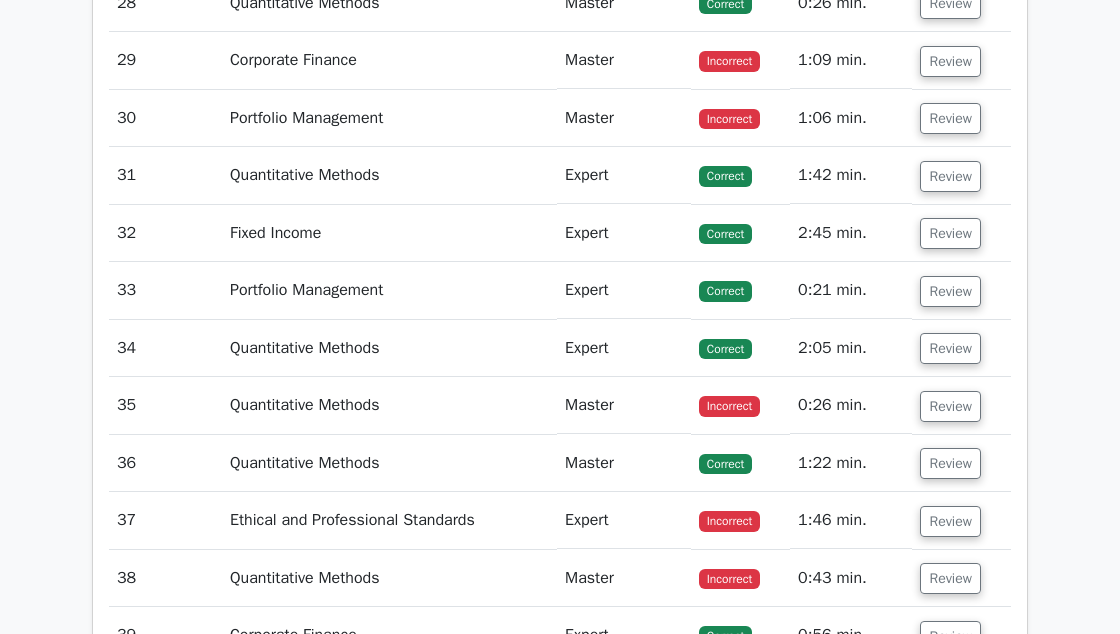 scroll, scrollTop: 12714, scrollLeft: 0, axis: vertical 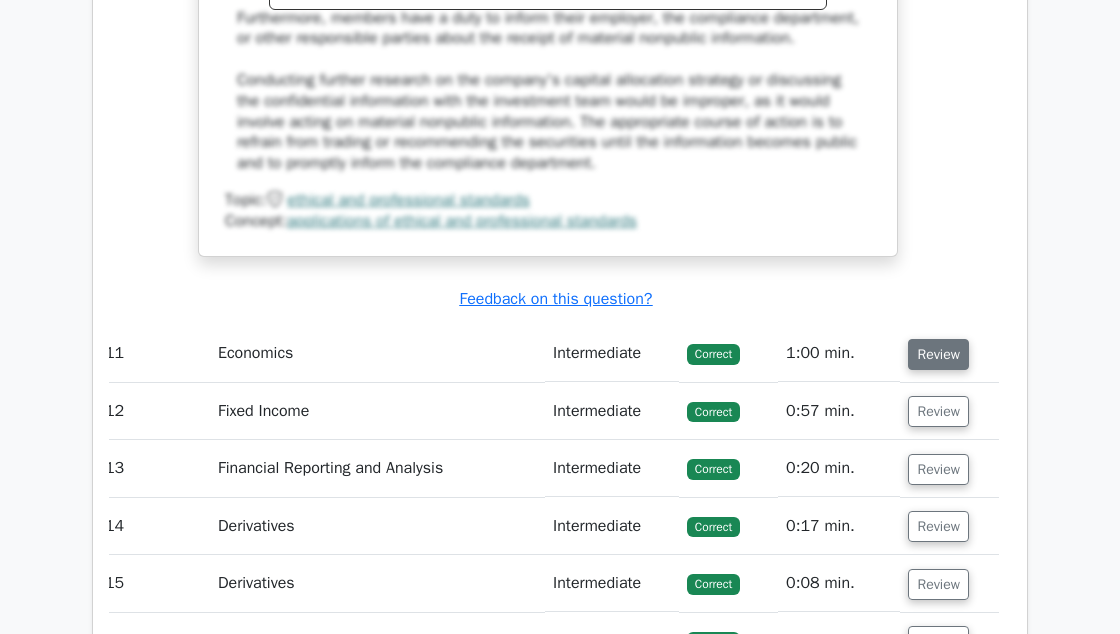 click on "Review" at bounding box center [938, 354] 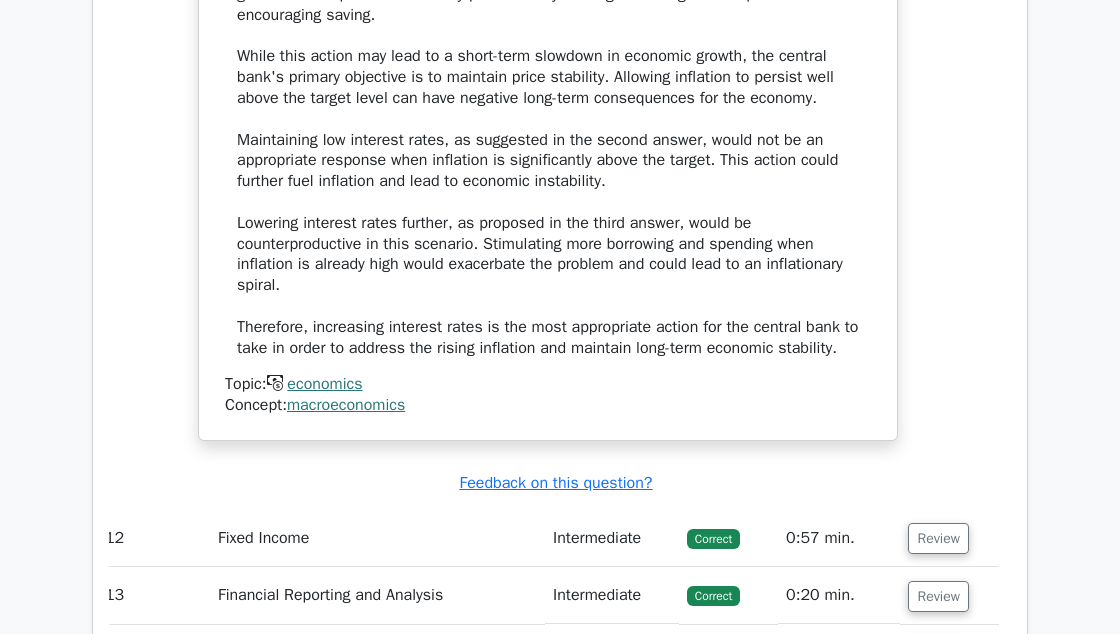 scroll, scrollTop: 12382, scrollLeft: 0, axis: vertical 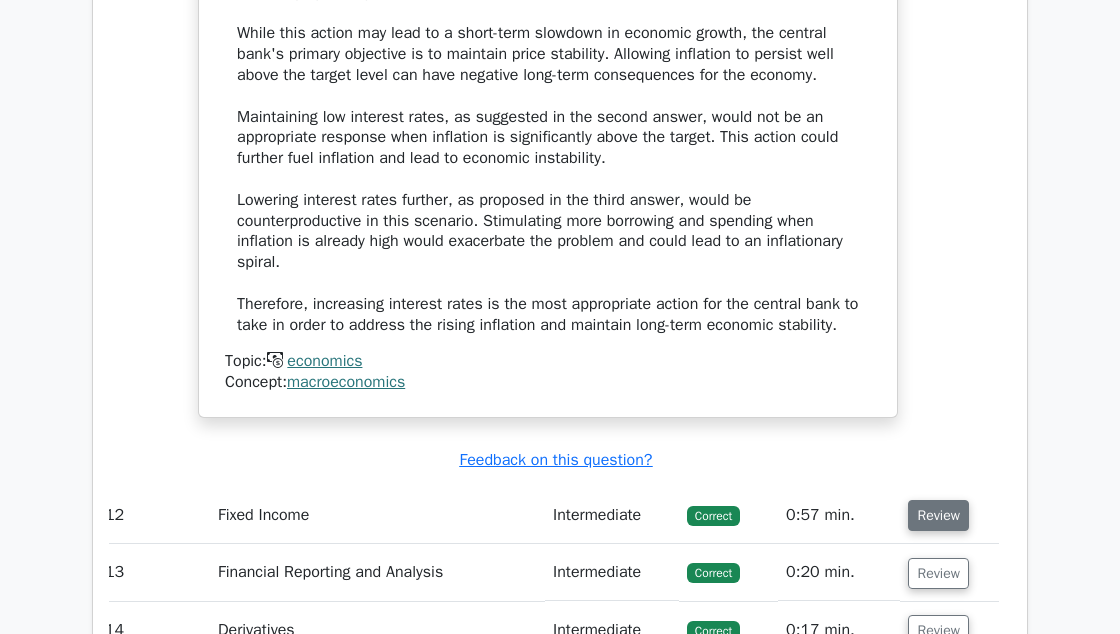 click on "Review" at bounding box center (938, 515) 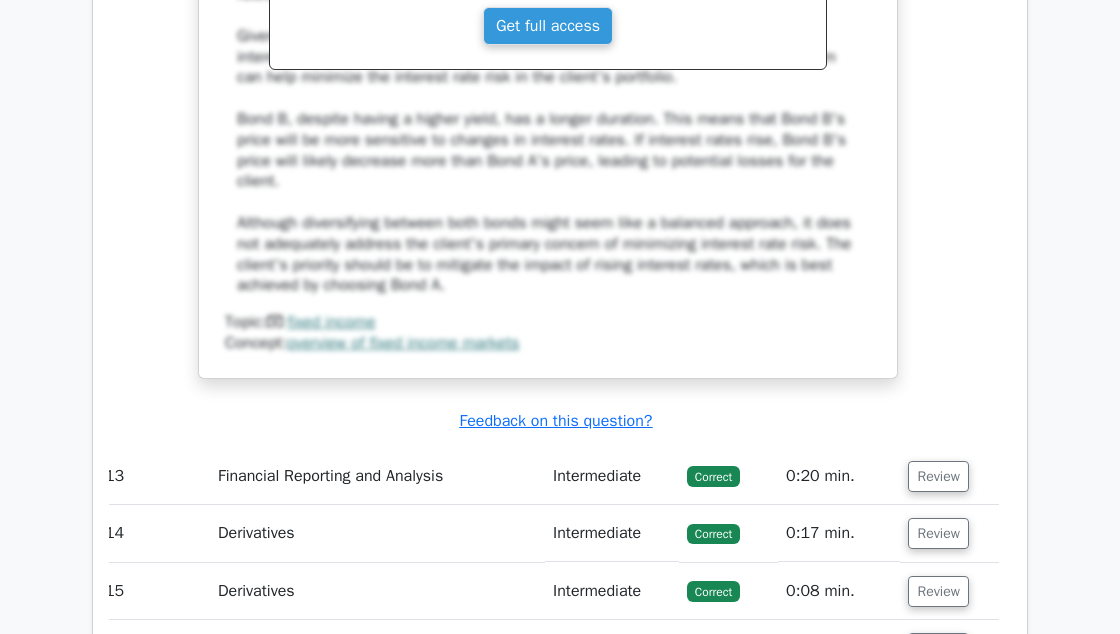 scroll, scrollTop: 13668, scrollLeft: 0, axis: vertical 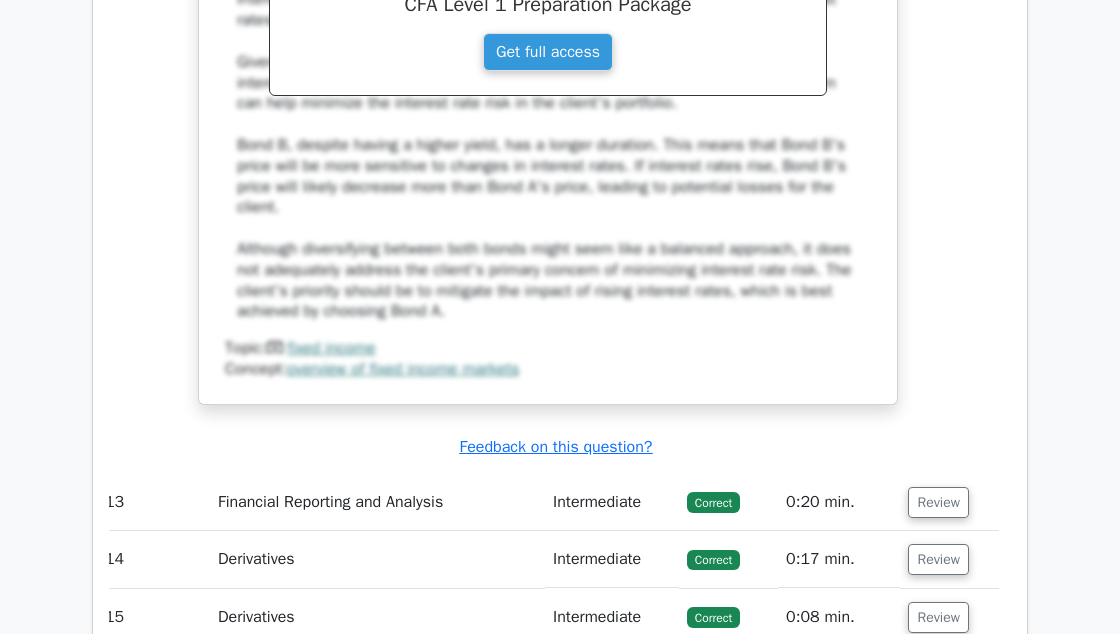 click on "Review" at bounding box center [949, 502] 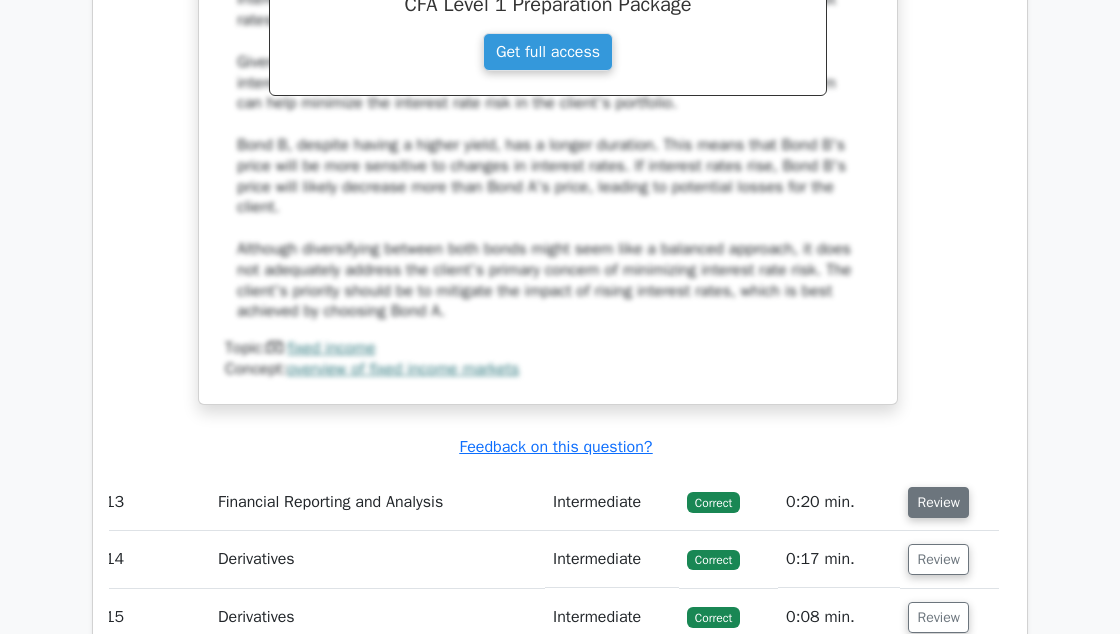click on "Review" at bounding box center (938, 502) 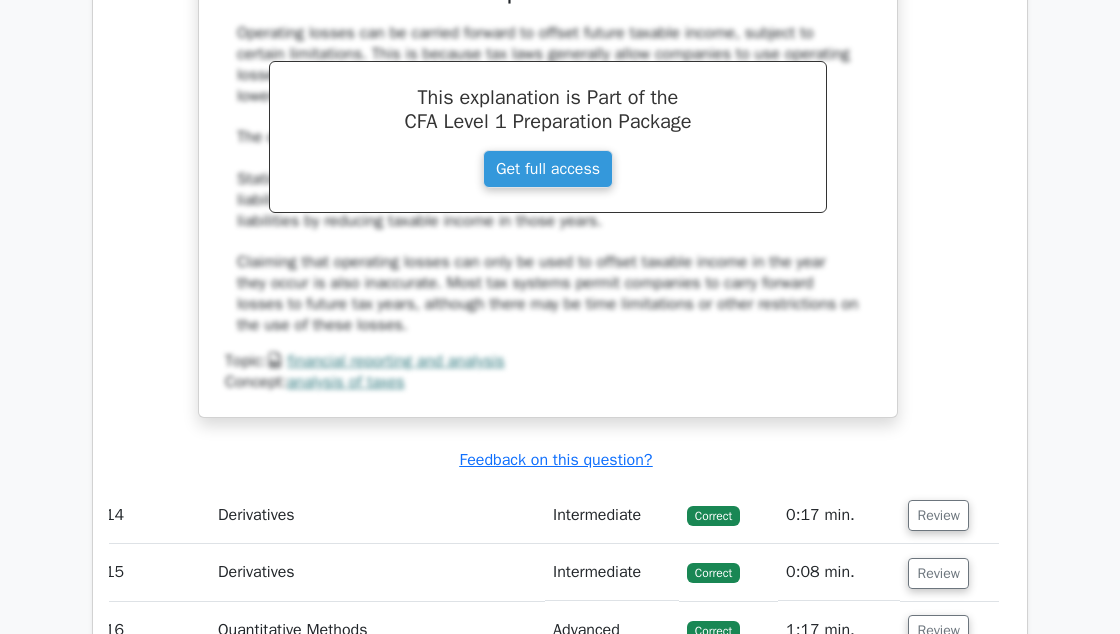 scroll, scrollTop: 14583, scrollLeft: 0, axis: vertical 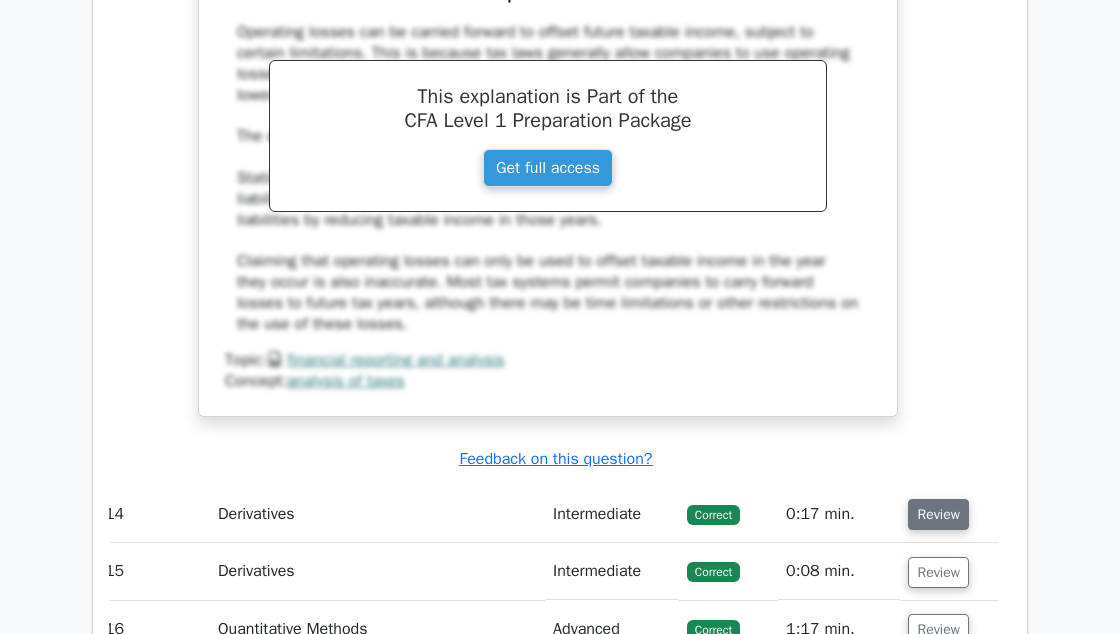 click on "Review" at bounding box center [938, 514] 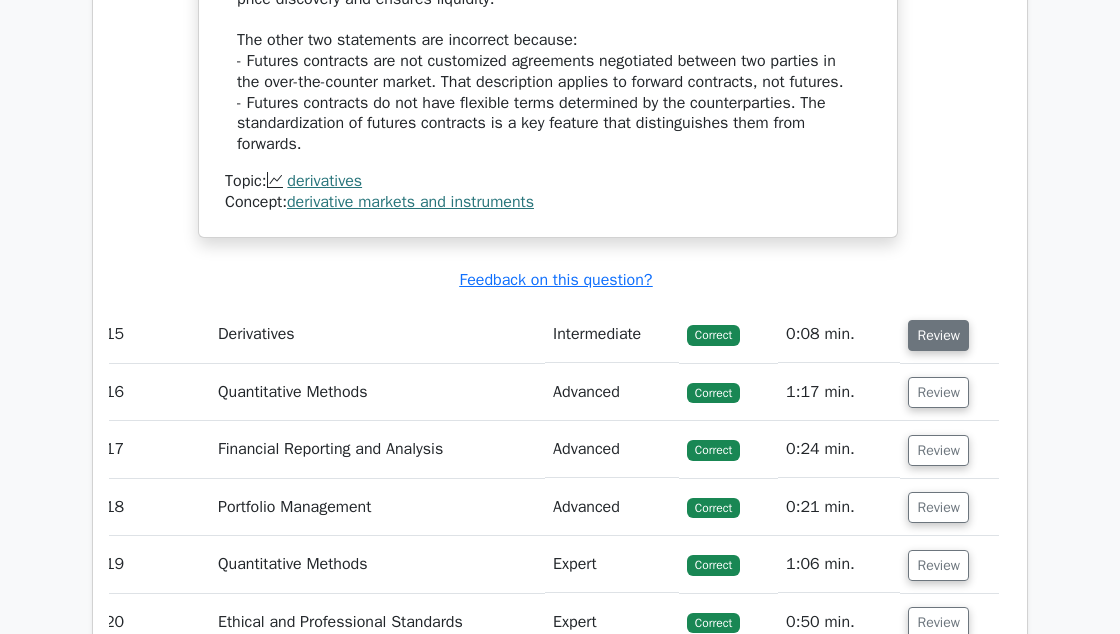 scroll, scrollTop: 15635, scrollLeft: 0, axis: vertical 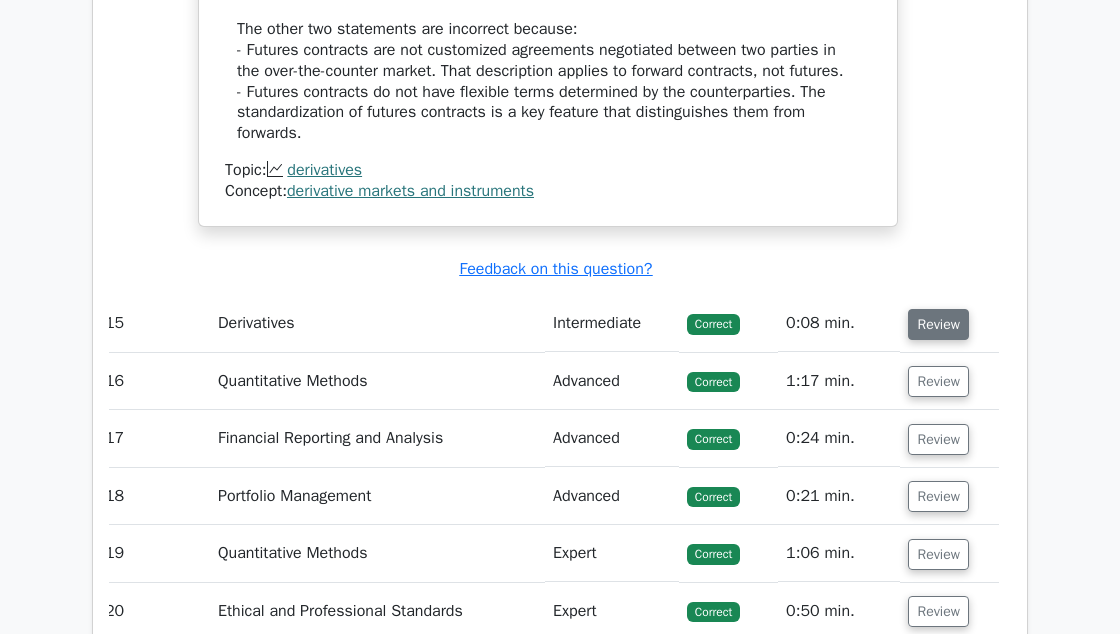 click on "Review" at bounding box center [938, 324] 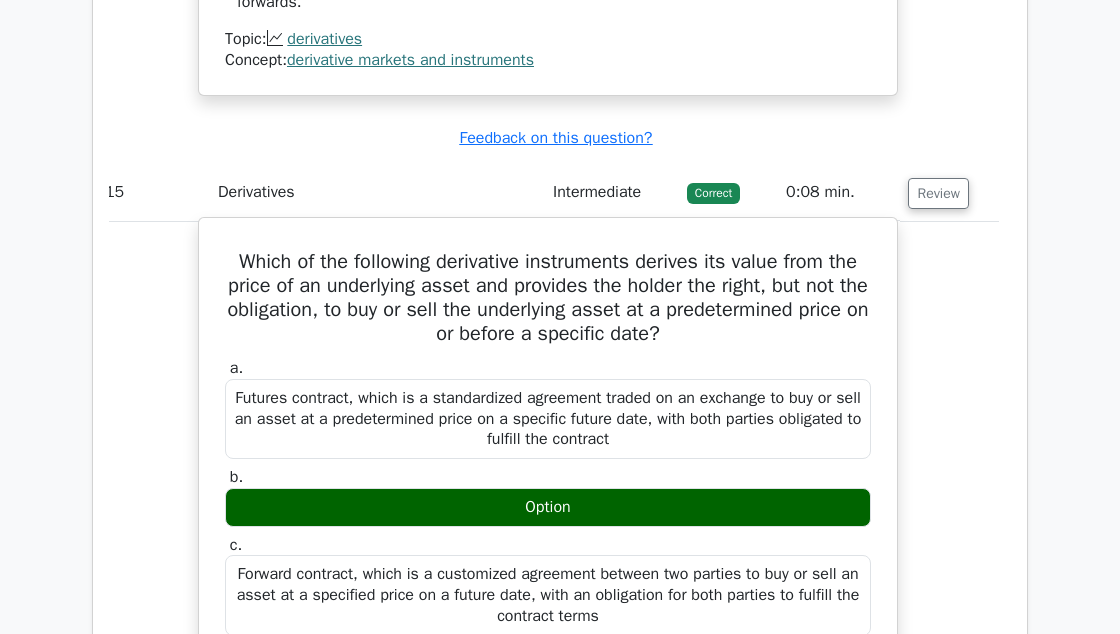 scroll, scrollTop: 15767, scrollLeft: 0, axis: vertical 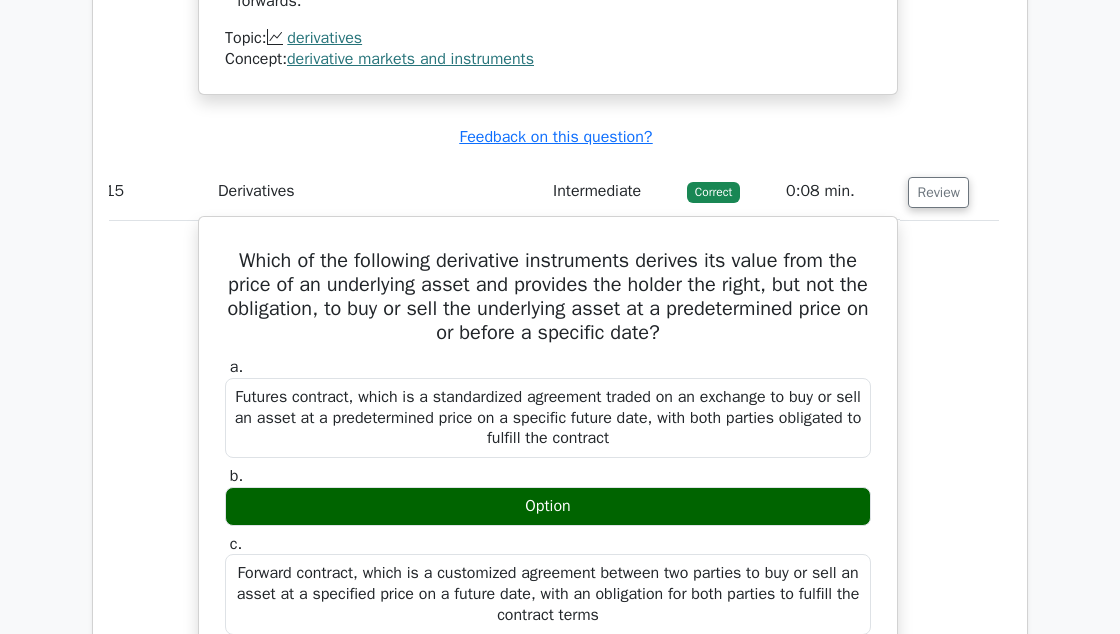 click on "Option" at bounding box center [548, 506] 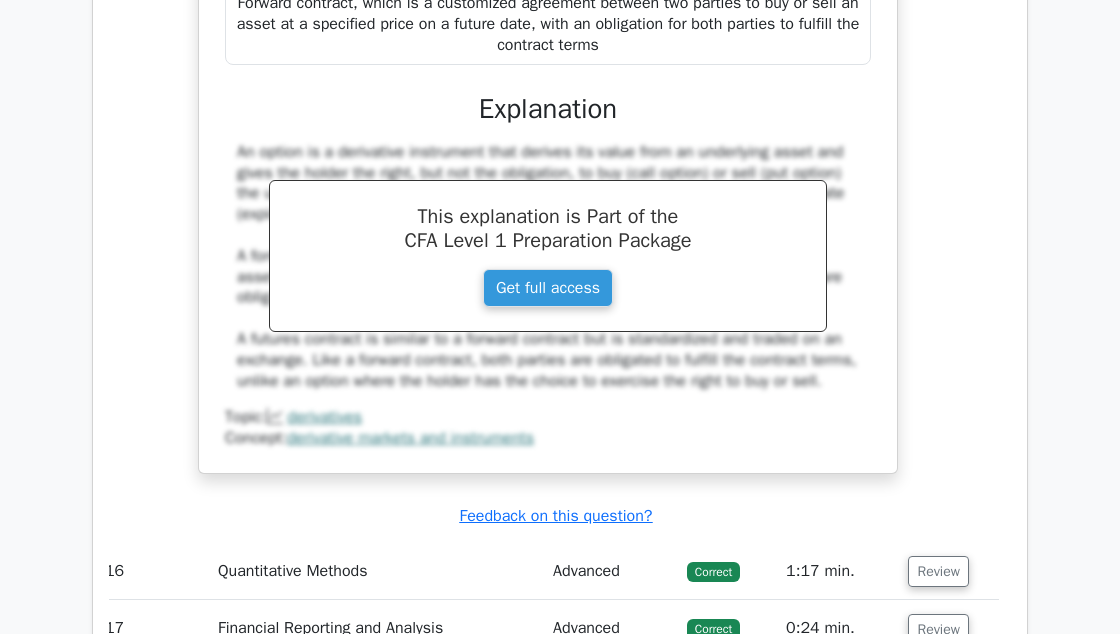 scroll, scrollTop: 16382, scrollLeft: 0, axis: vertical 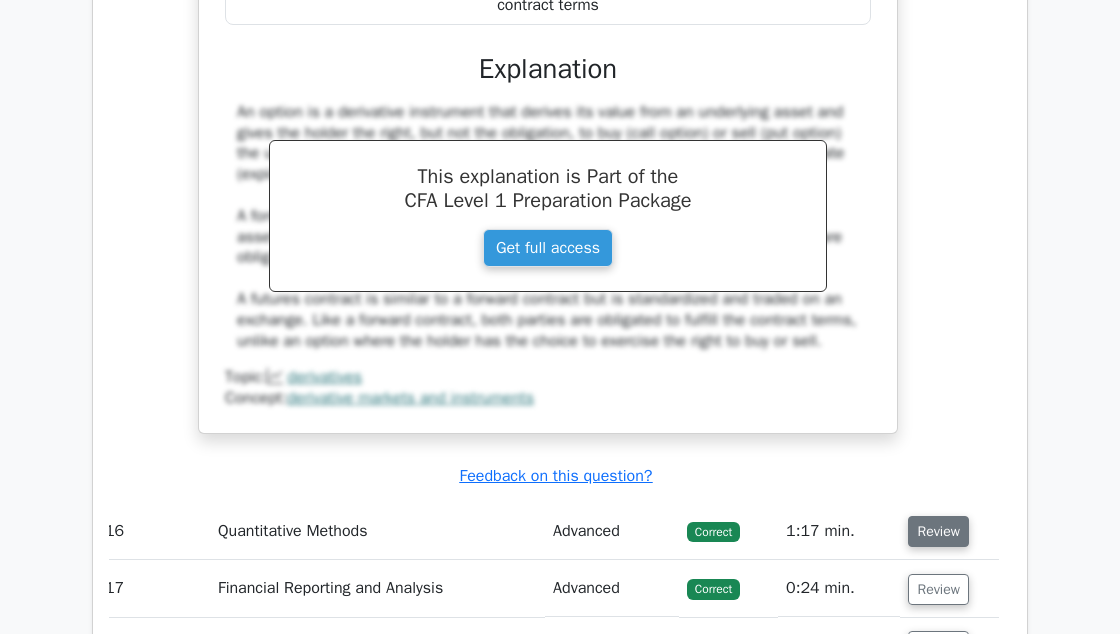 click on "Review" at bounding box center [938, 531] 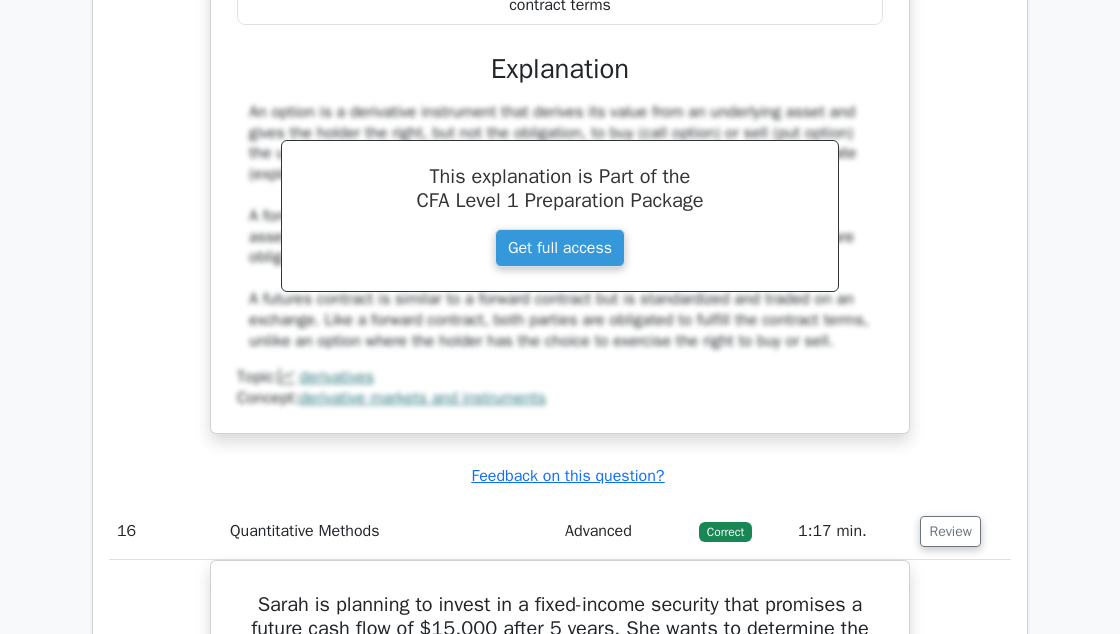 scroll, scrollTop: 0, scrollLeft: 12, axis: horizontal 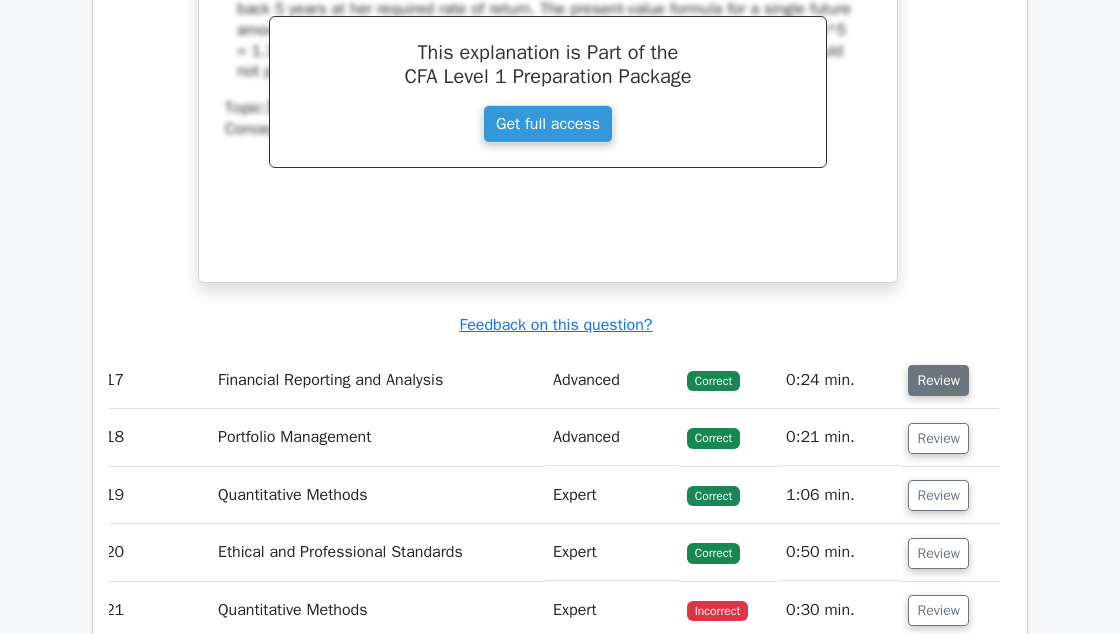 click on "Review" at bounding box center [938, 380] 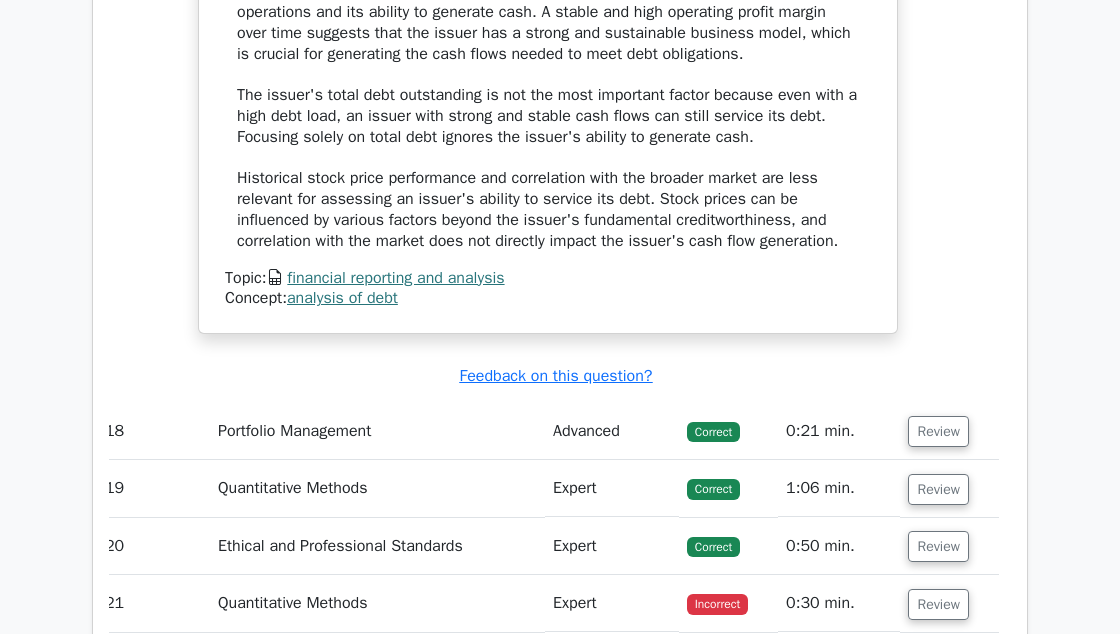 scroll, scrollTop: 18471, scrollLeft: 0, axis: vertical 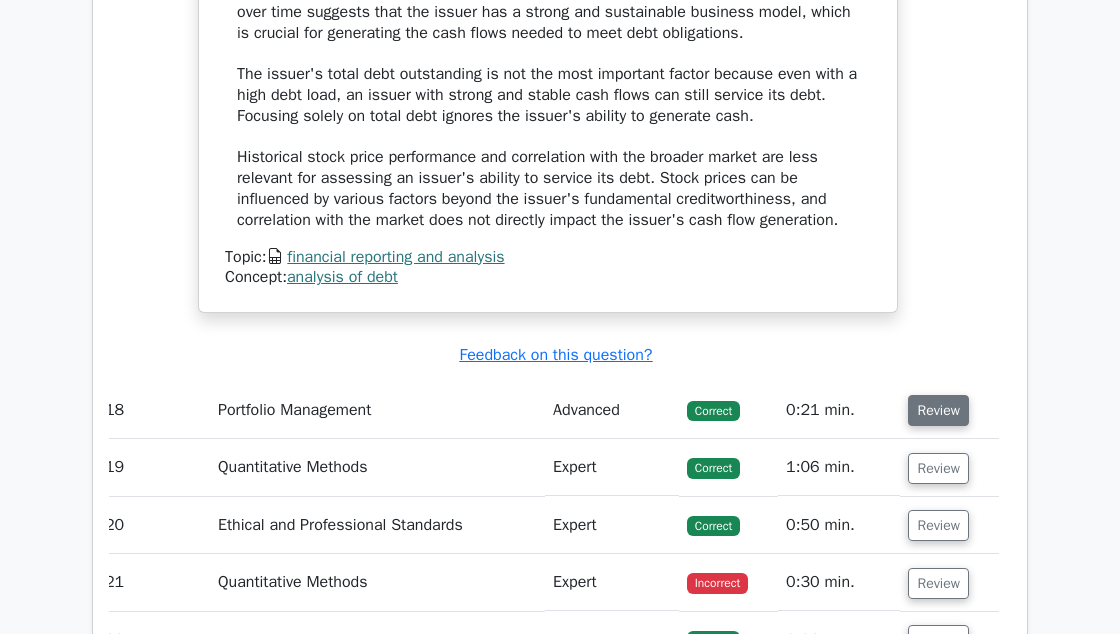 click on "Review" at bounding box center [938, 410] 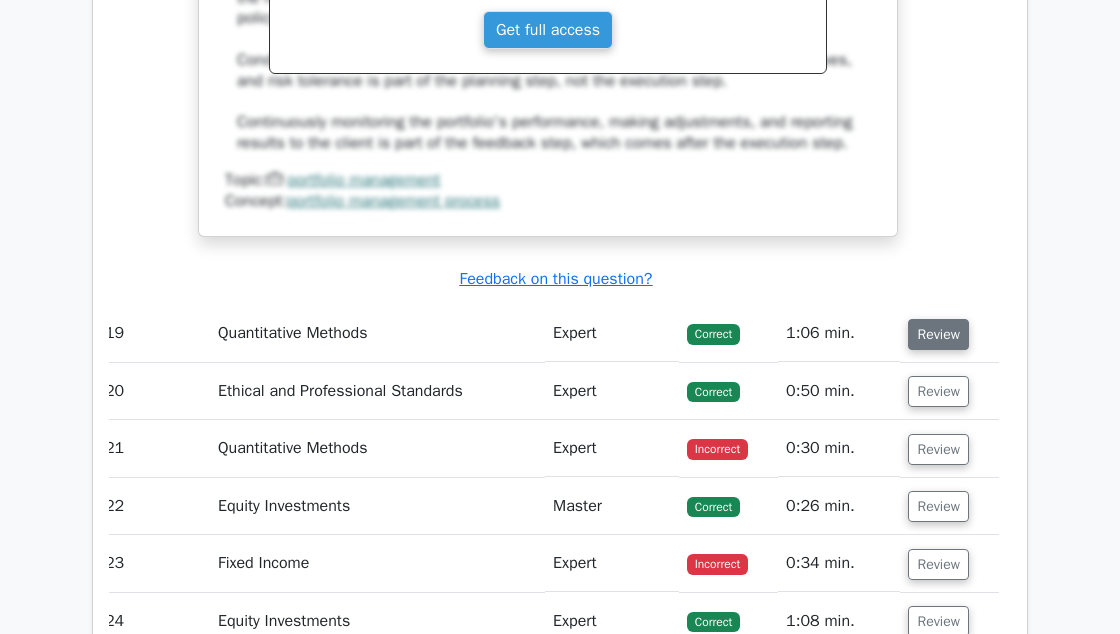 scroll, scrollTop: 19455, scrollLeft: 0, axis: vertical 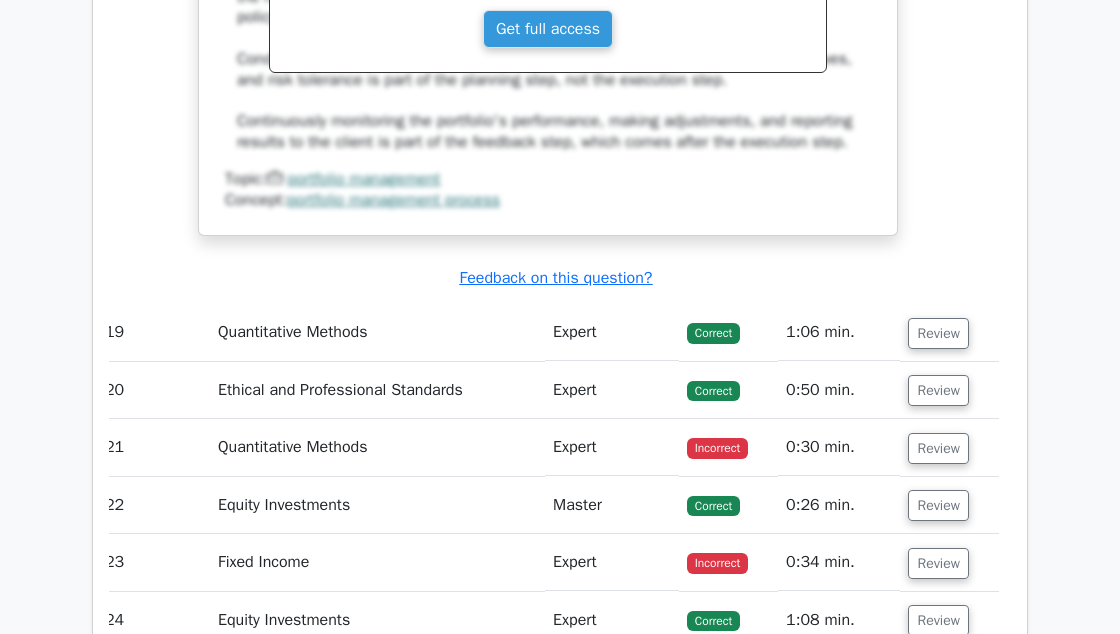 click on "Review" at bounding box center (938, 333) 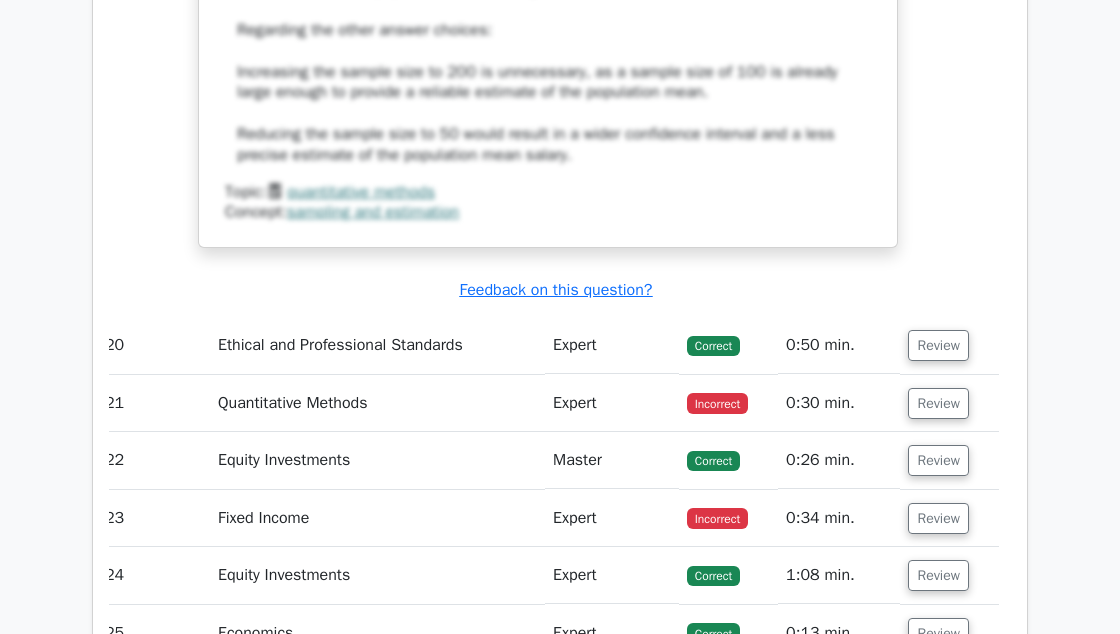 scroll, scrollTop: 20638, scrollLeft: 0, axis: vertical 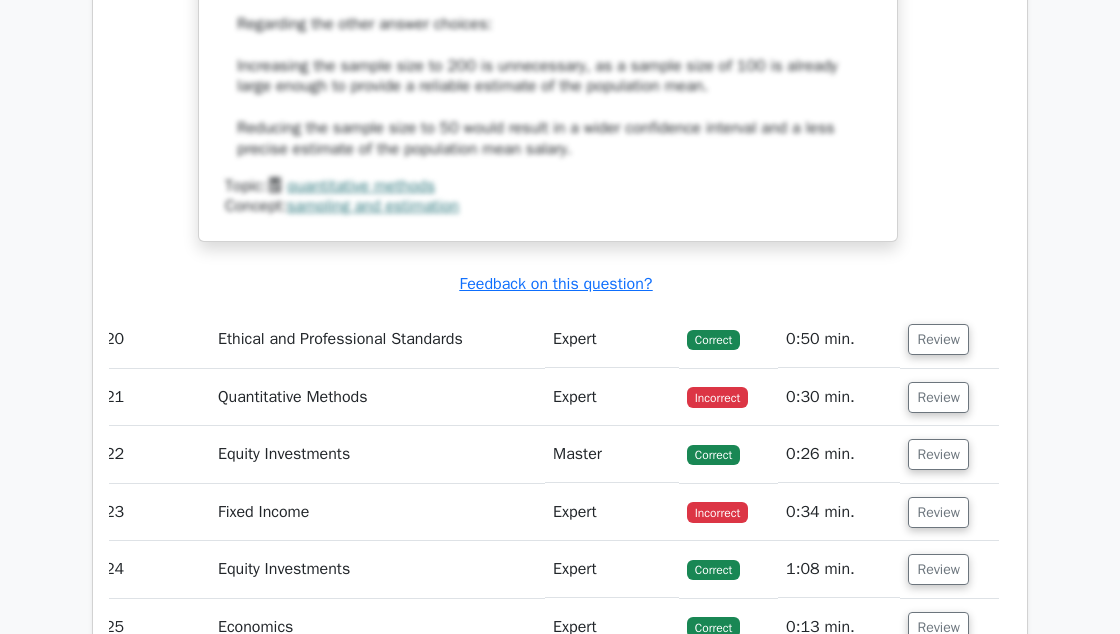click on "Review" at bounding box center [938, 339] 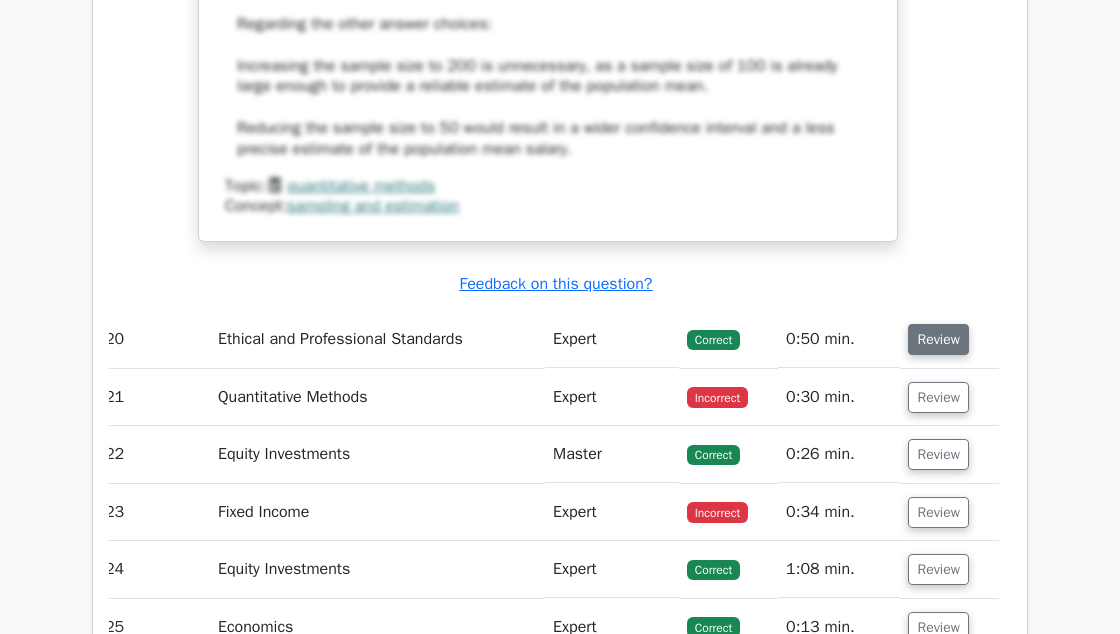 click on "Review" at bounding box center [938, 339] 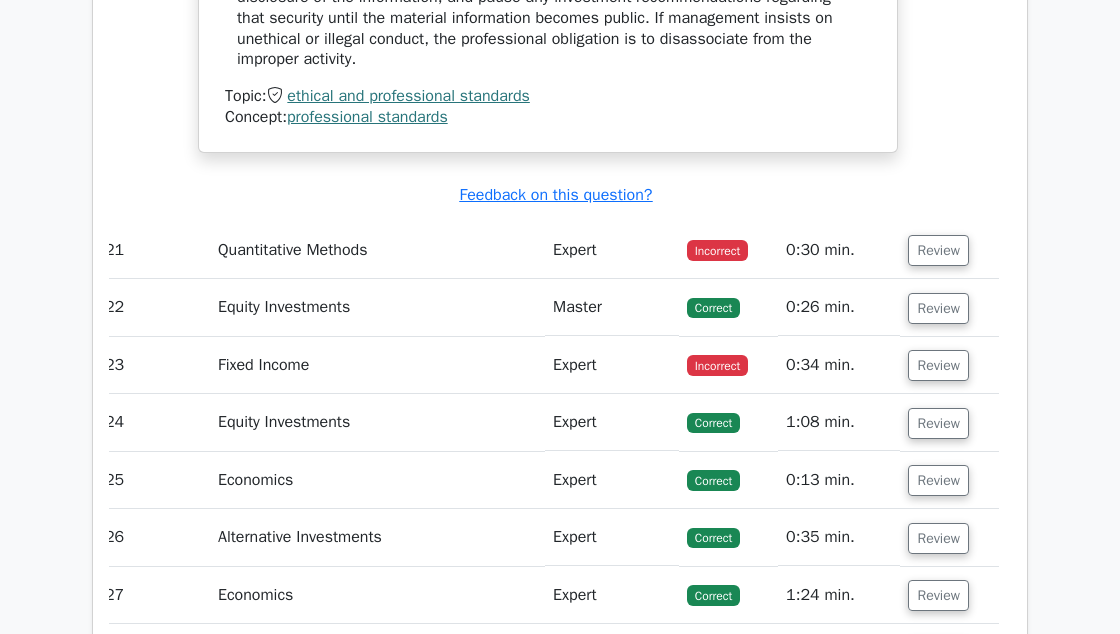 scroll, scrollTop: 21756, scrollLeft: 0, axis: vertical 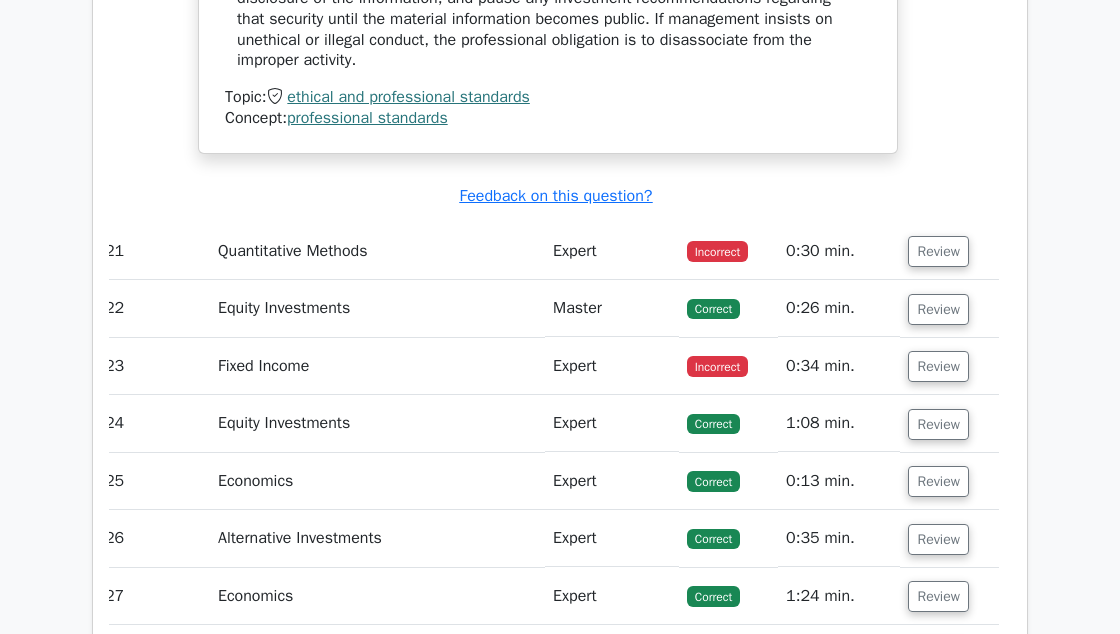 click on "Review" at bounding box center (938, 251) 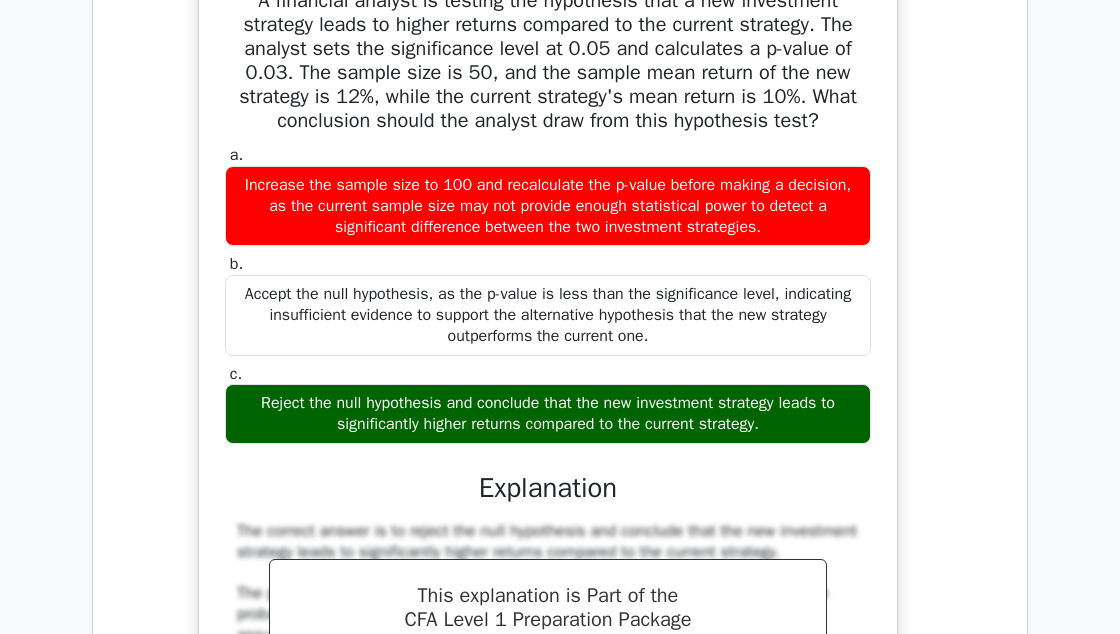scroll, scrollTop: 22071, scrollLeft: 0, axis: vertical 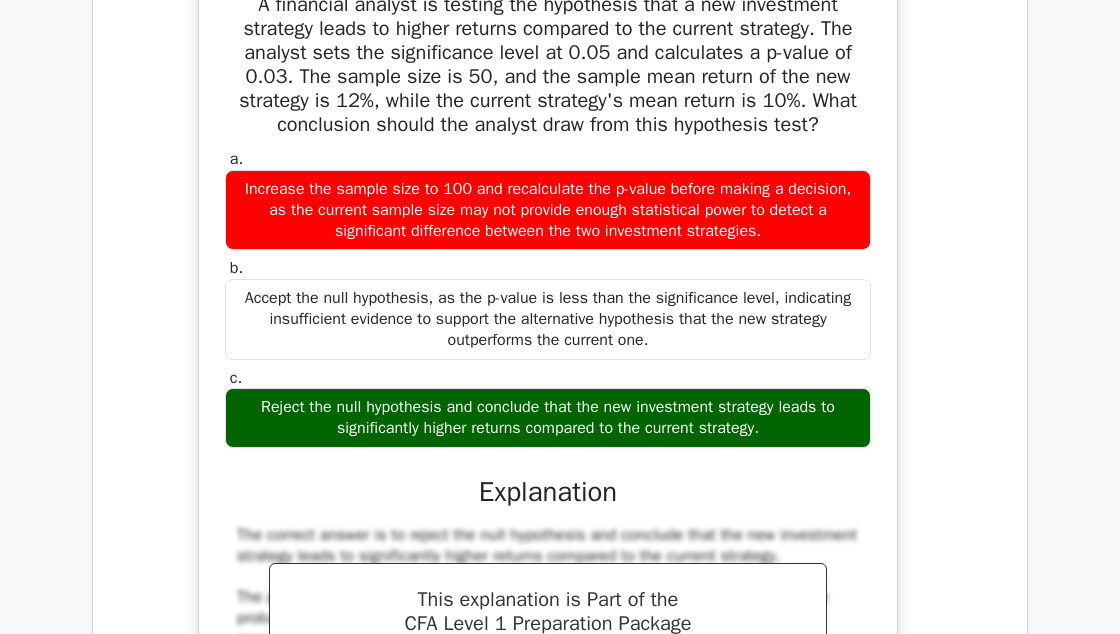 click on "A financial analyst is testing the hypothesis that a new investment strategy leads to higher returns compared to the current strategy. The analyst sets the significance level at 0.05 and calculates a p-value of 0.03. The sample size is 50, and the sample mean return of the new strategy is 12%, while the current strategy's mean return is 10%. What conclusion should the analyst draw from this hypothesis test?" at bounding box center (548, 65) 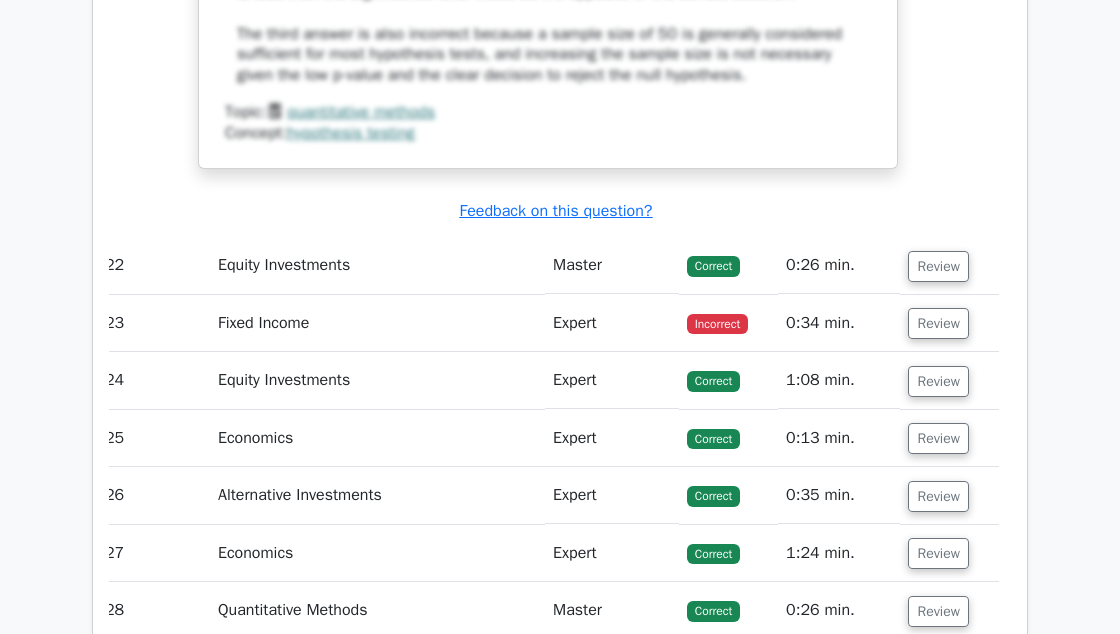 scroll, scrollTop: 22806, scrollLeft: 0, axis: vertical 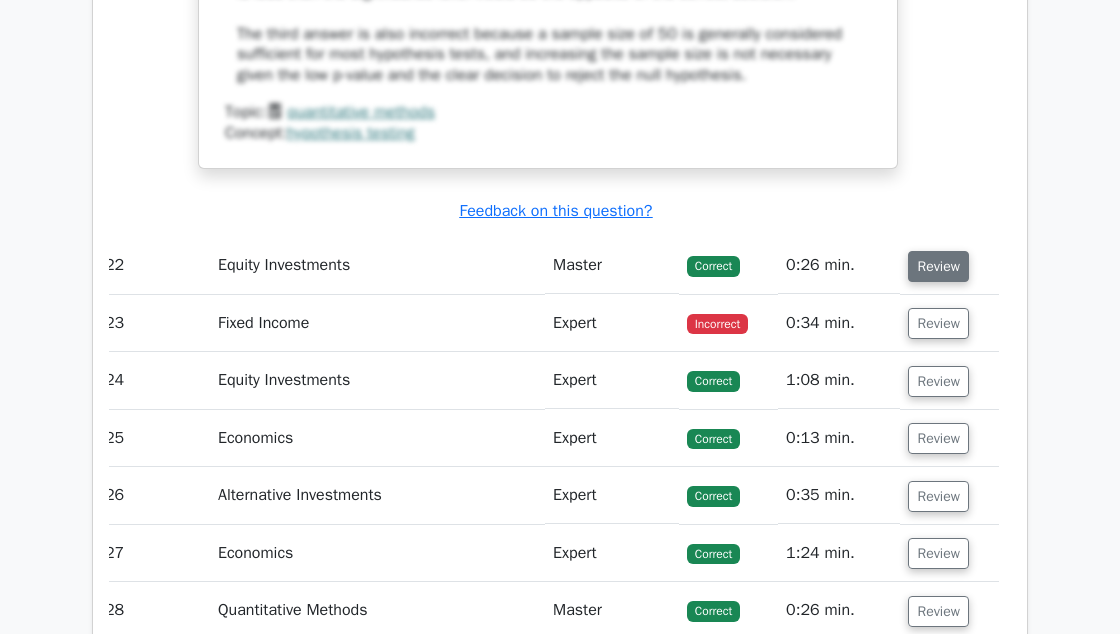 click on "Review" at bounding box center (938, 266) 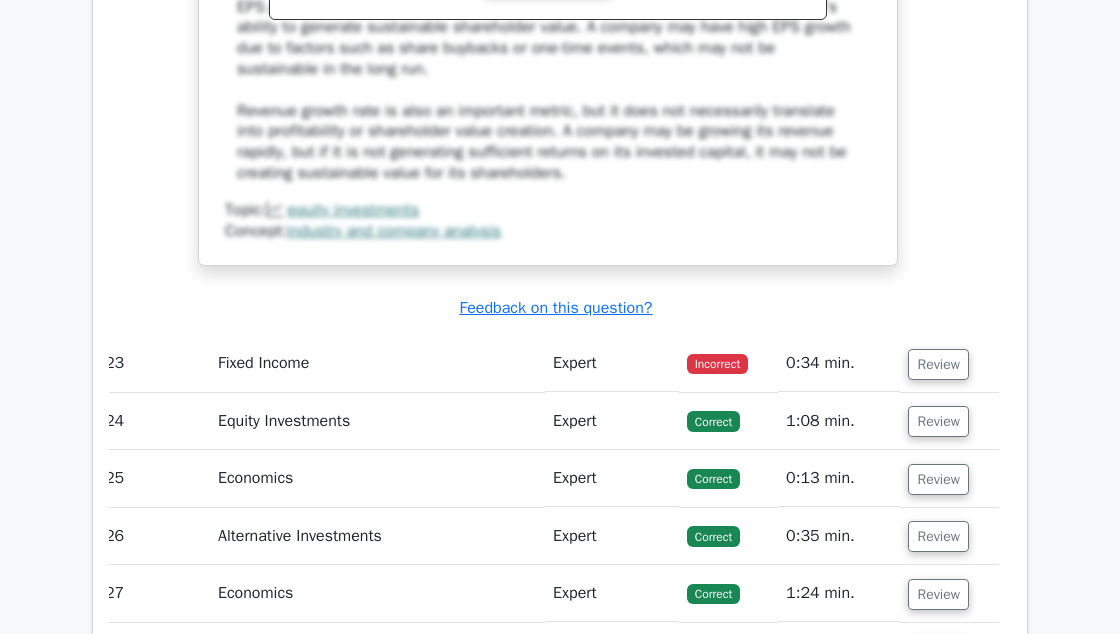 scroll, scrollTop: 23740, scrollLeft: 0, axis: vertical 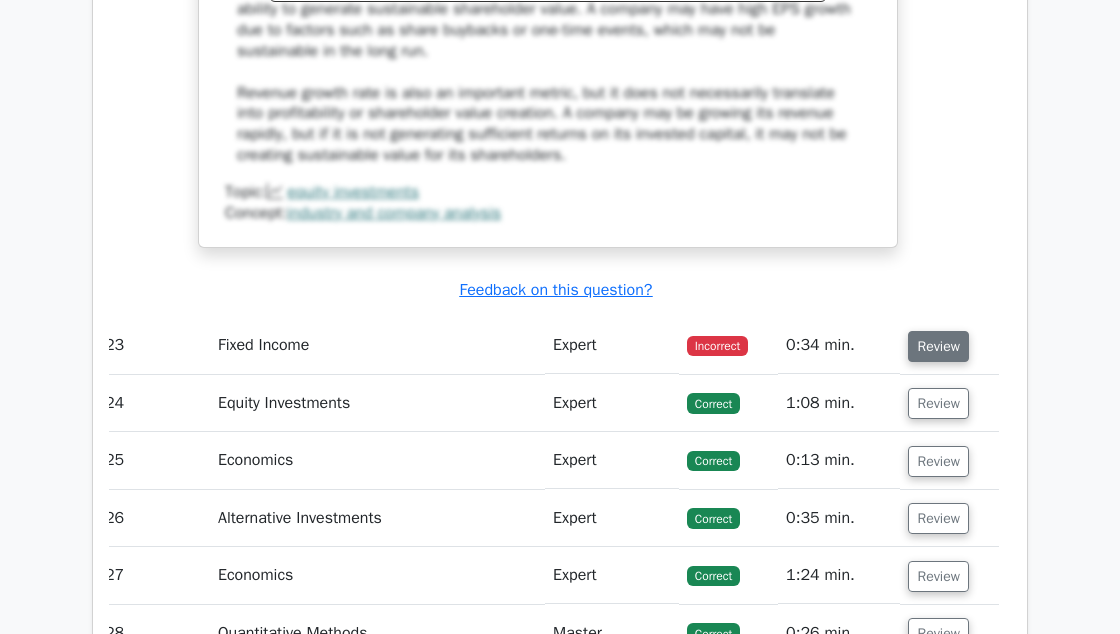 click on "Review" at bounding box center [938, 346] 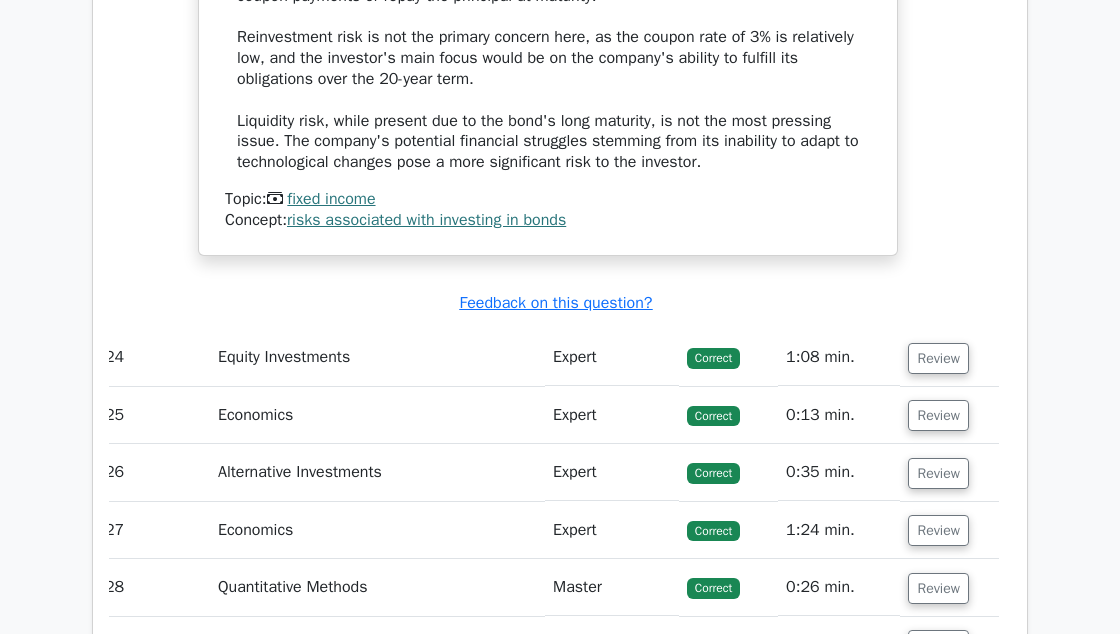 scroll, scrollTop: 24745, scrollLeft: 0, axis: vertical 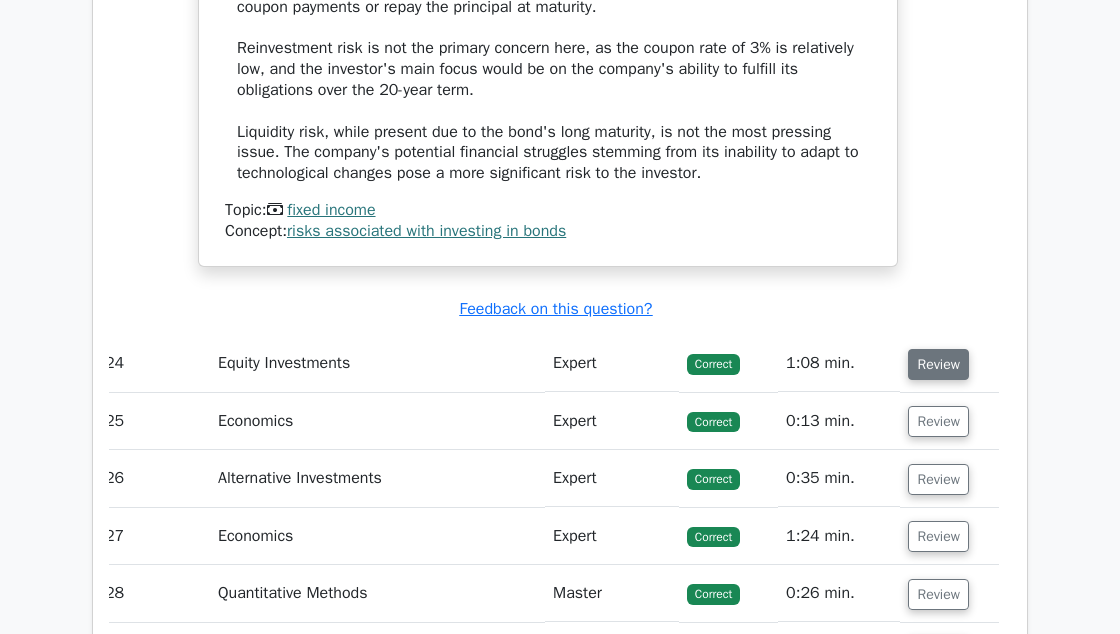 click on "Review" at bounding box center (938, 364) 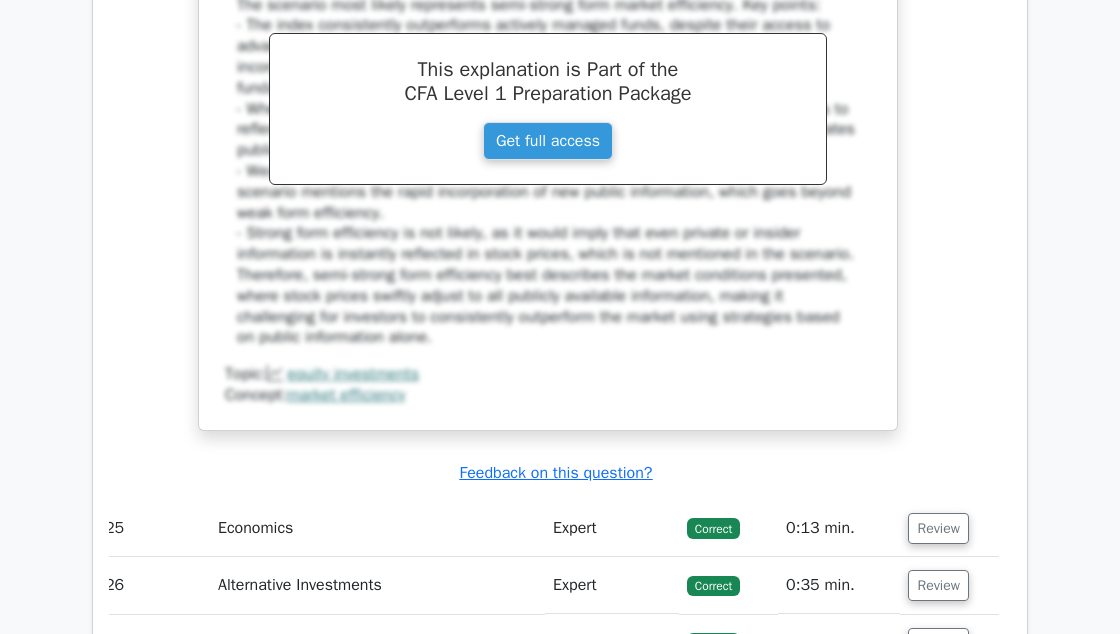 scroll, scrollTop: 25896, scrollLeft: 0, axis: vertical 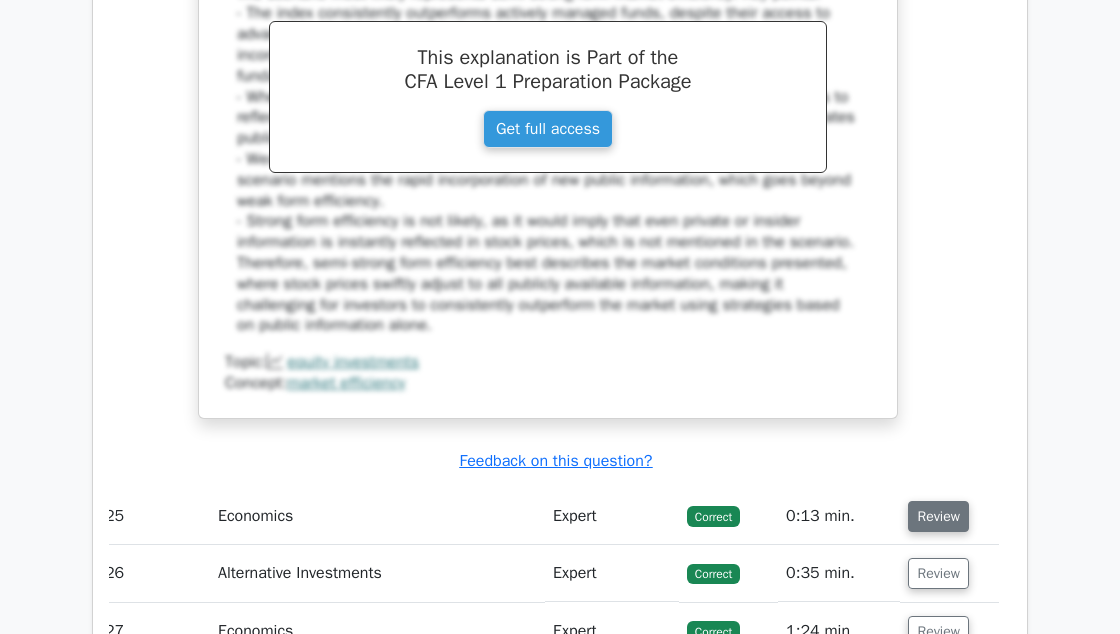 click on "Review" at bounding box center [938, 516] 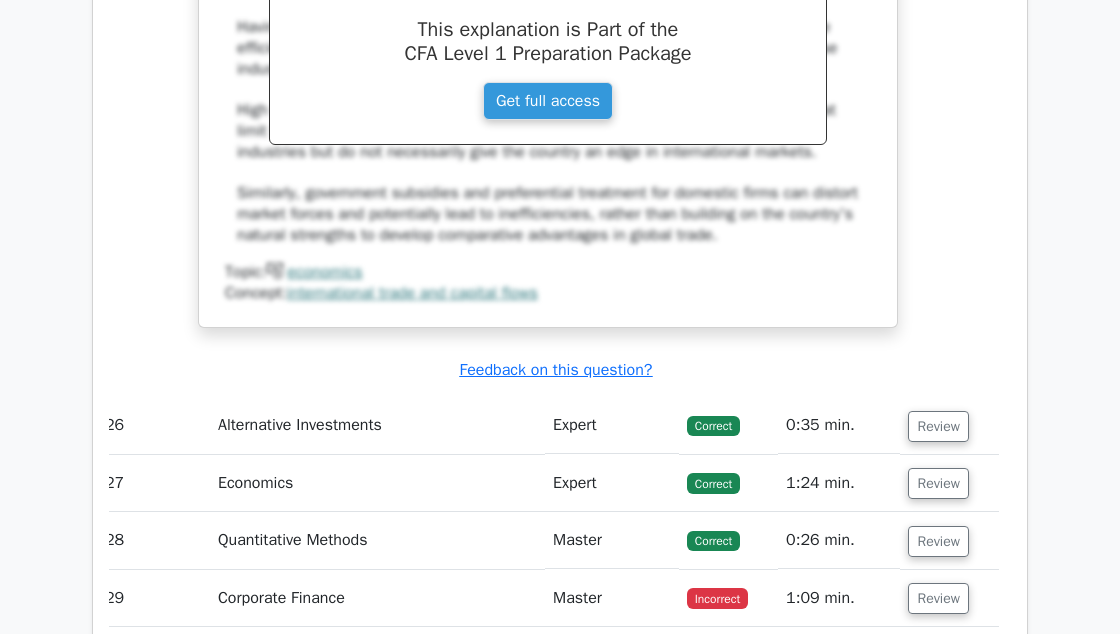 scroll, scrollTop: 26873, scrollLeft: 0, axis: vertical 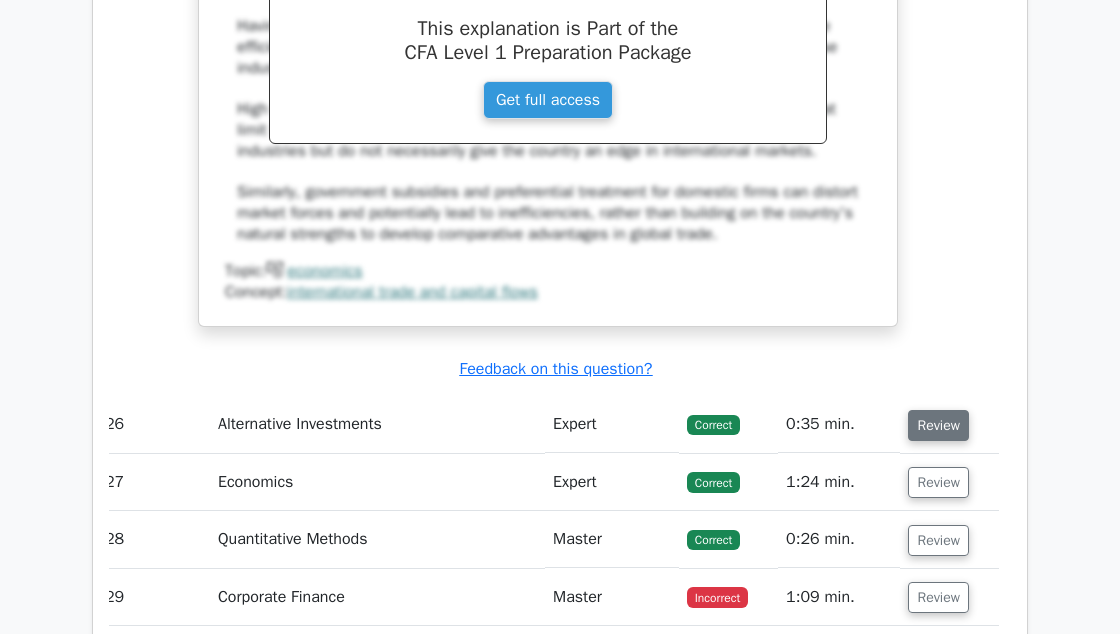 click on "Review" at bounding box center (938, 425) 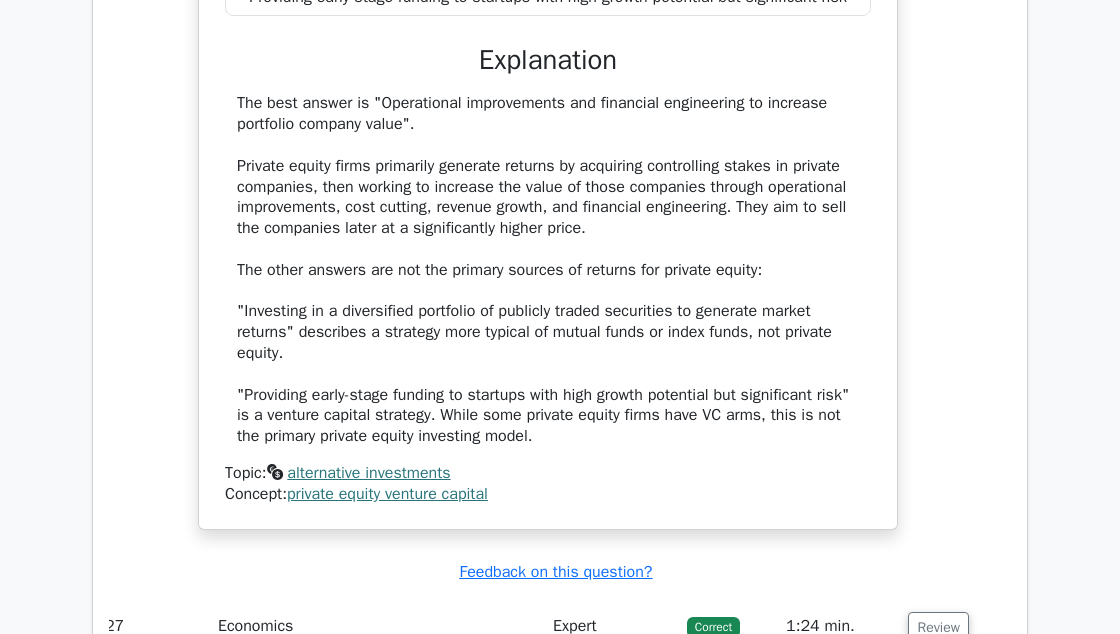 scroll, scrollTop: 27932, scrollLeft: 0, axis: vertical 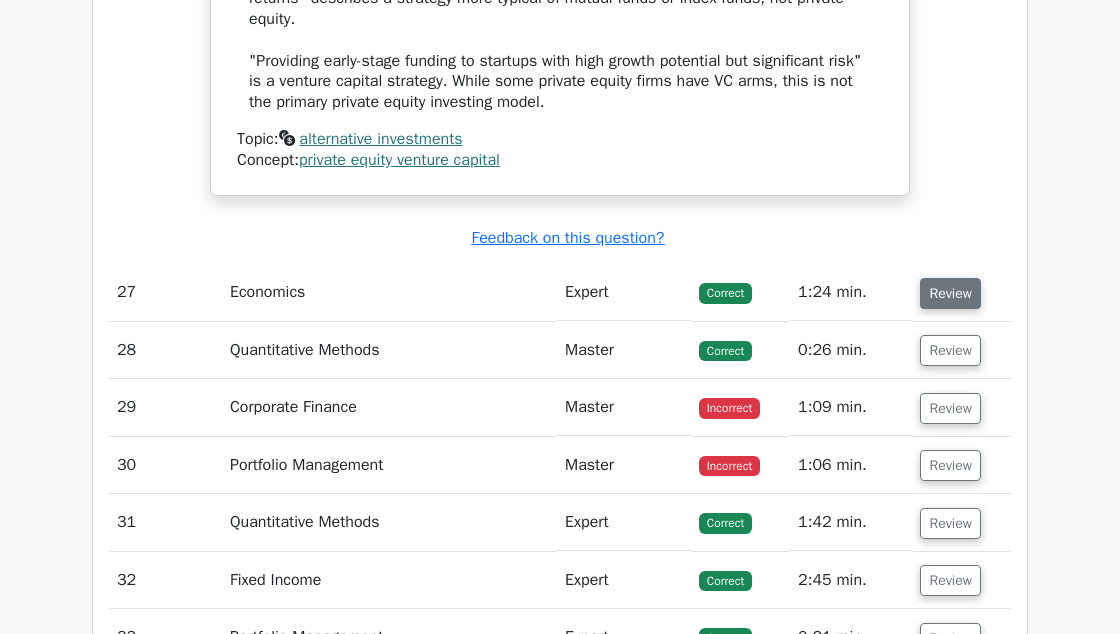 click on "Review" at bounding box center (950, 293) 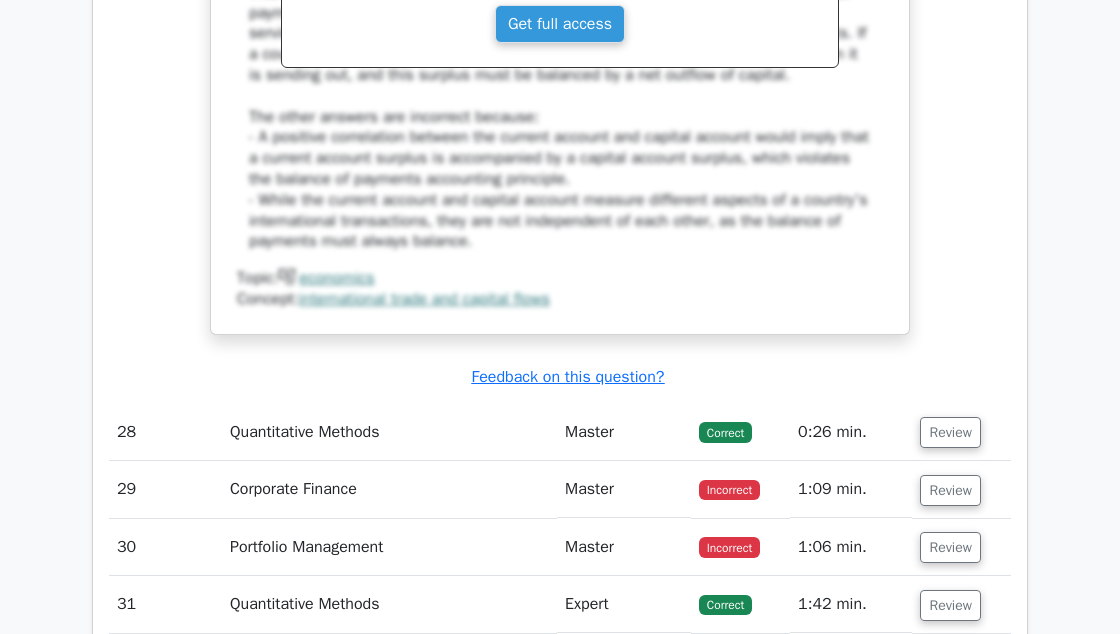 scroll, scrollTop: 28838, scrollLeft: 0, axis: vertical 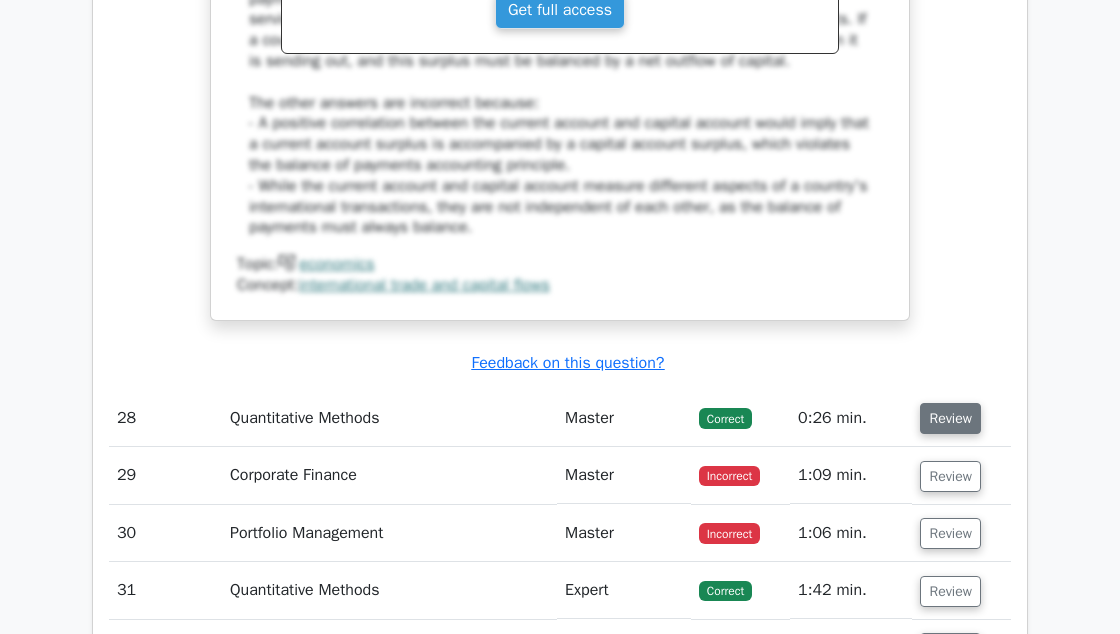click on "Review" at bounding box center (950, 418) 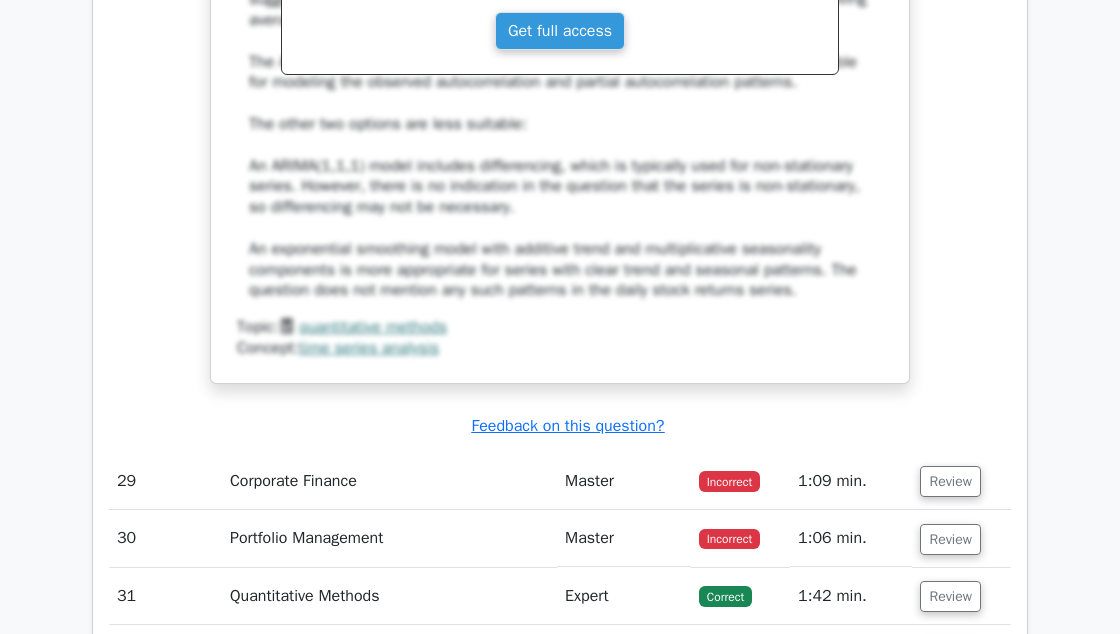 scroll, scrollTop: 29957, scrollLeft: 0, axis: vertical 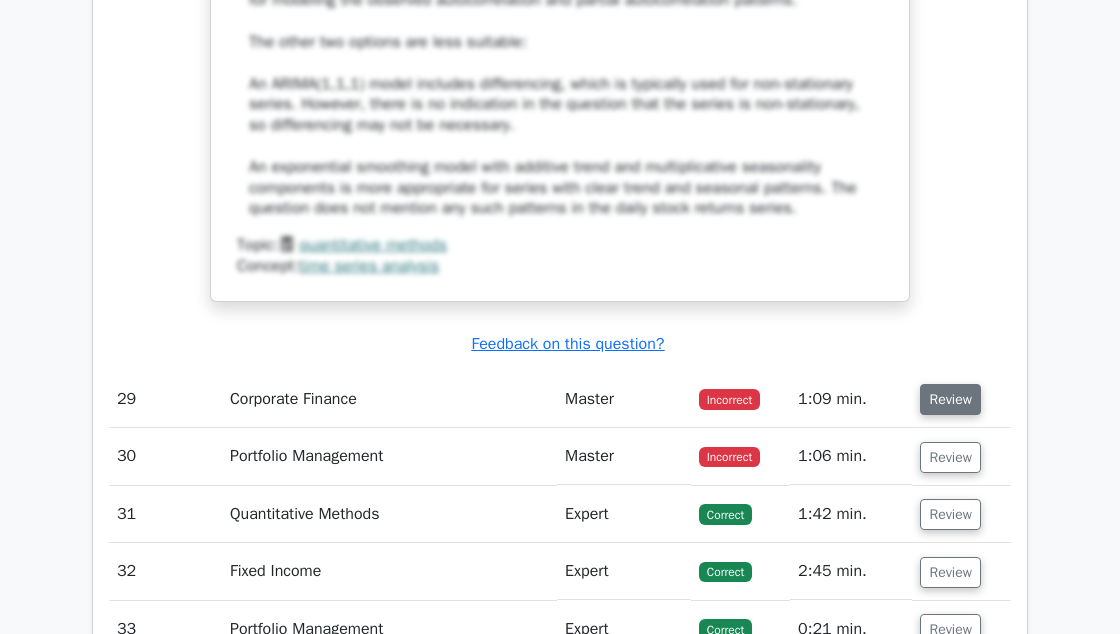 click on "Review" at bounding box center (950, 399) 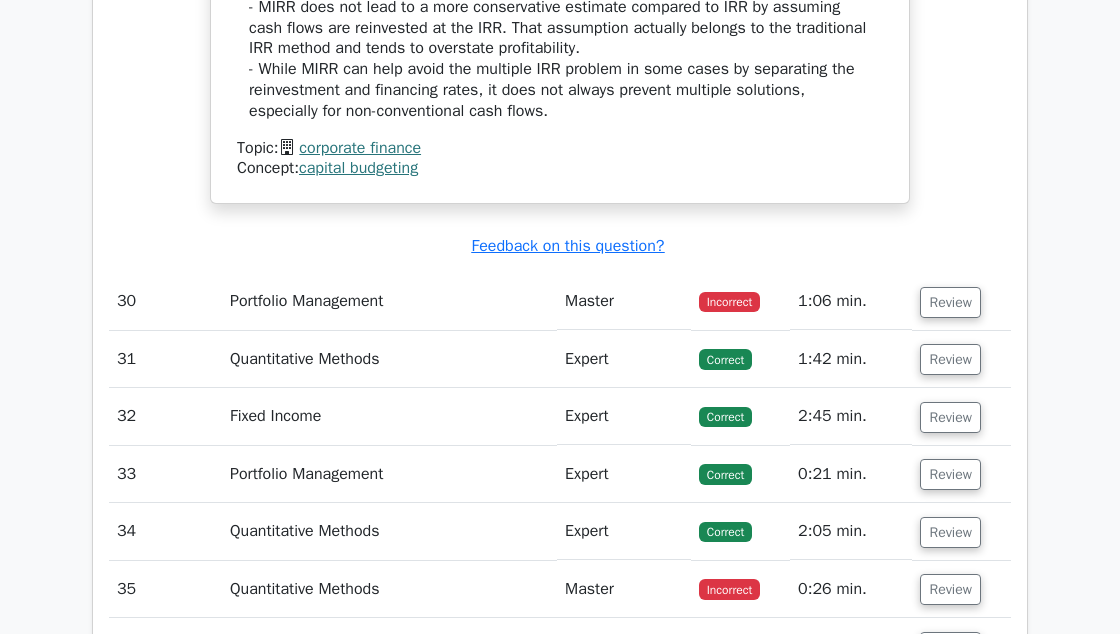 scroll, scrollTop: 31068, scrollLeft: 0, axis: vertical 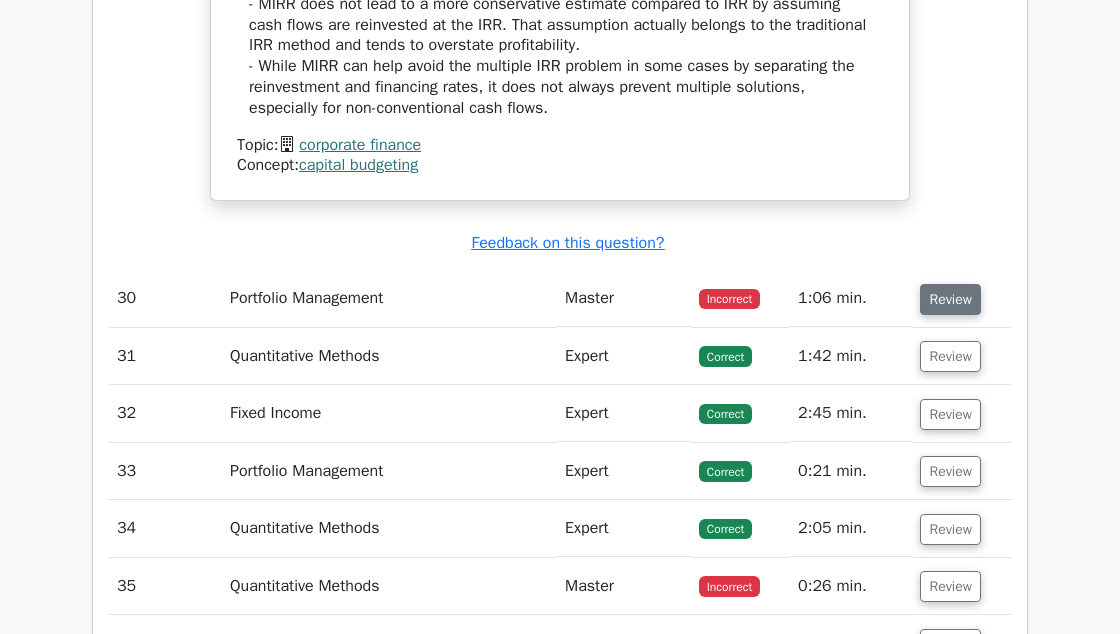 click on "Review" at bounding box center [950, 299] 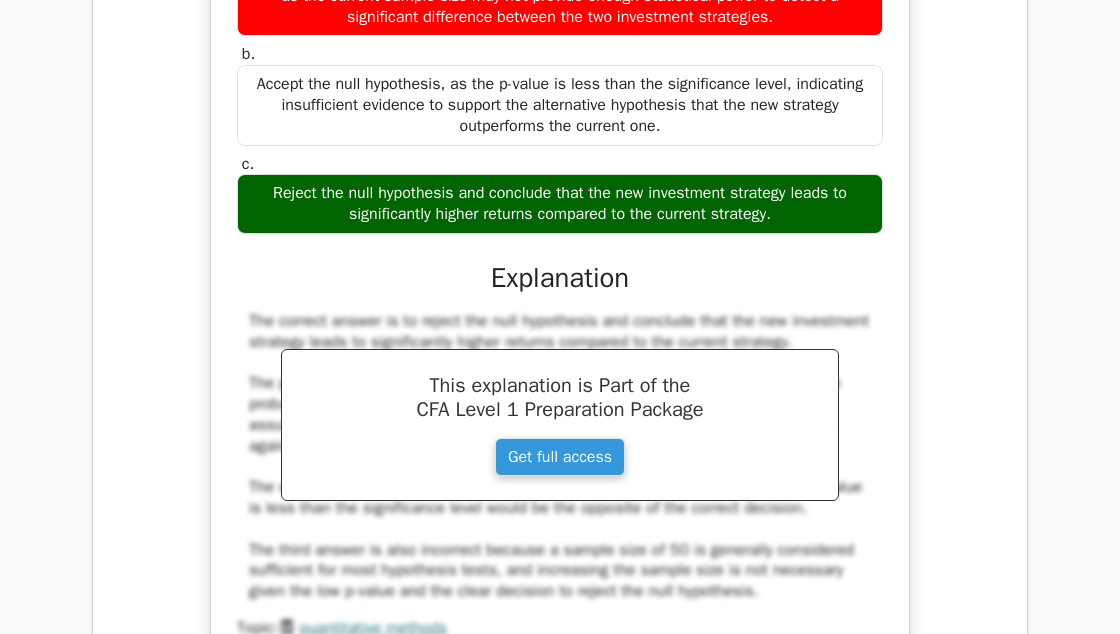 scroll, scrollTop: 22176, scrollLeft: 0, axis: vertical 